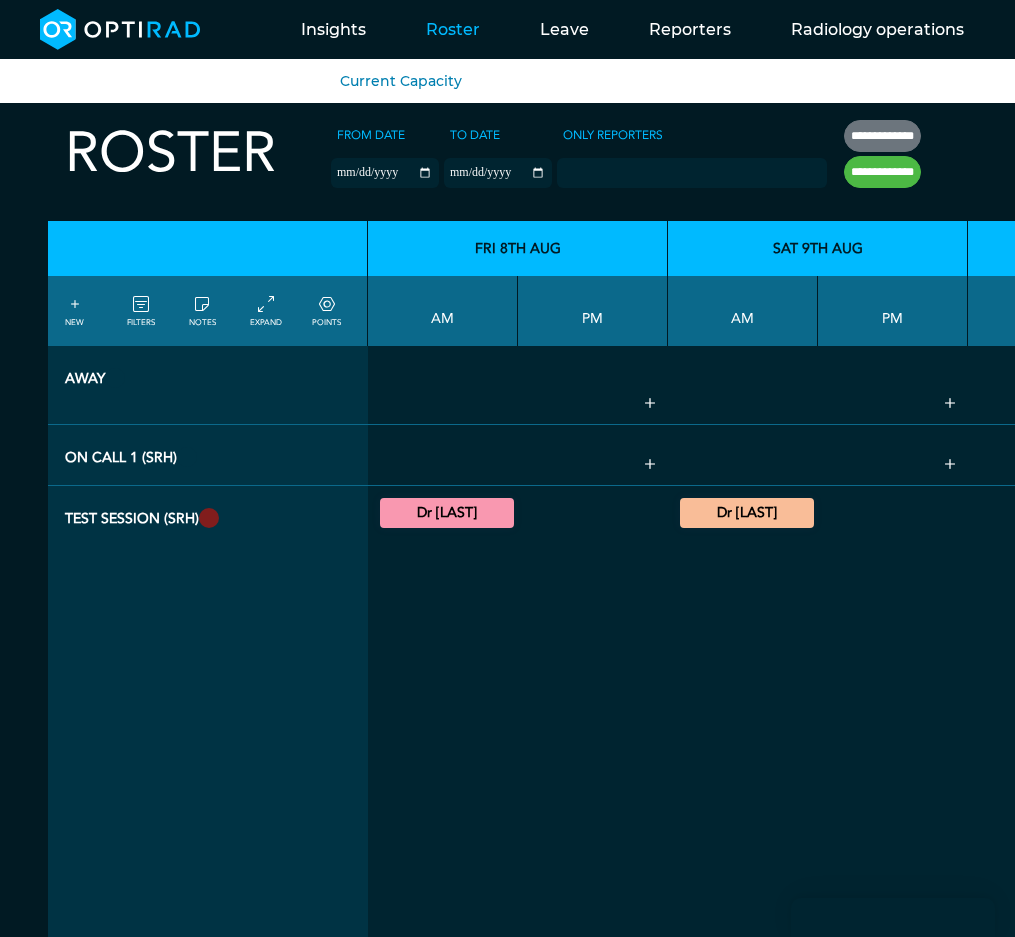 scroll, scrollTop: 0, scrollLeft: 616, axis: horizontal 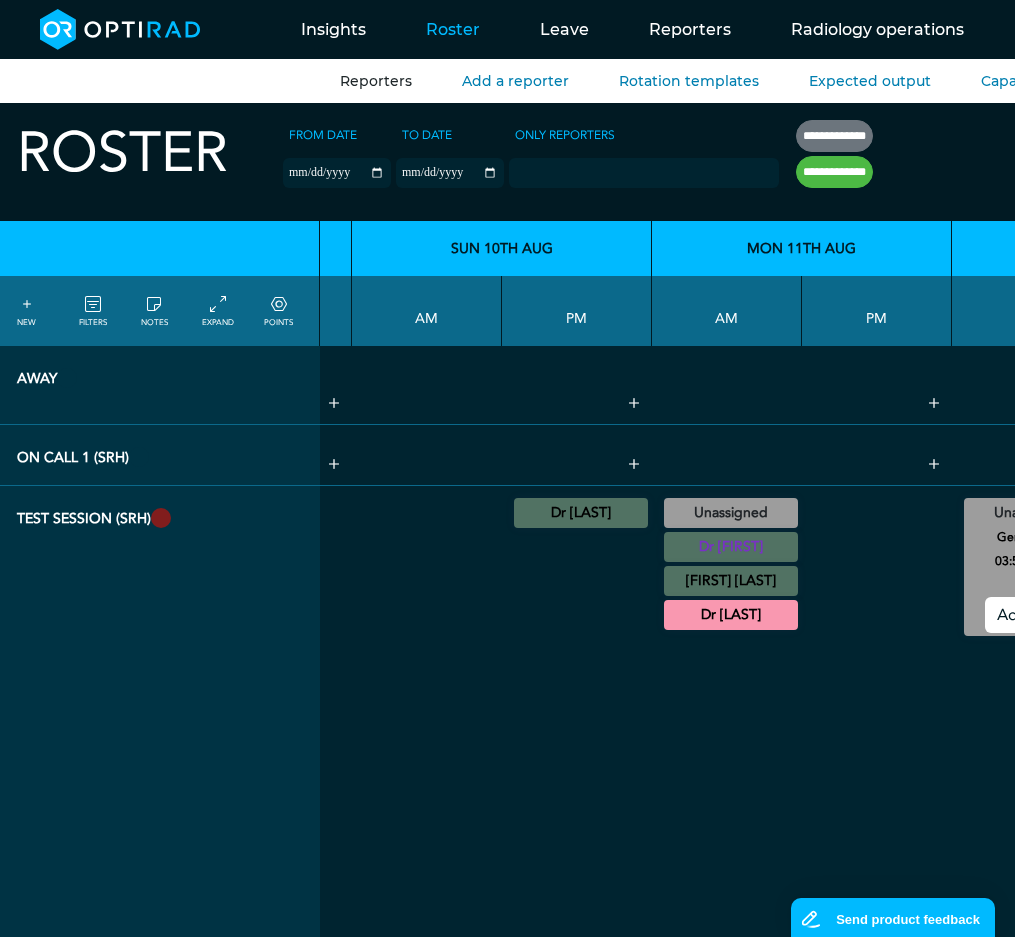 click on "Reporters" at bounding box center [376, 81] 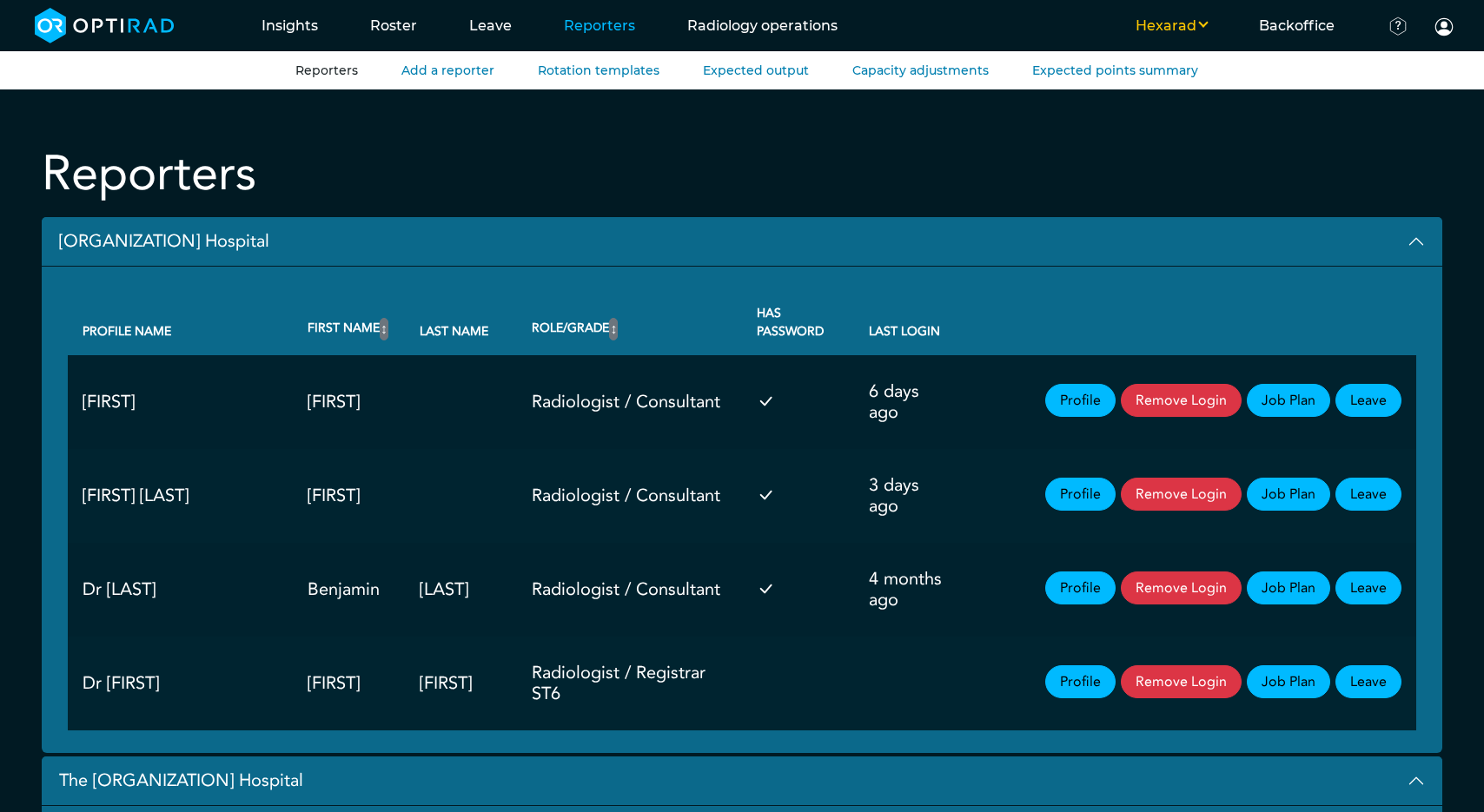 scroll, scrollTop: 26, scrollLeft: 0, axis: vertical 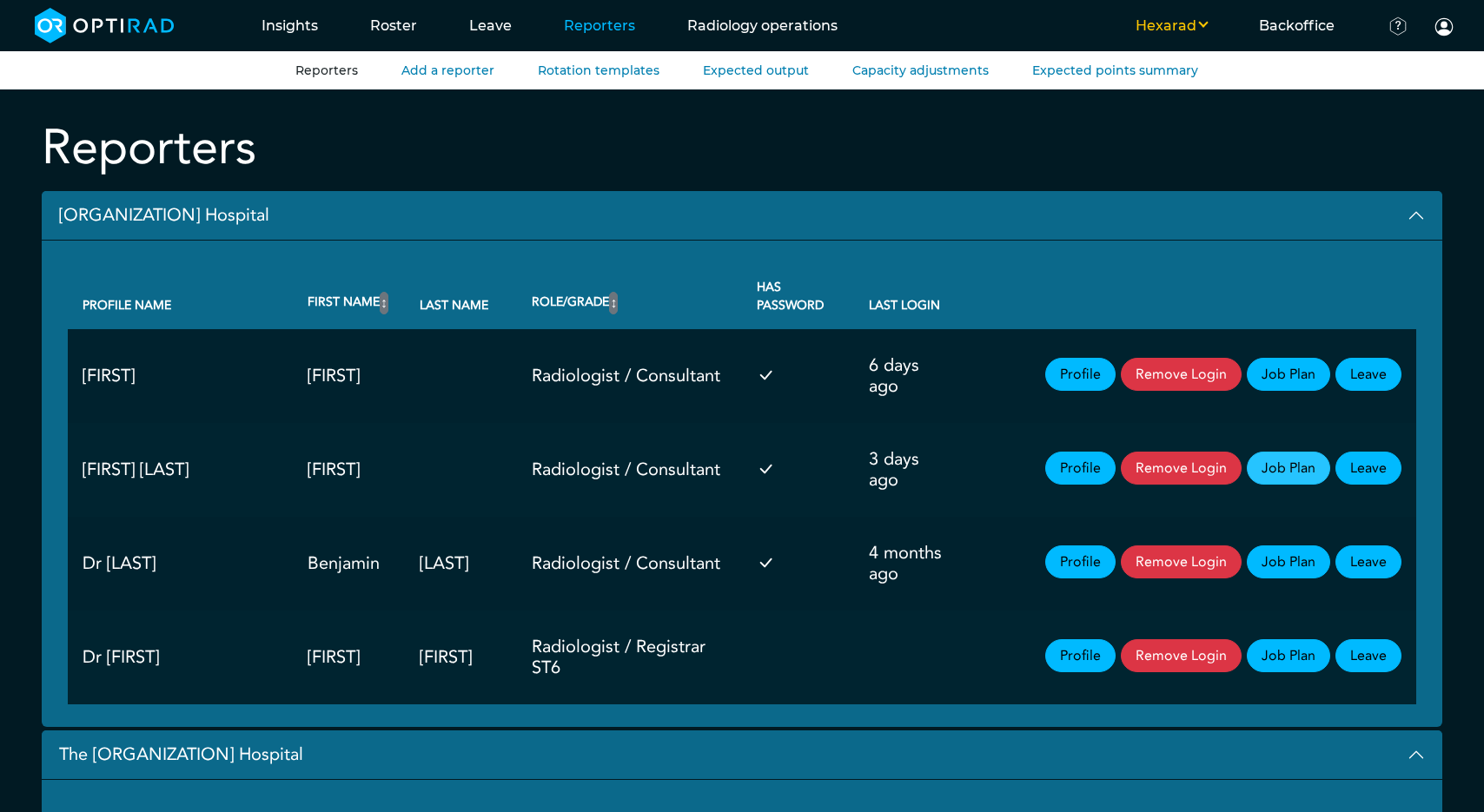 click on "Job Plan" at bounding box center (1289, 468) 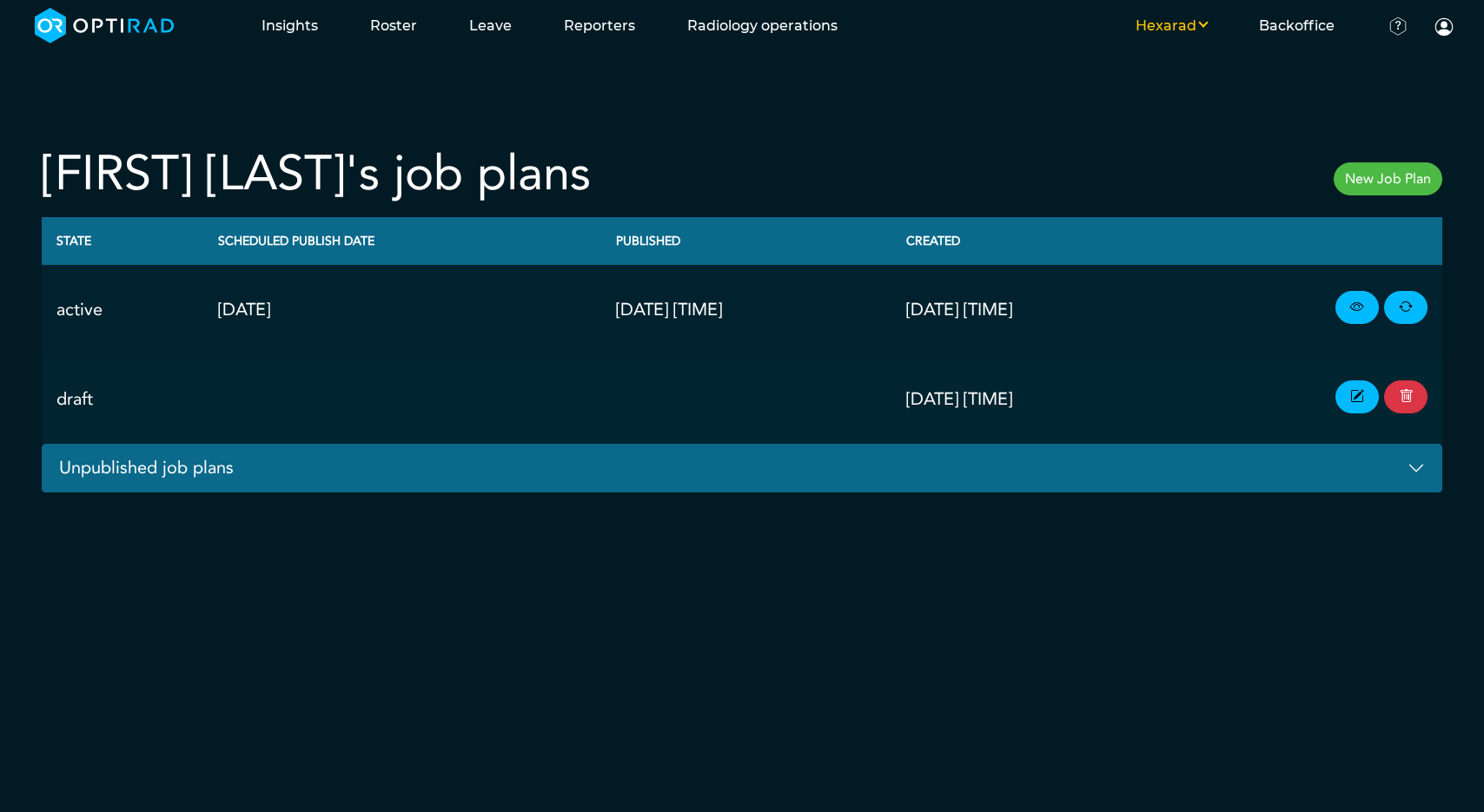 scroll, scrollTop: 0, scrollLeft: 0, axis: both 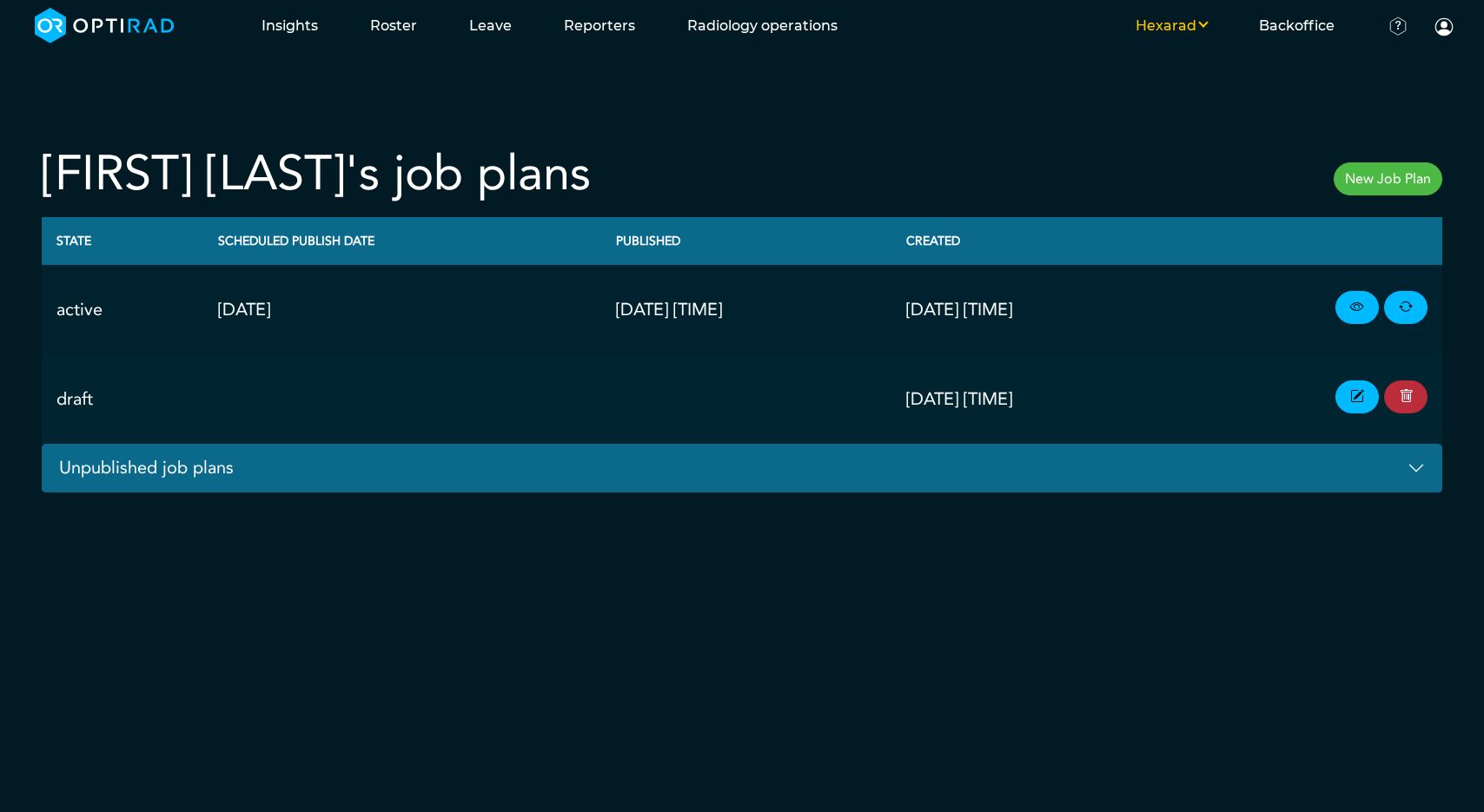 click at bounding box center (1406, 397) 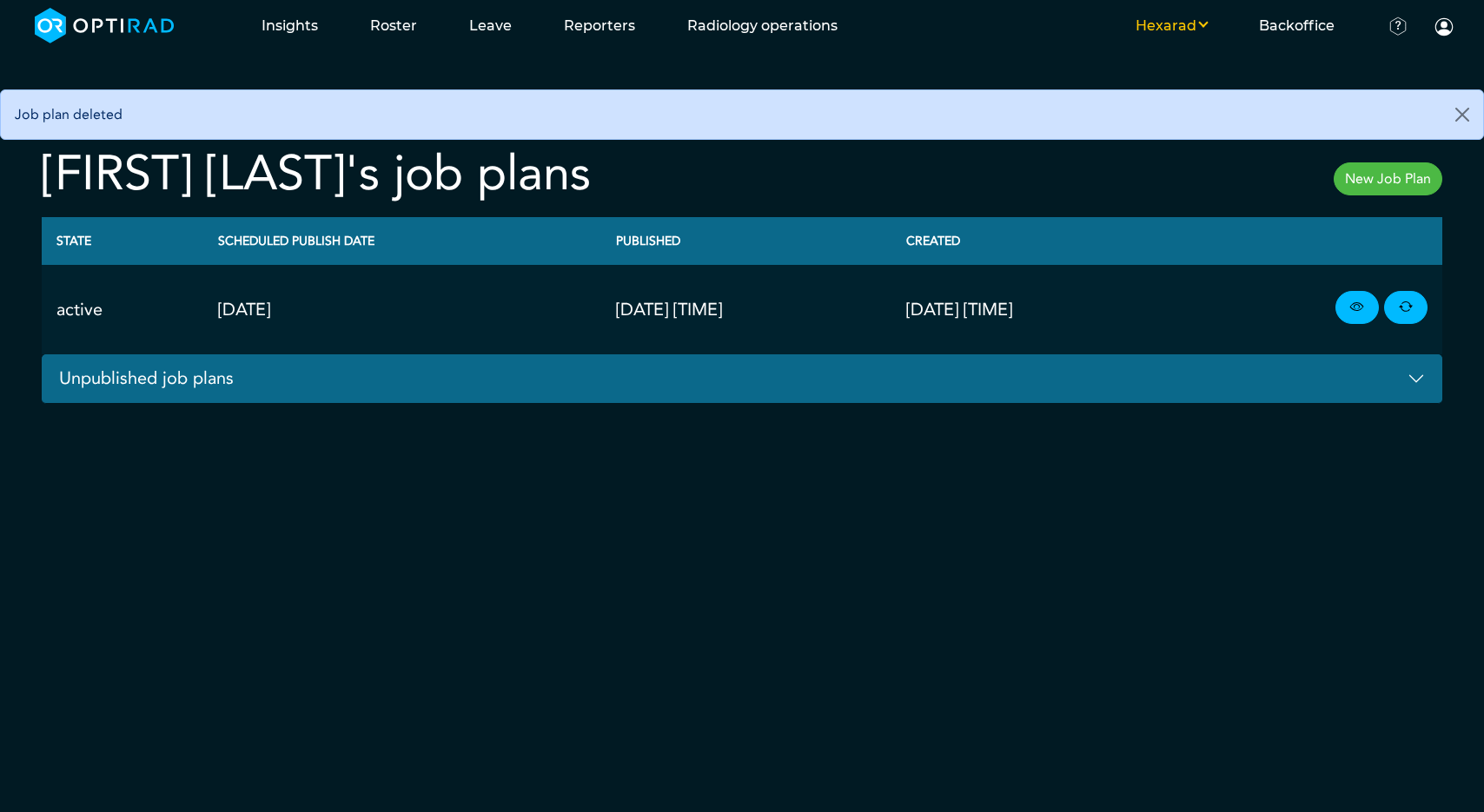 click on "Unpublished job plans" at bounding box center [742, 379] 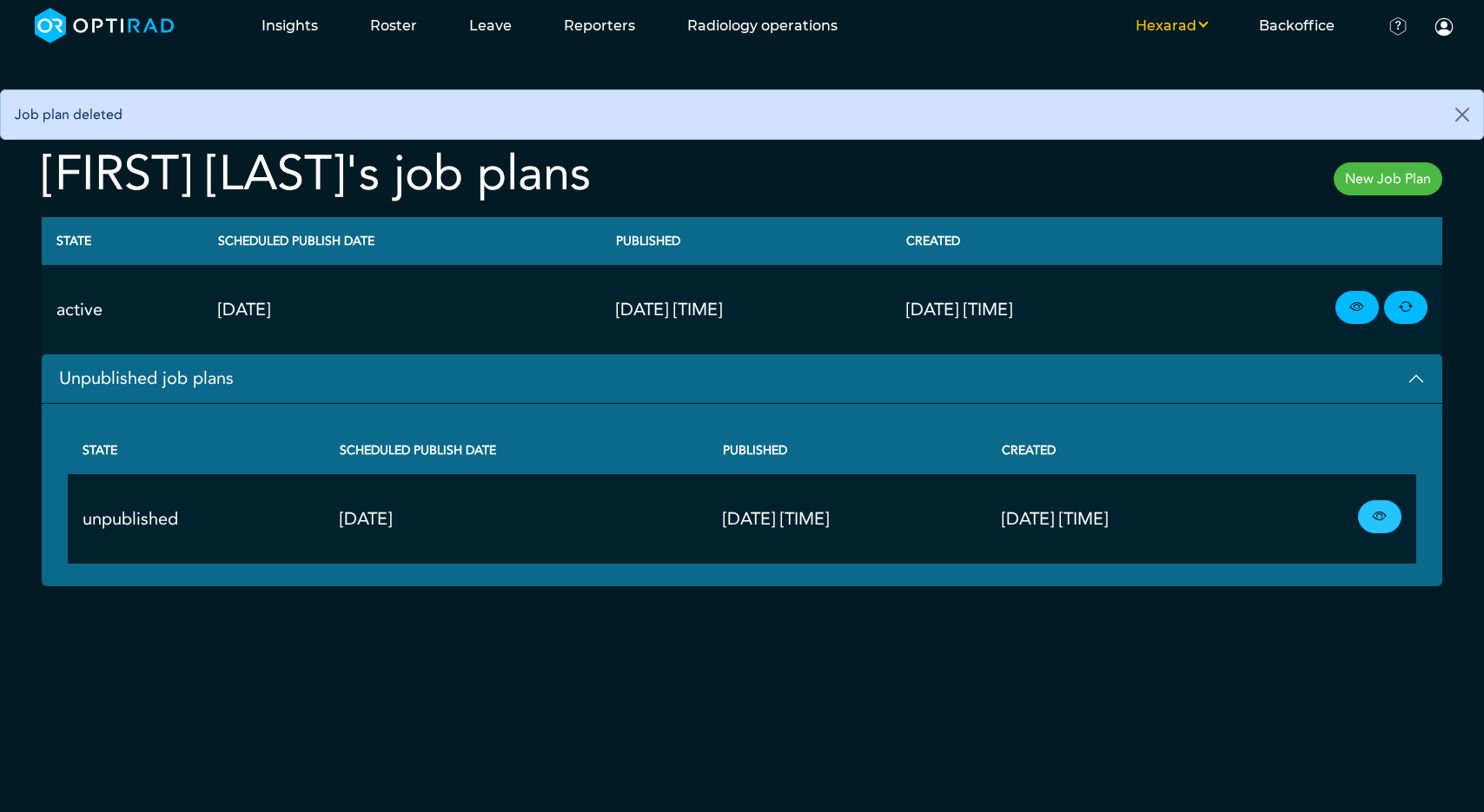 click at bounding box center (1380, 517) 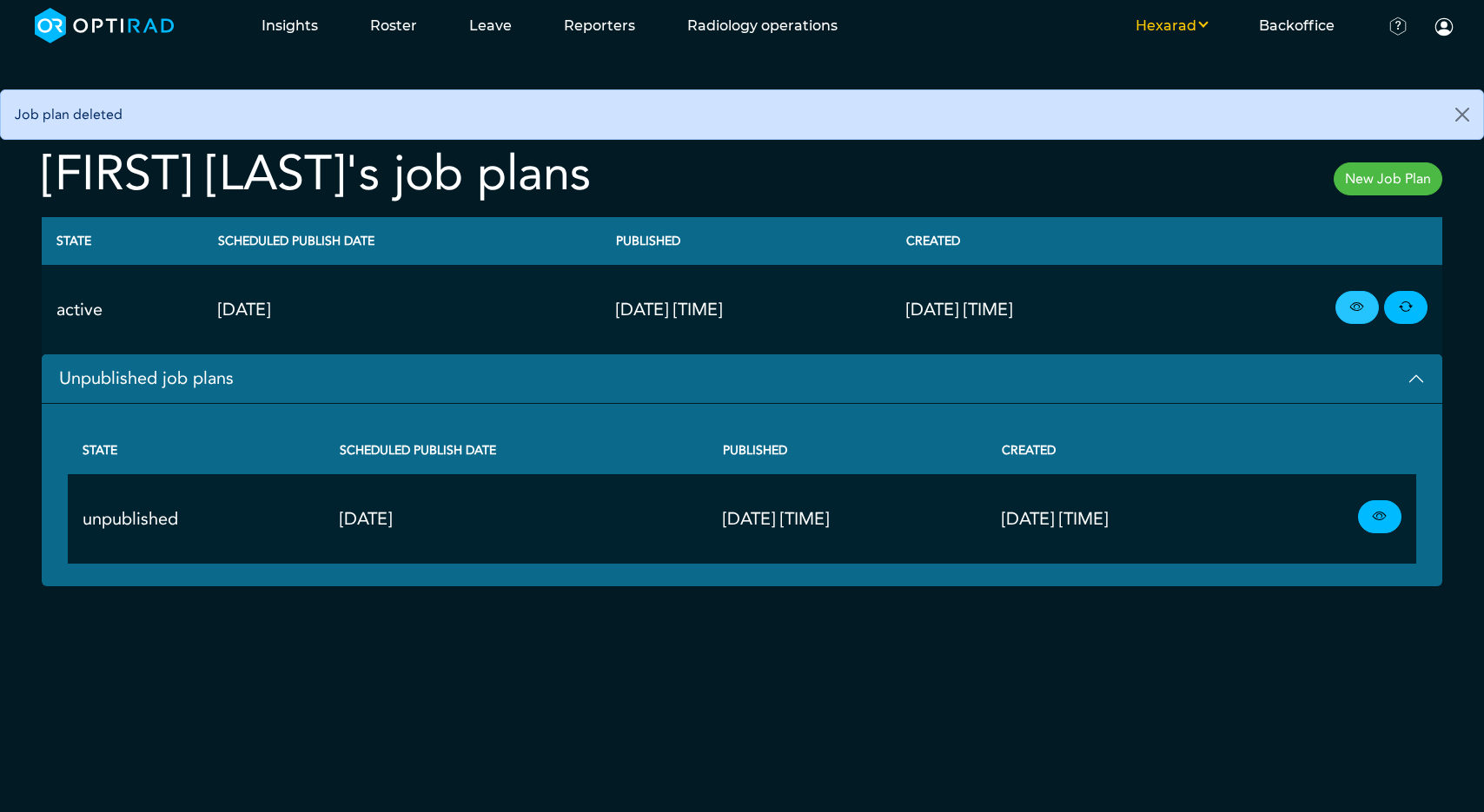 click at bounding box center (1357, 307) 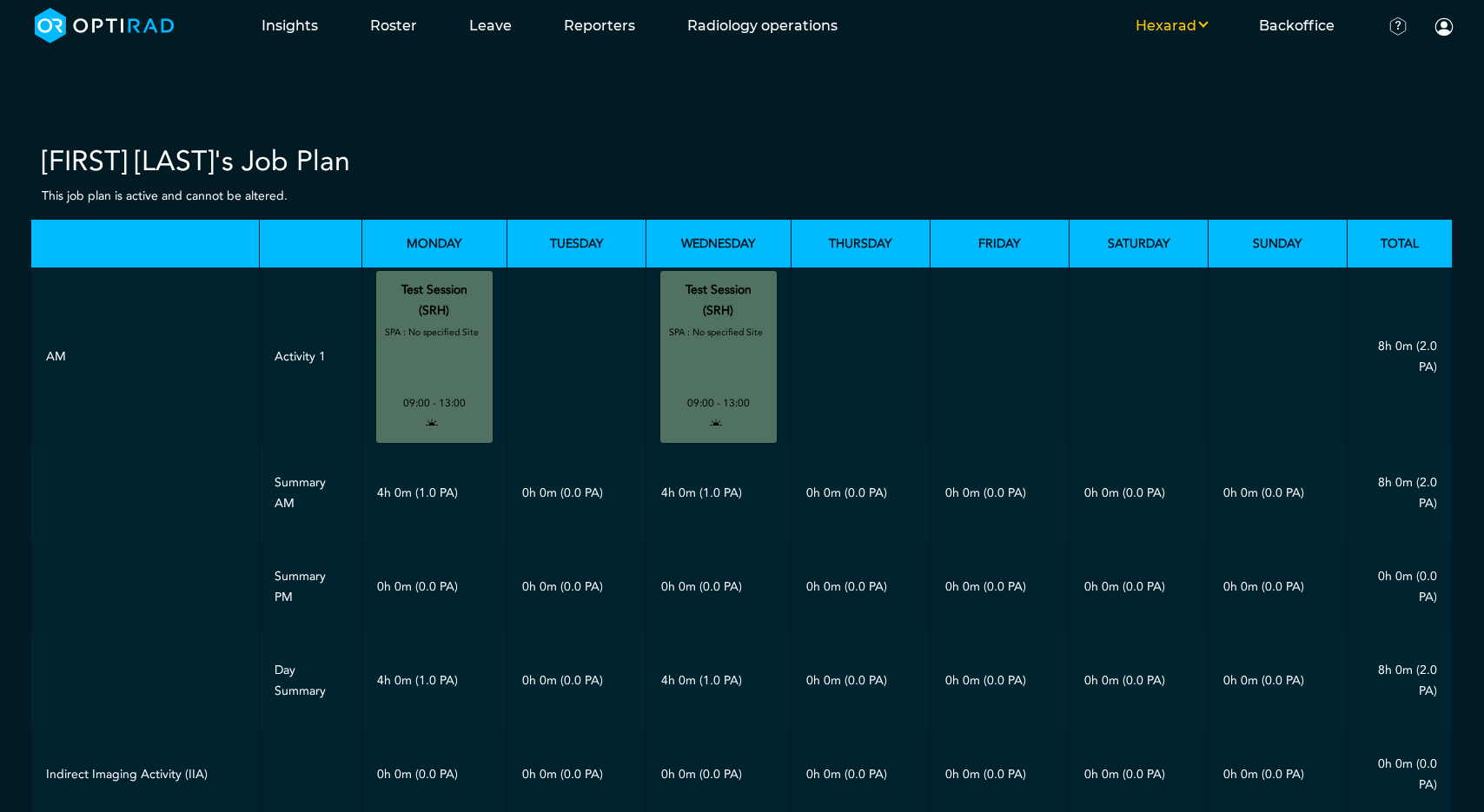 click at bounding box center [1277, 357] 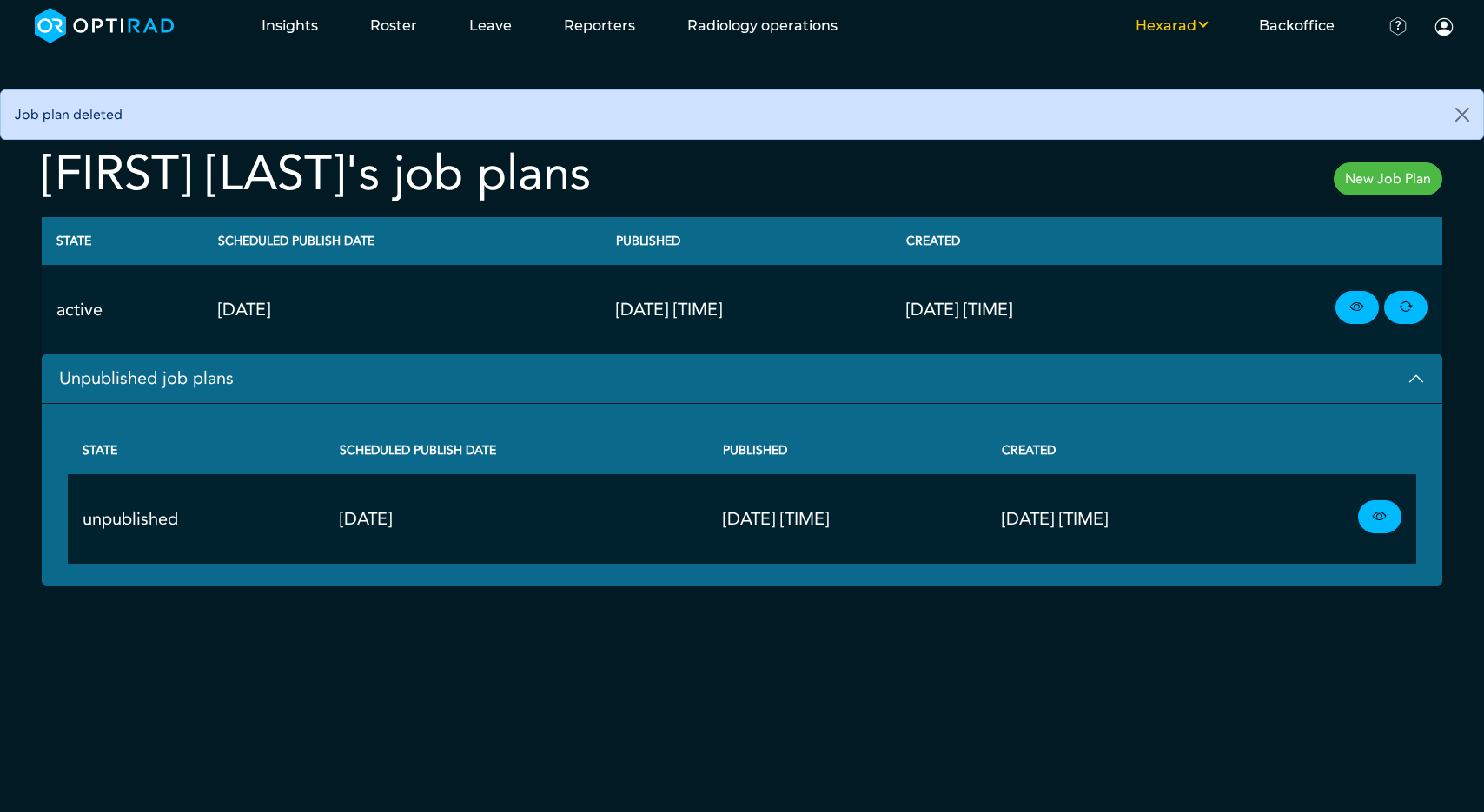 click on "Unpublished job plans" at bounding box center [742, 379] 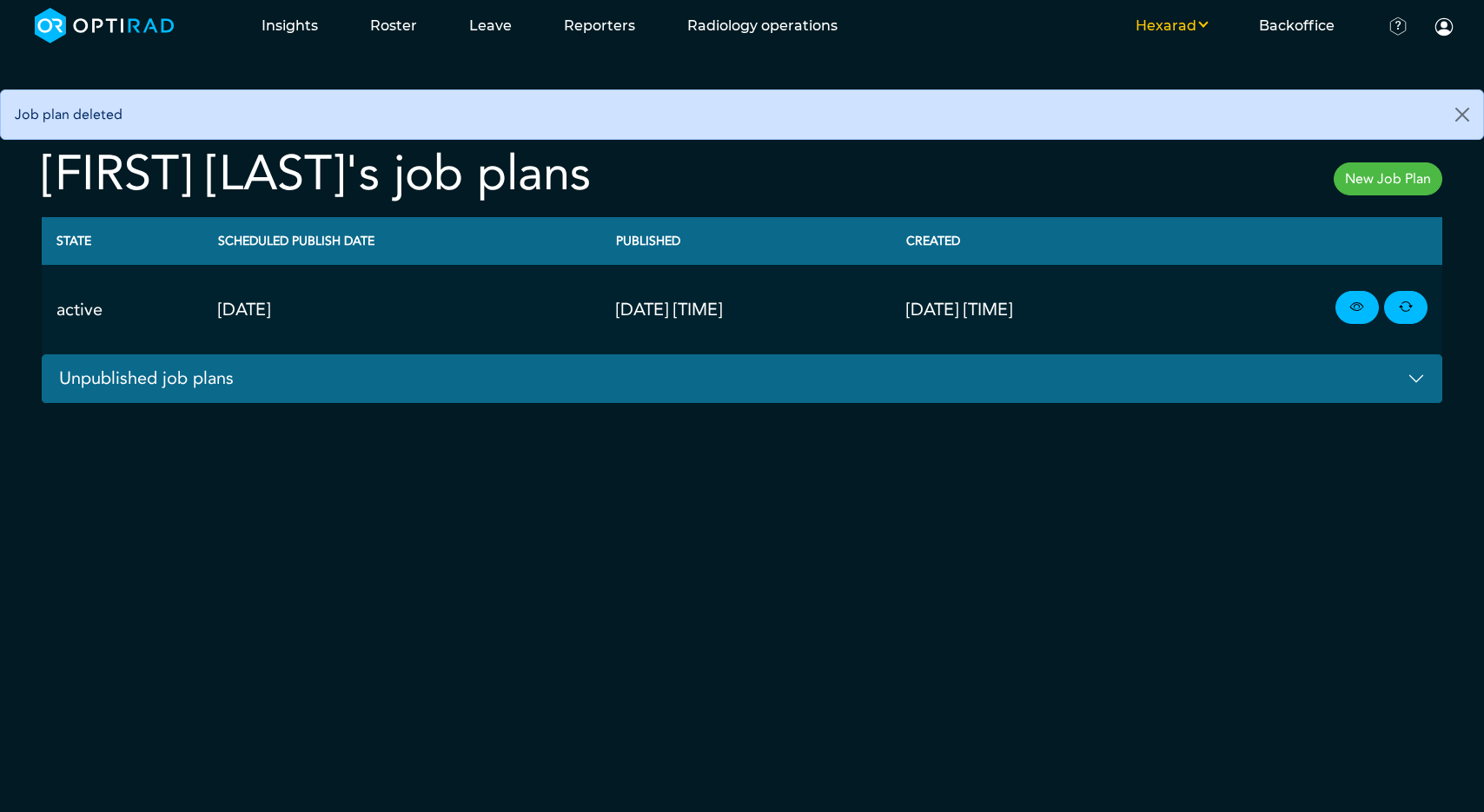 click on "New Job Plan" at bounding box center [1388, 179] 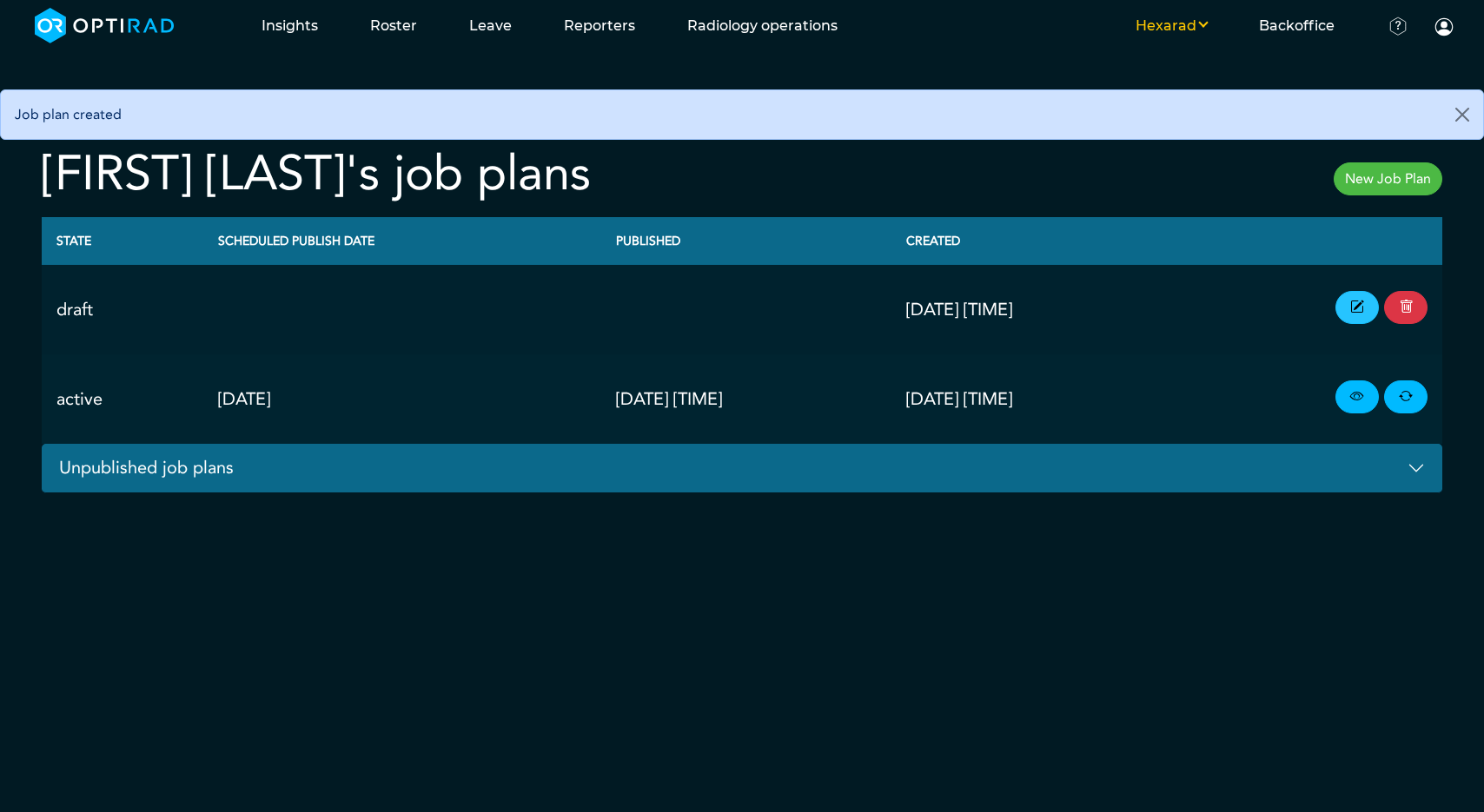 click at bounding box center (1357, 307) 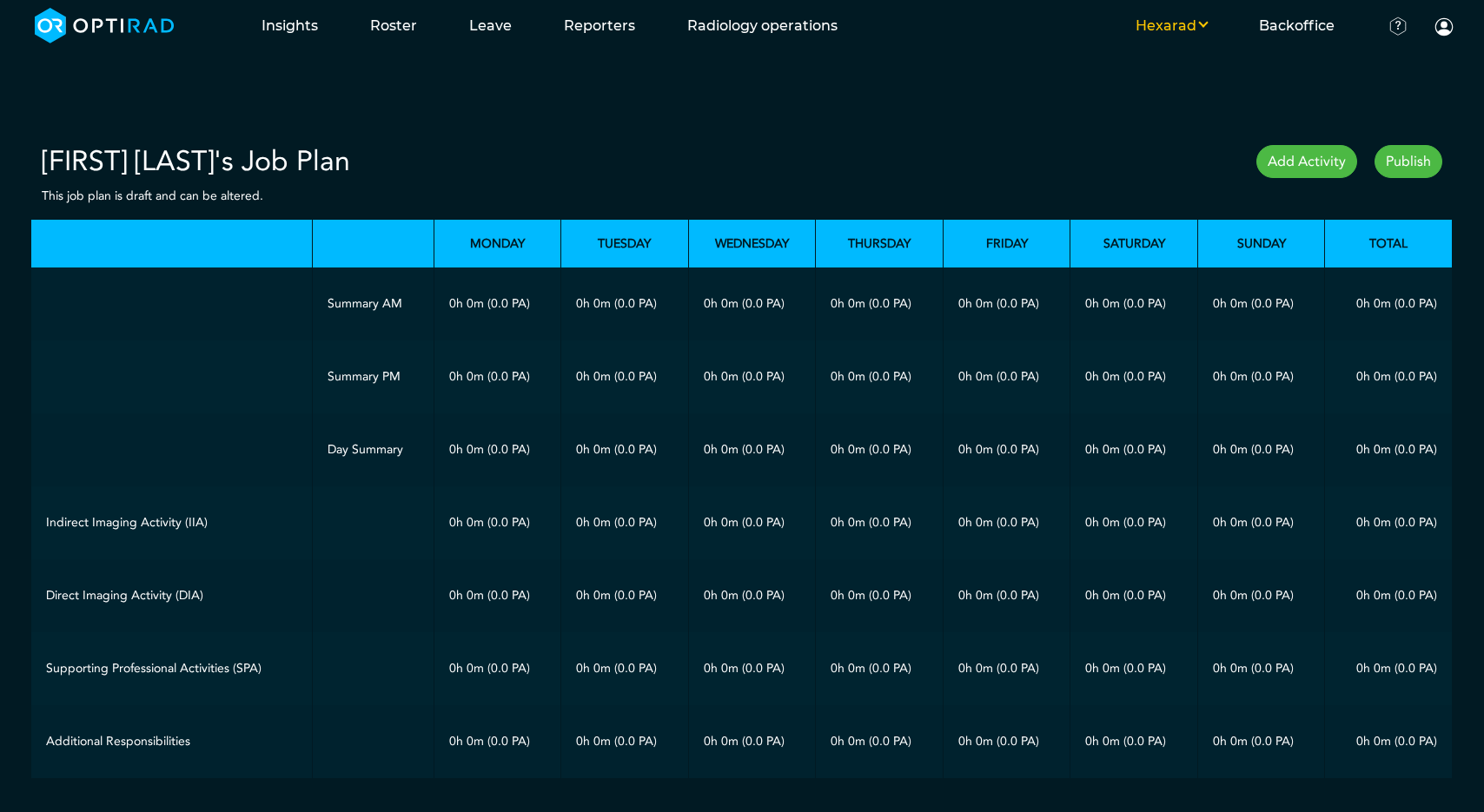 click on "Add Activity" at bounding box center [1307, 162] 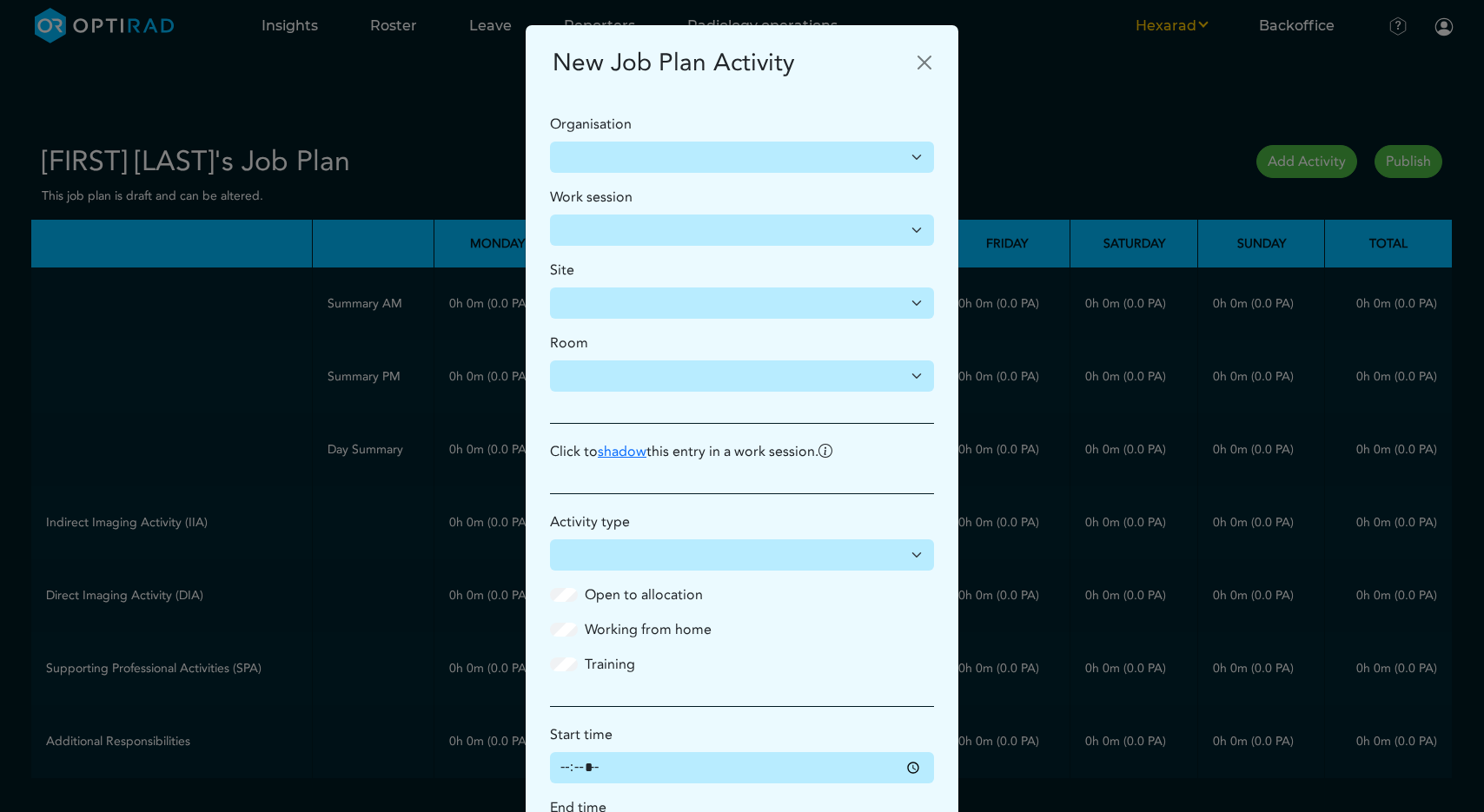 click on "**********" at bounding box center [742, 260] 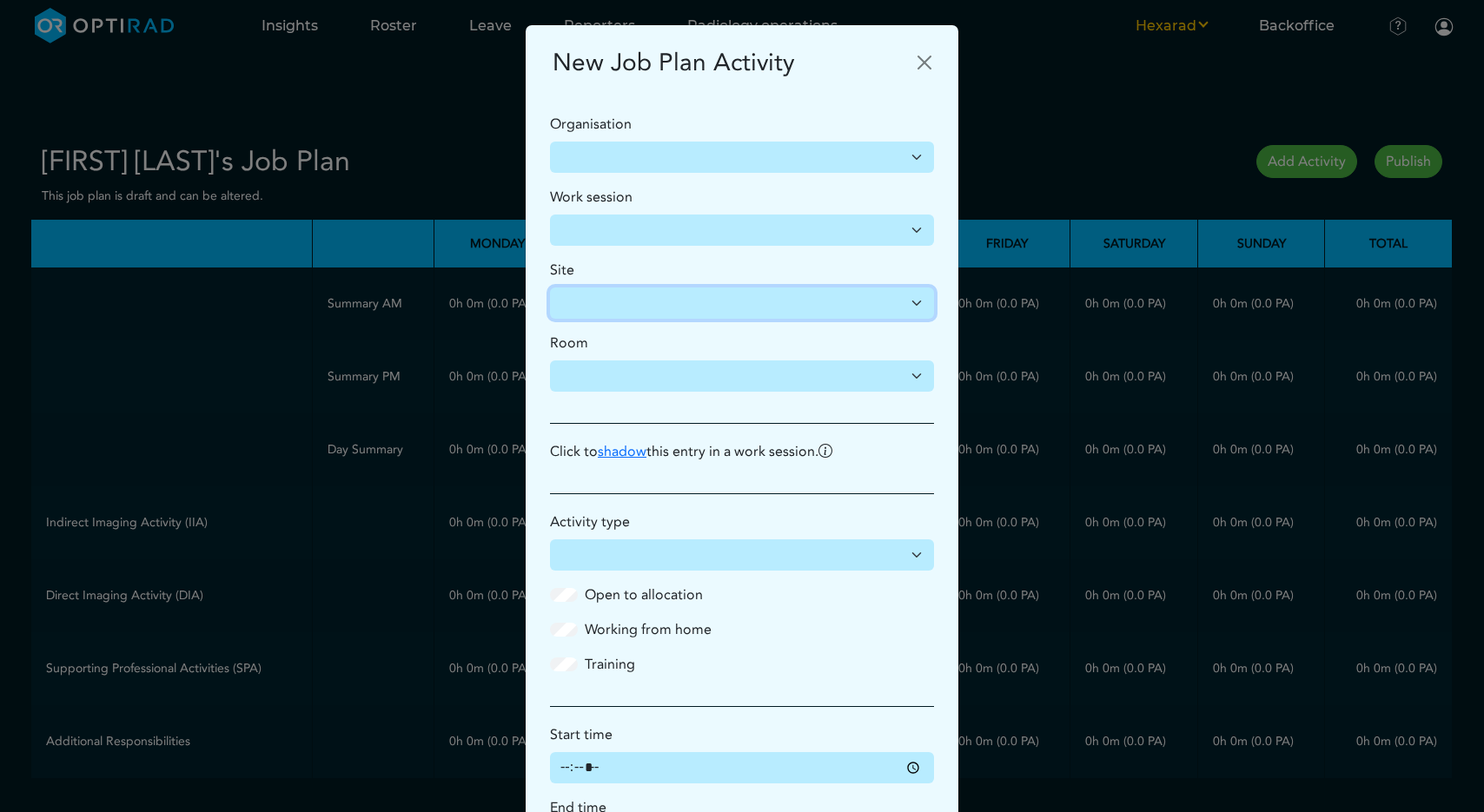 click on "Site" at bounding box center [742, 303] 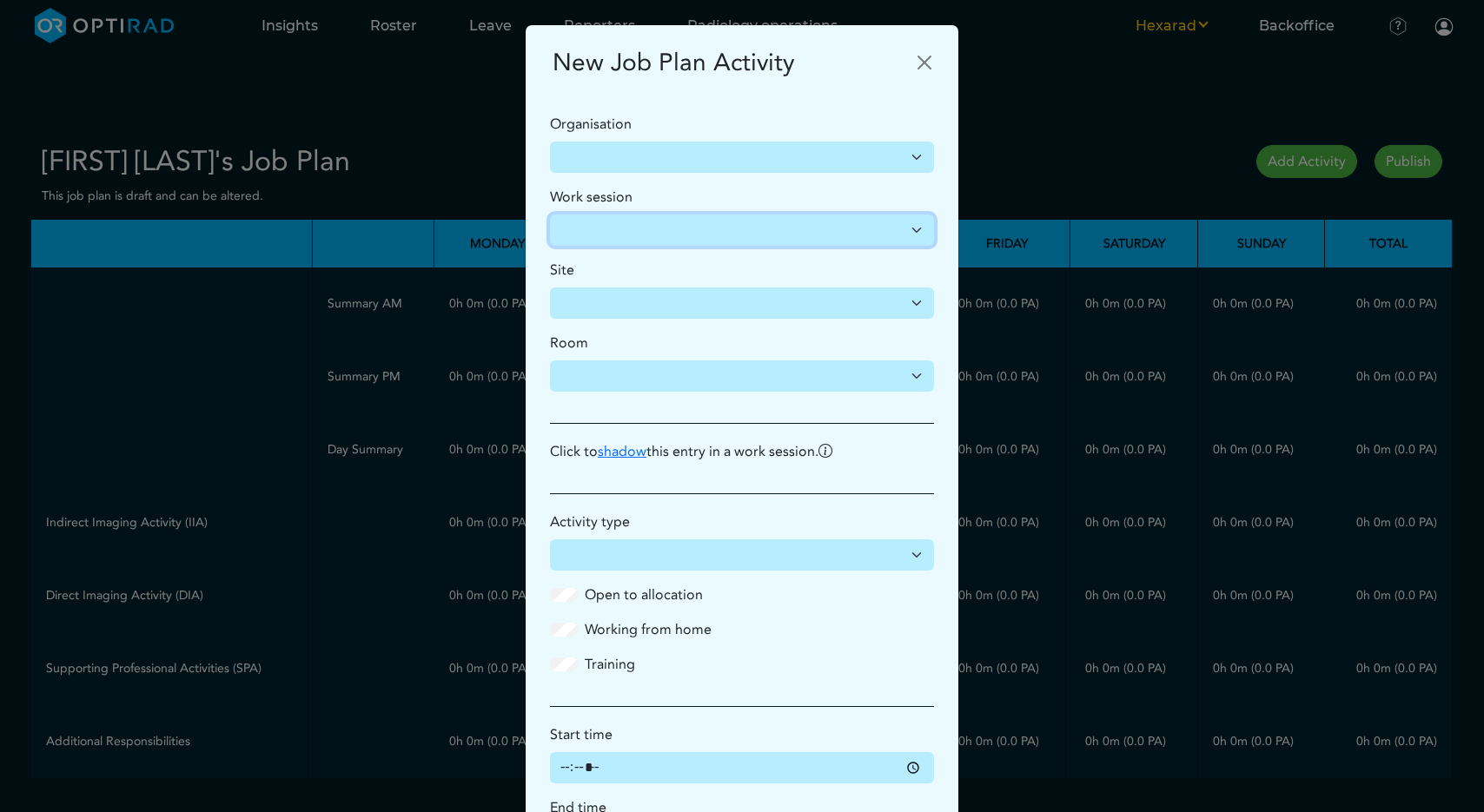 click on "Work session" at bounding box center [742, 230] 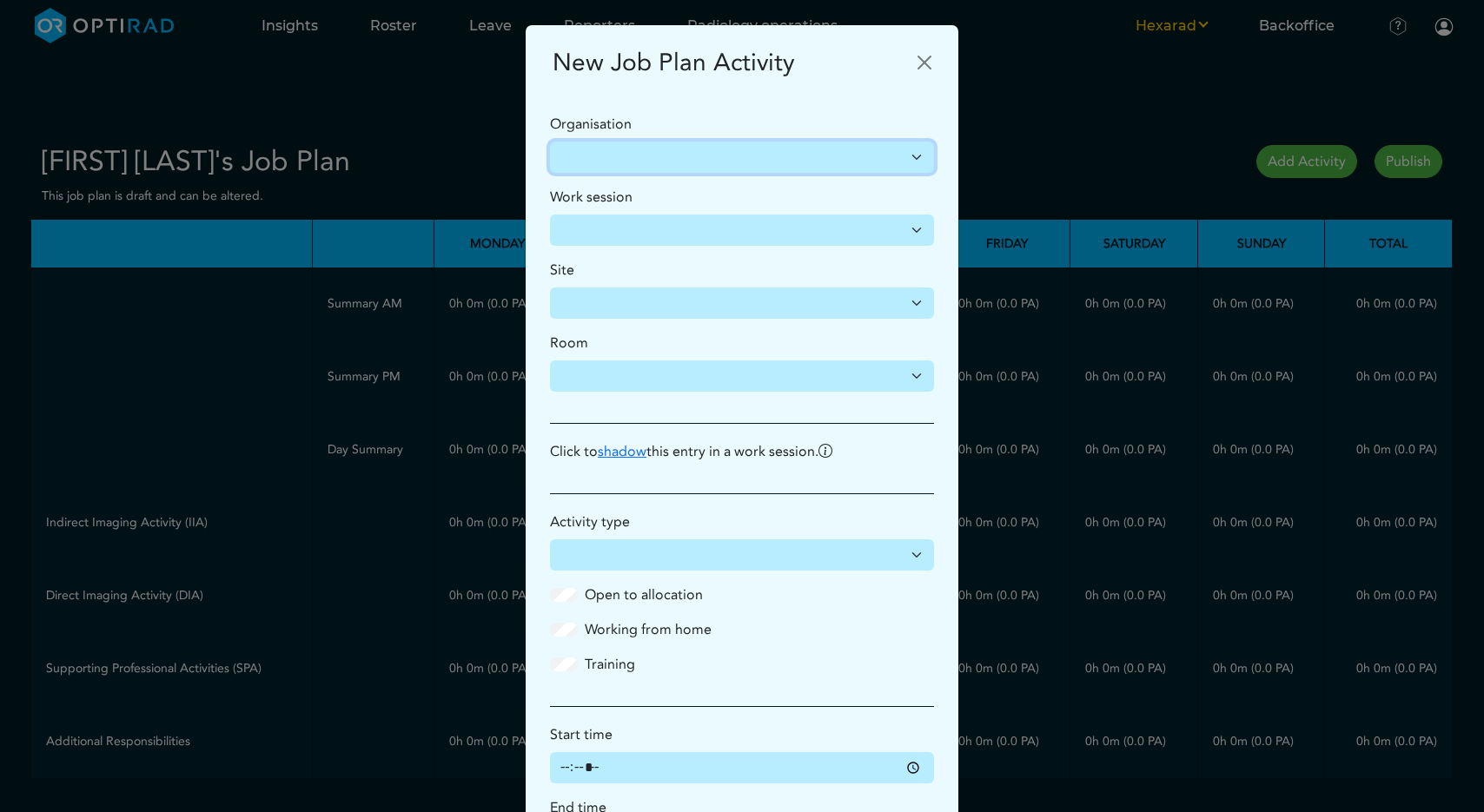 click on "**********" at bounding box center [742, 157] 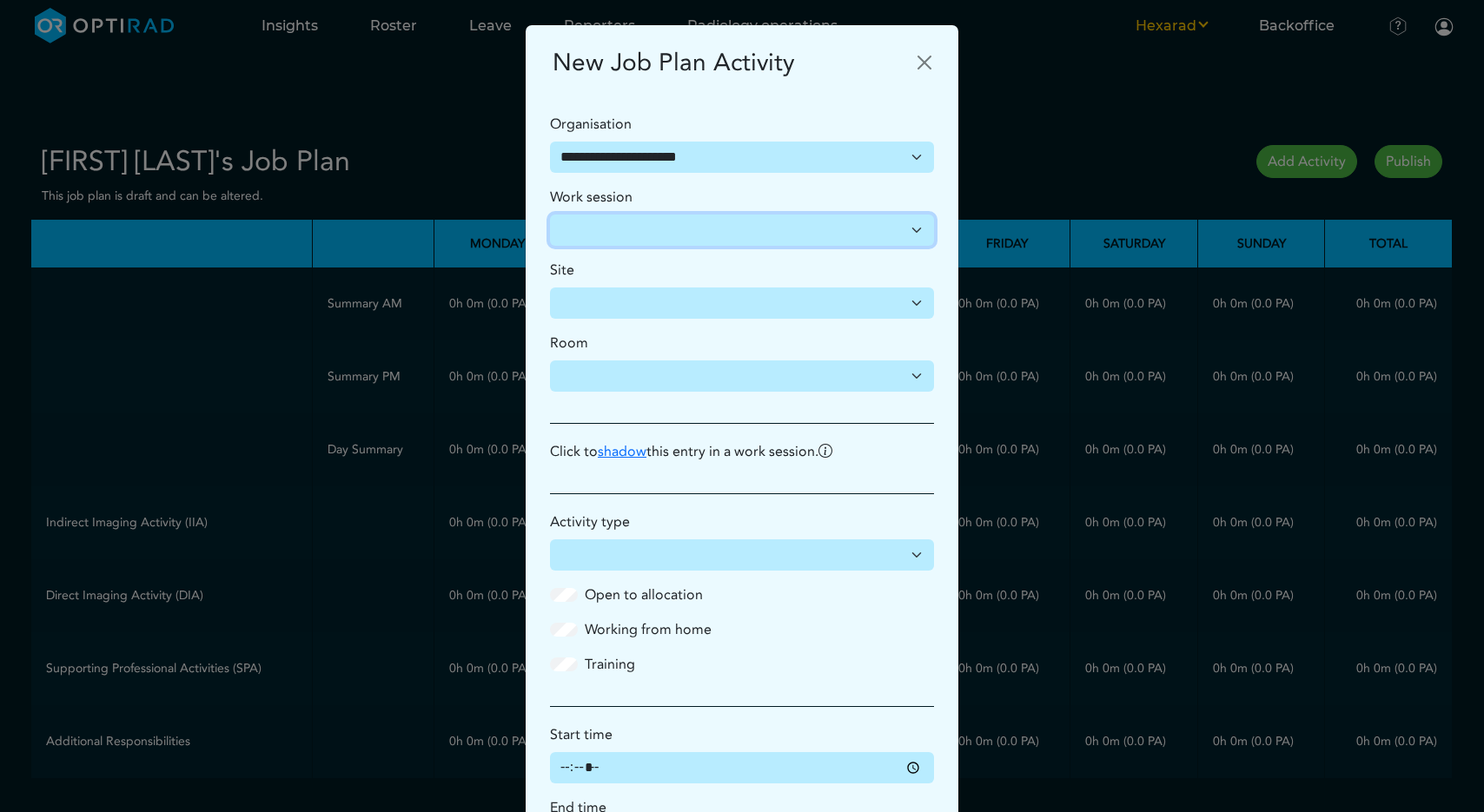 click on "**********" at bounding box center [742, 230] 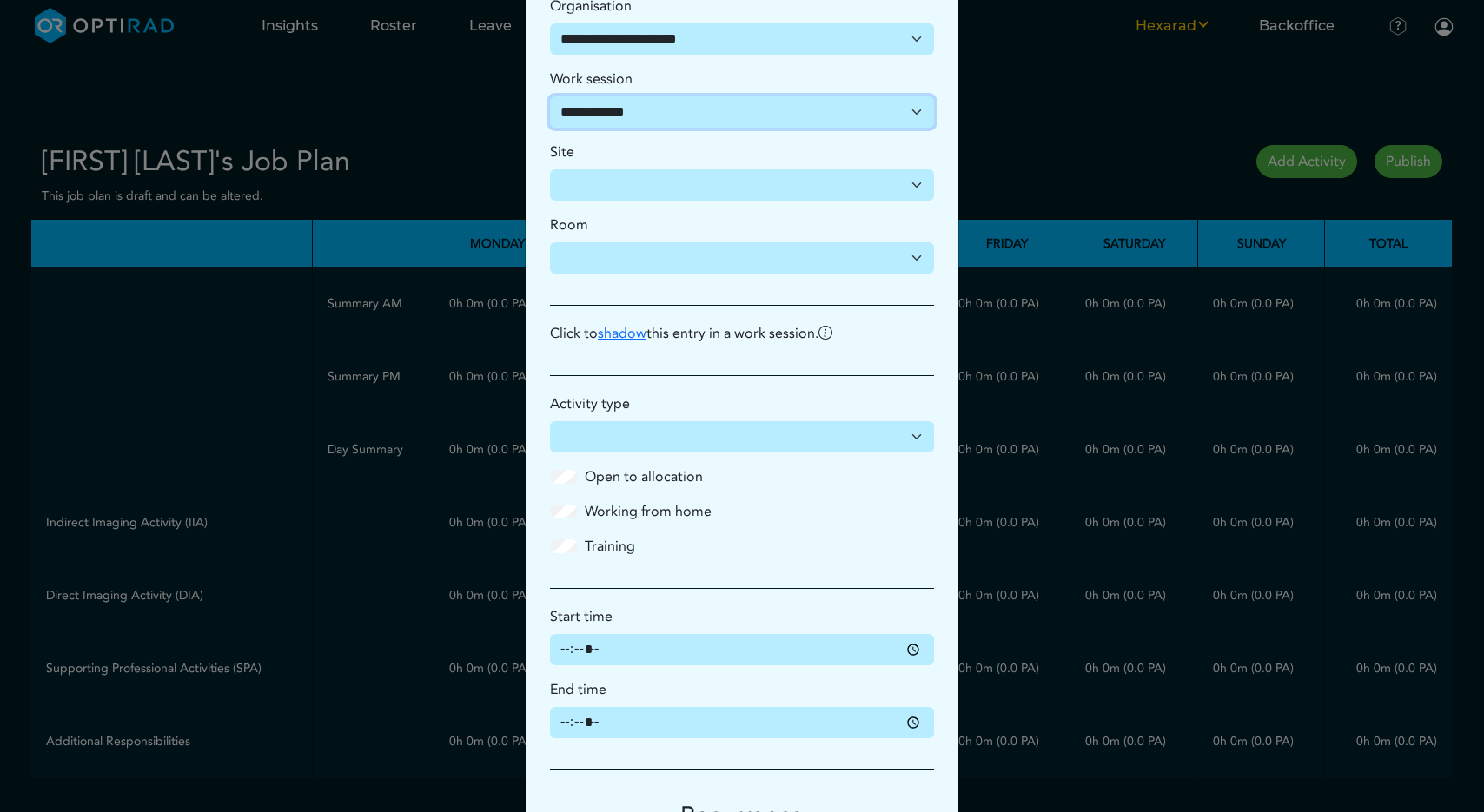 scroll, scrollTop: 158, scrollLeft: 0, axis: vertical 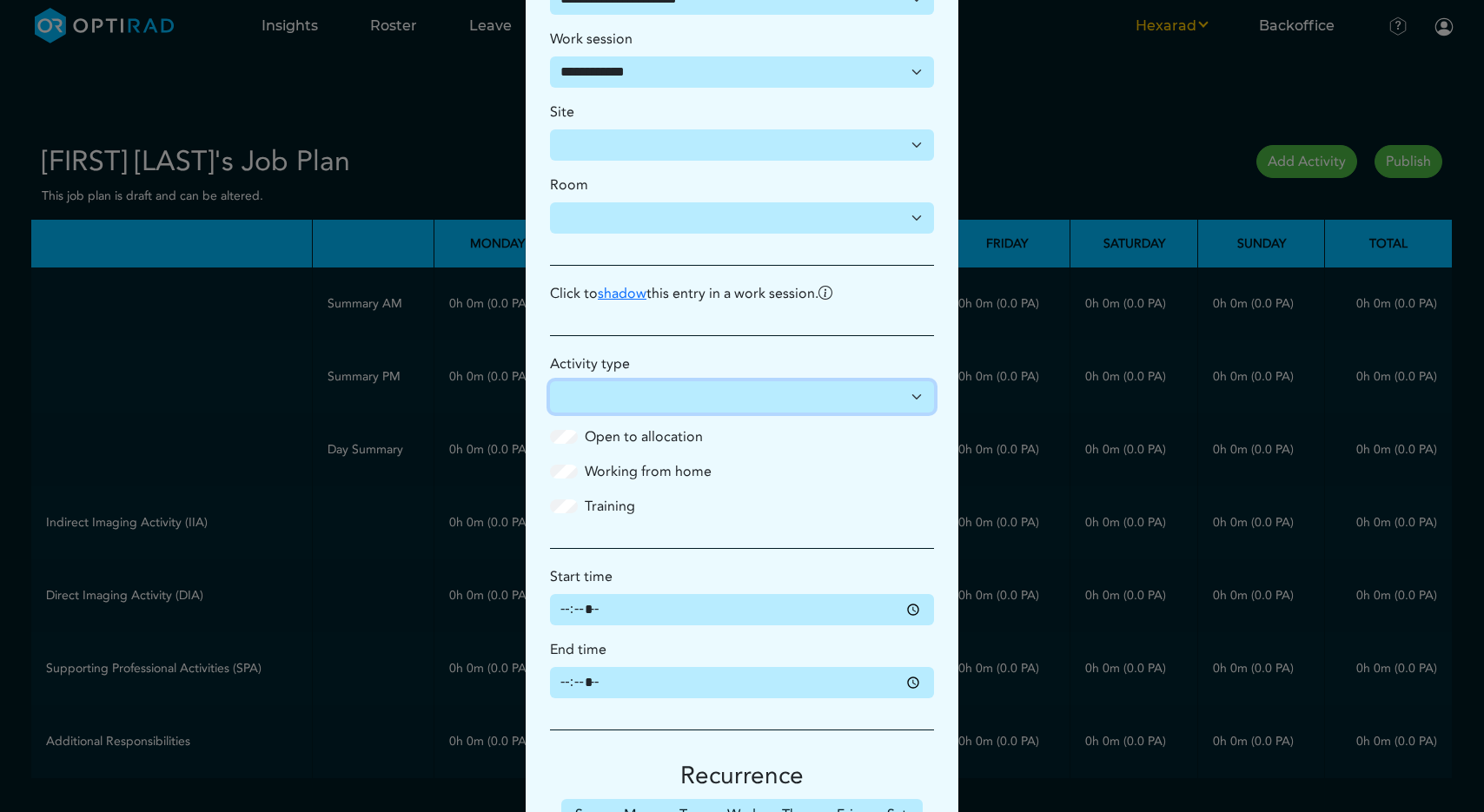 click on "**********" at bounding box center (742, 397) 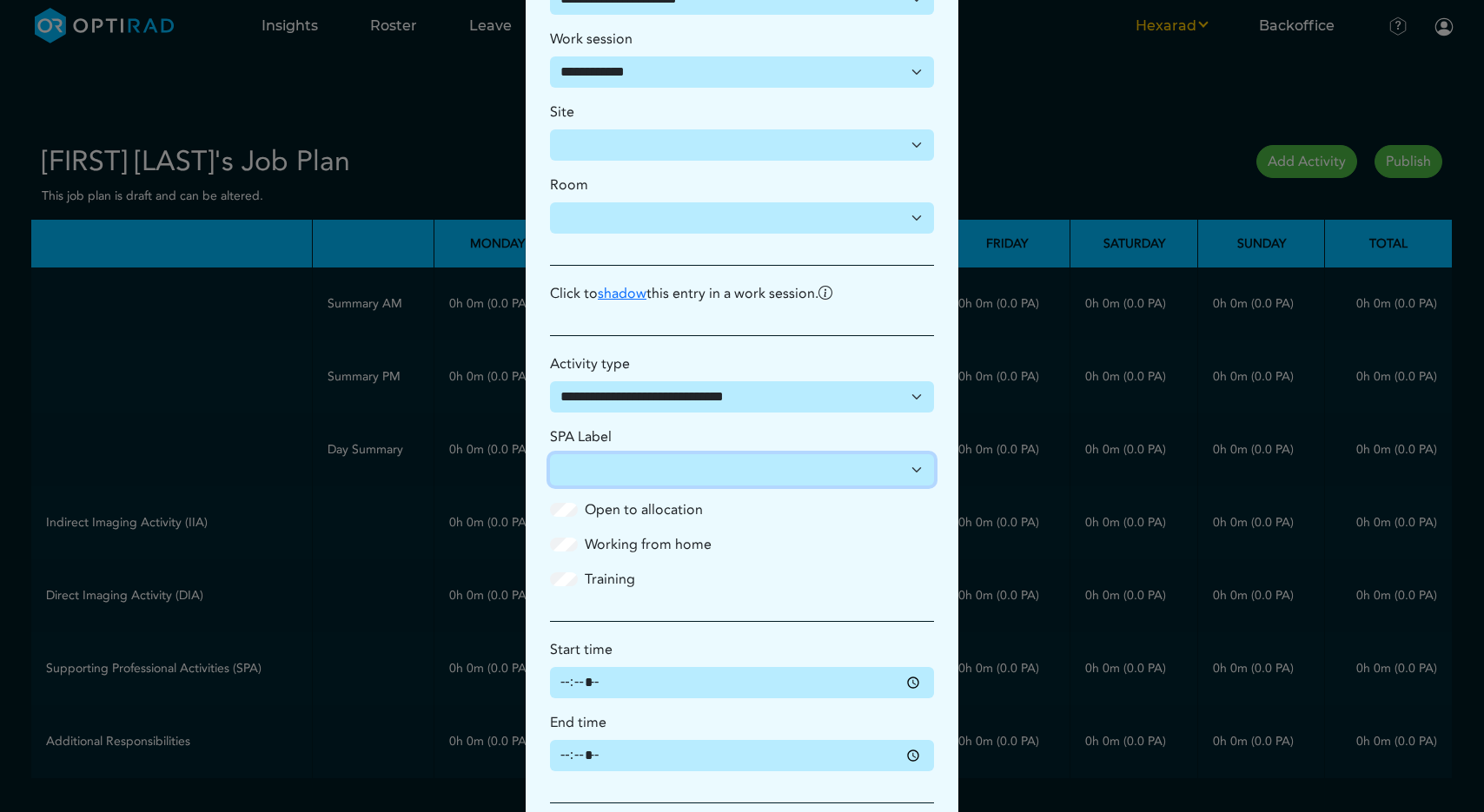 click on "**********" at bounding box center [742, 470] 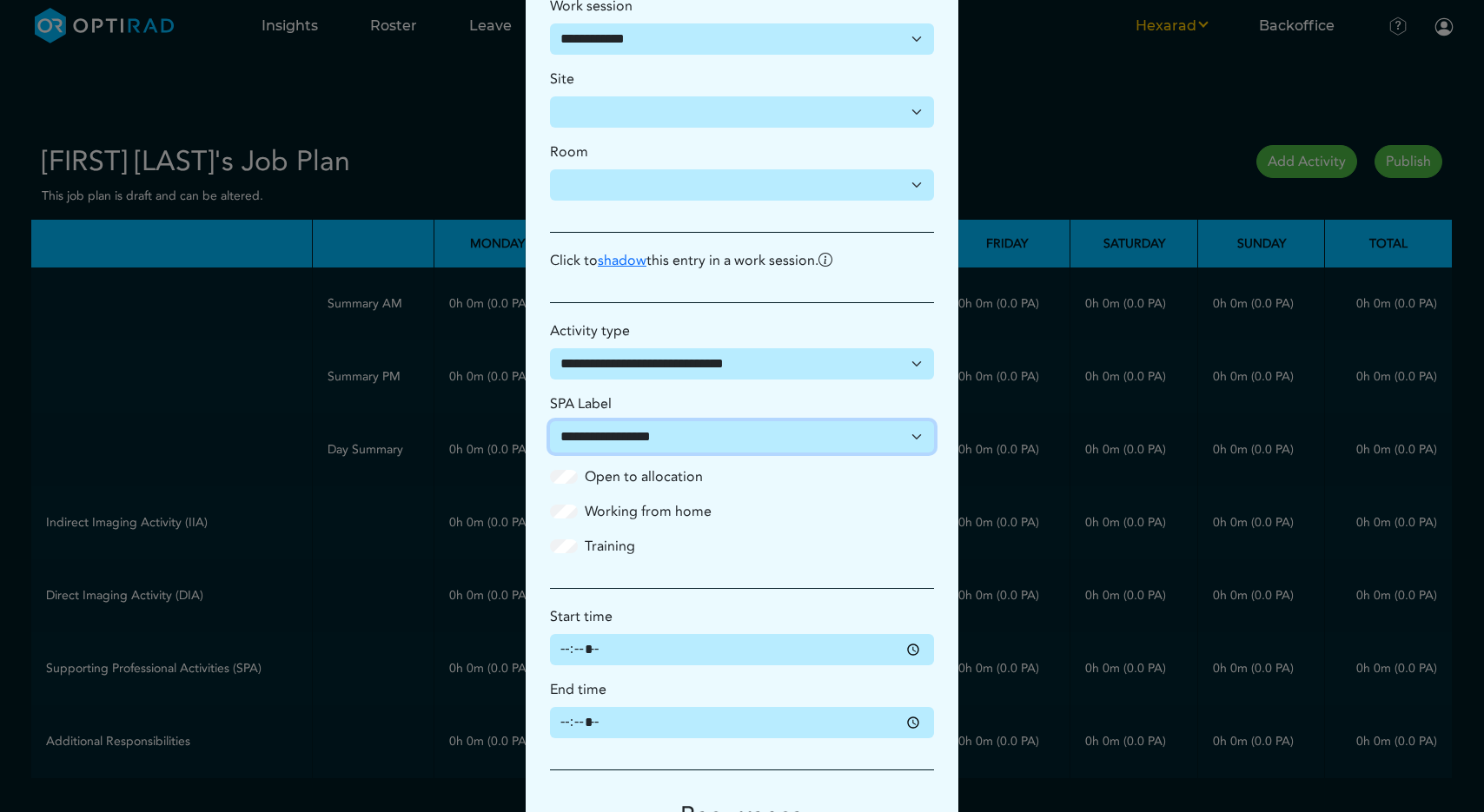 scroll, scrollTop: 192, scrollLeft: 0, axis: vertical 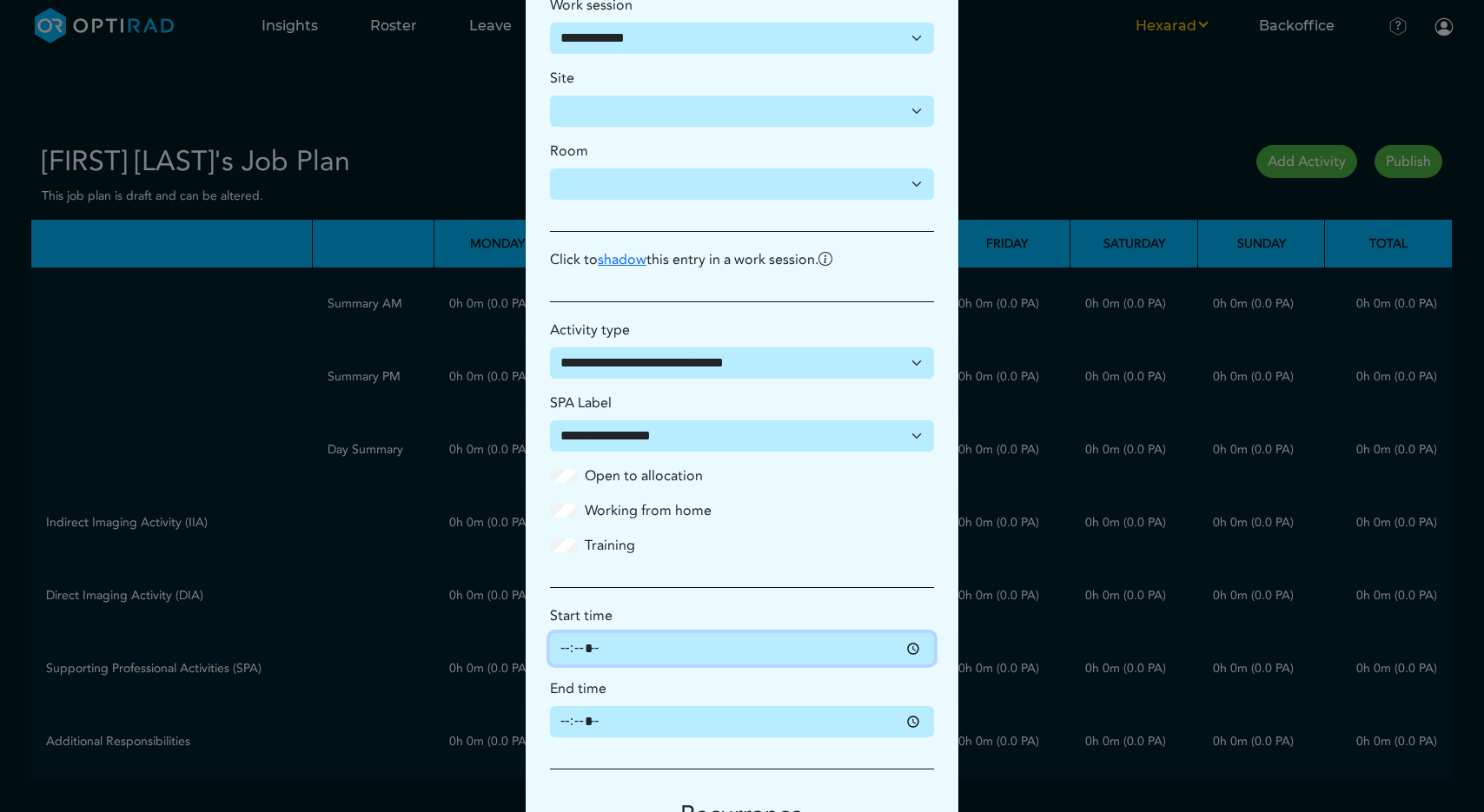 click on "Start time" at bounding box center [742, 649] 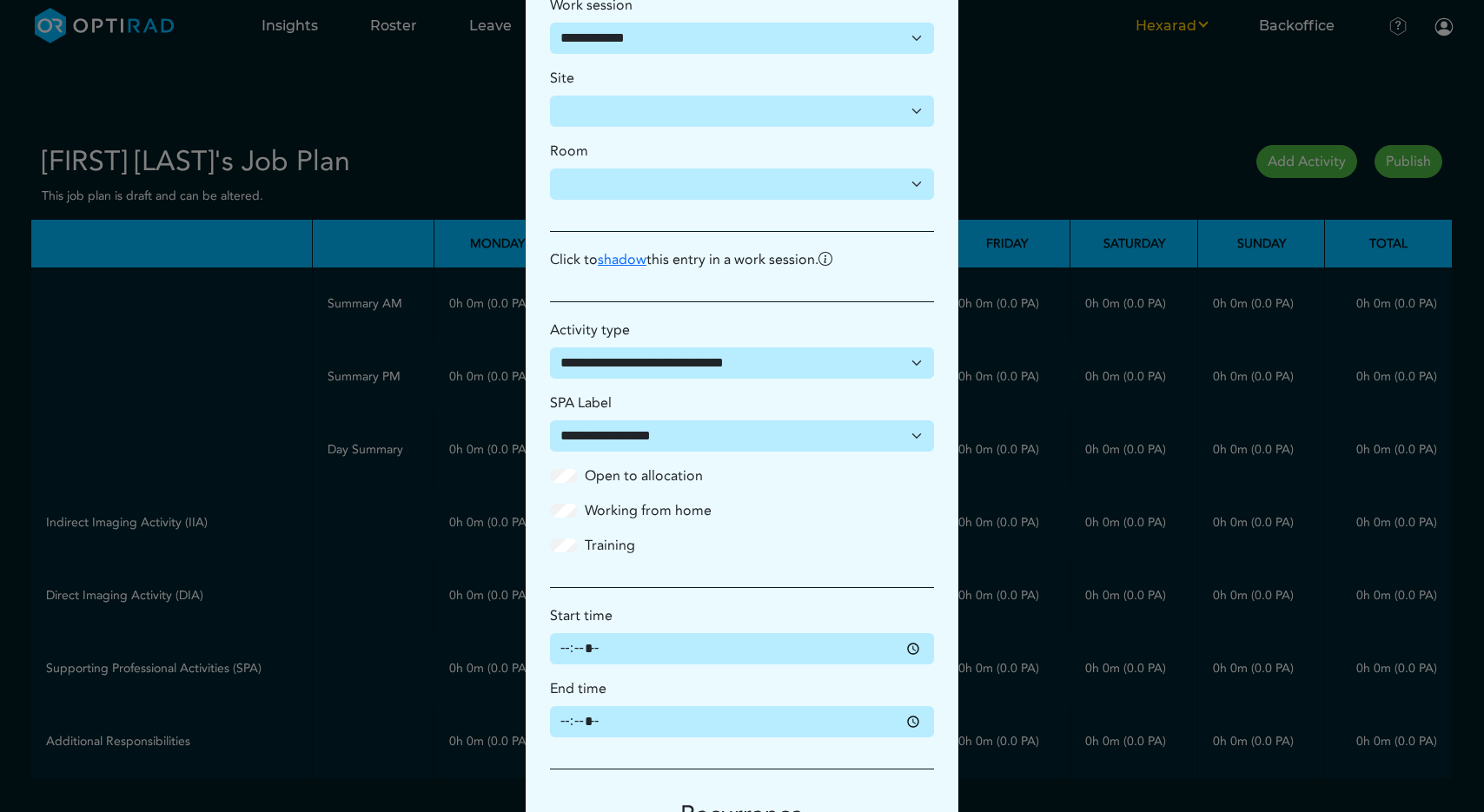 click on "End time" at bounding box center [742, 715] 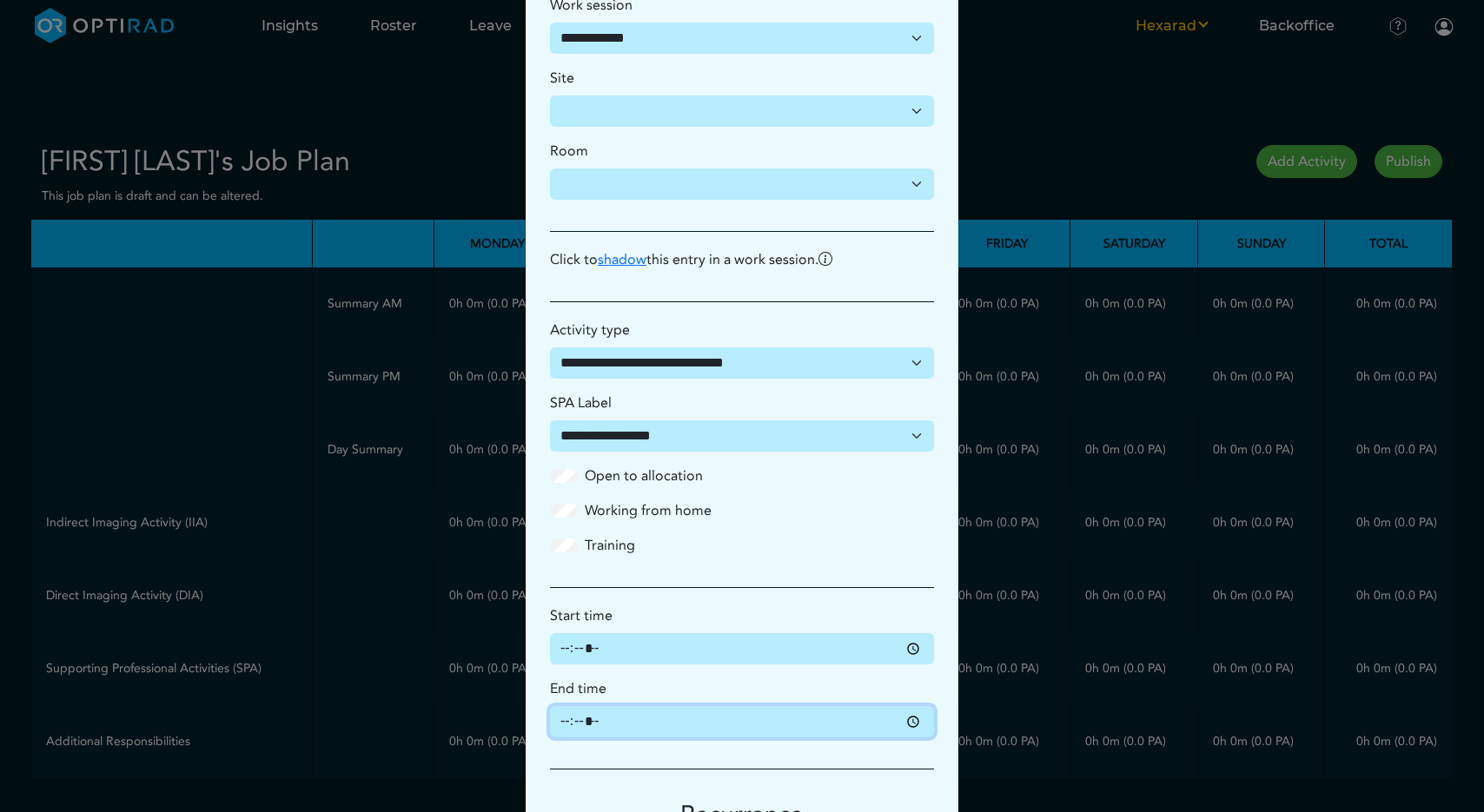 click on "End time" at bounding box center [742, 722] 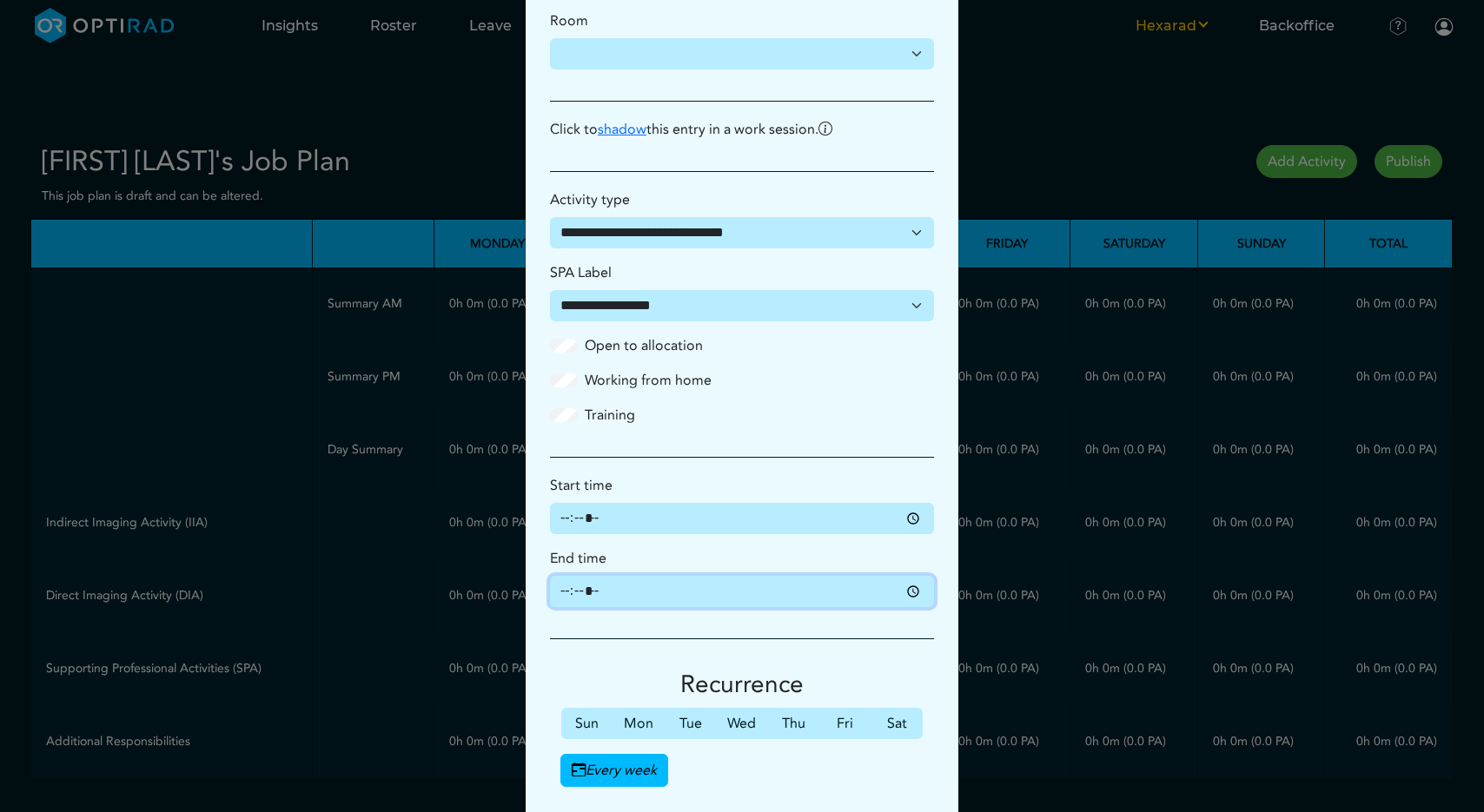 scroll, scrollTop: 432, scrollLeft: 0, axis: vertical 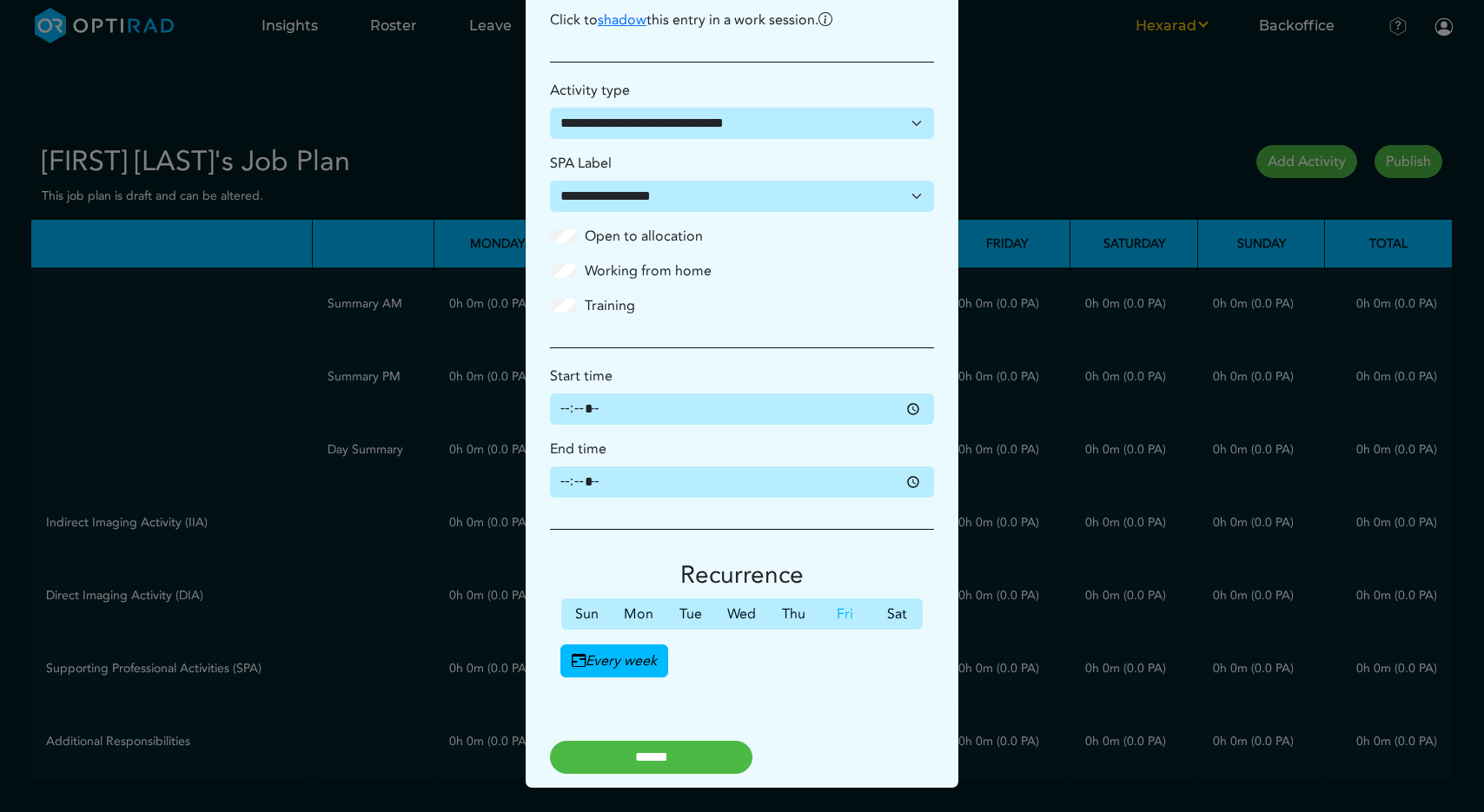 click on "Fri" at bounding box center [845, 614] 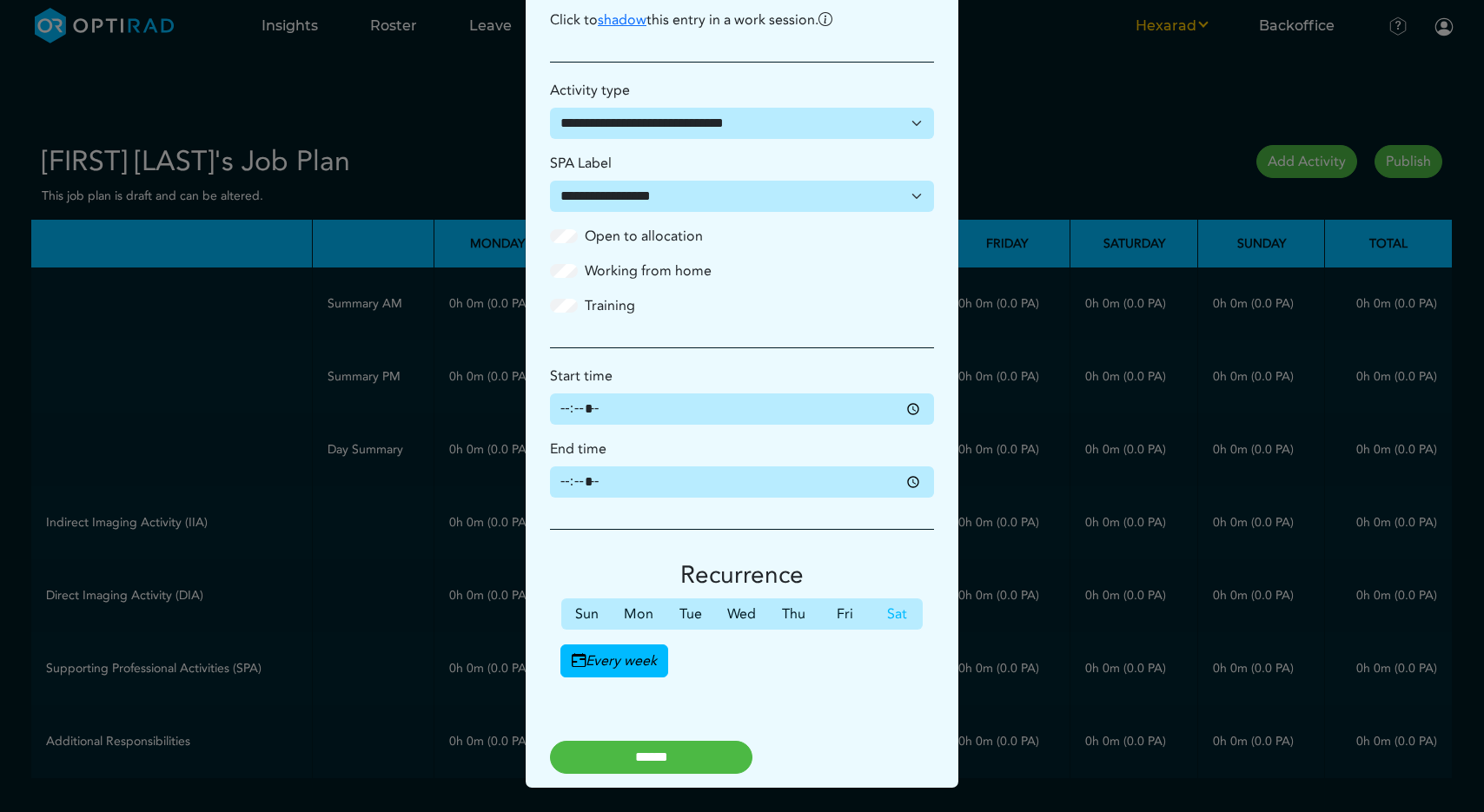 click on "Sat" at bounding box center [897, 614] 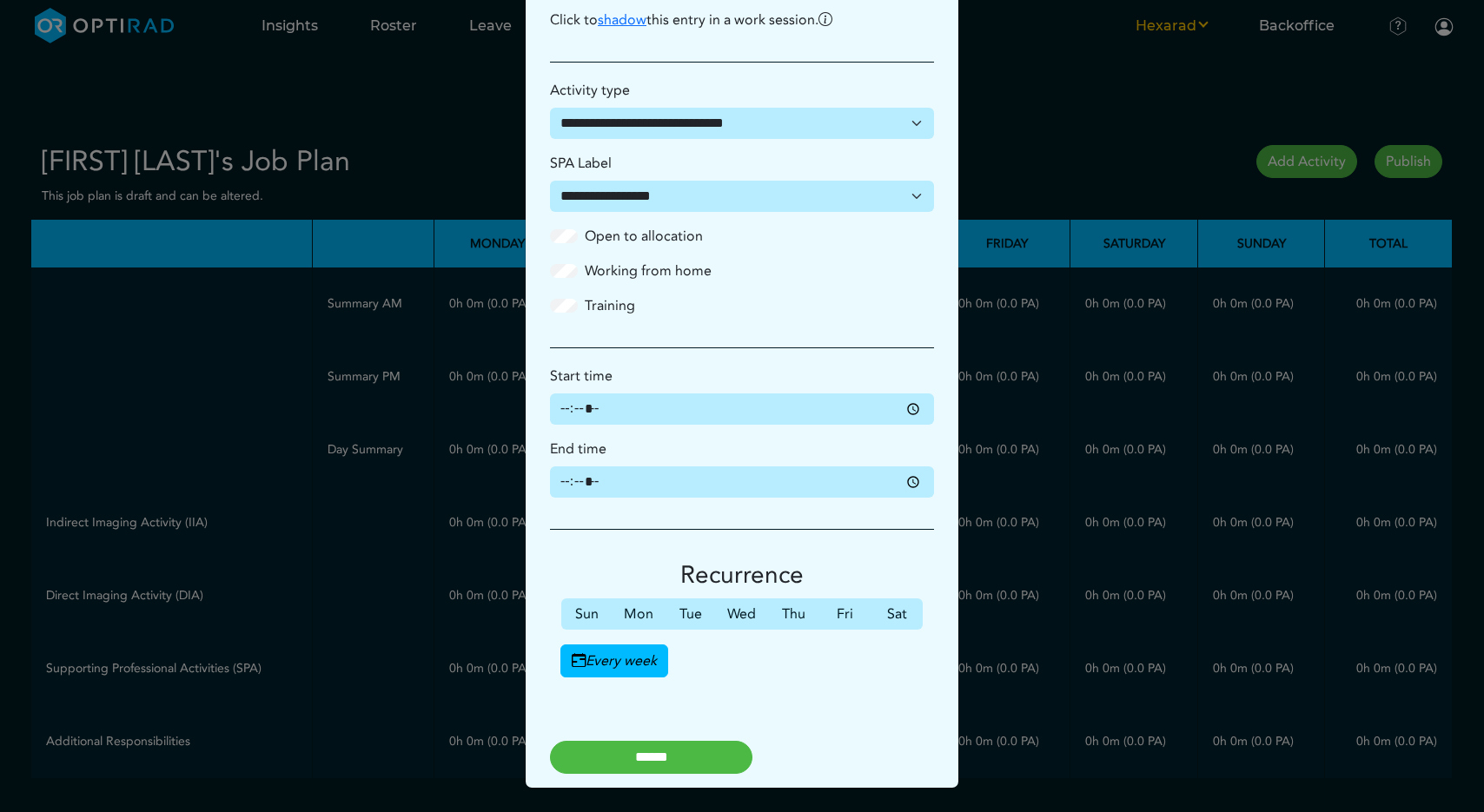 click on "******" at bounding box center (651, 757) 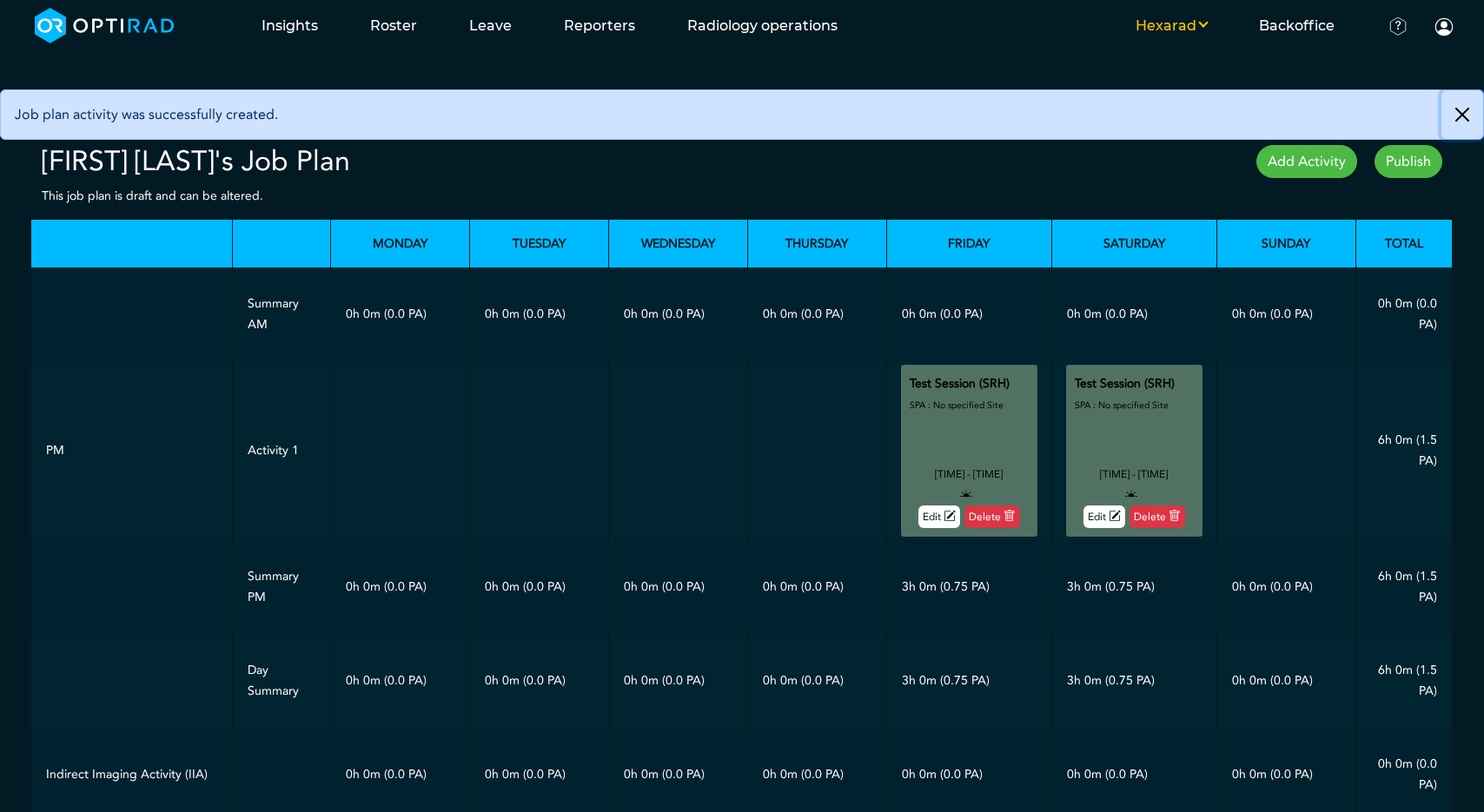 click at bounding box center [1462, 115] 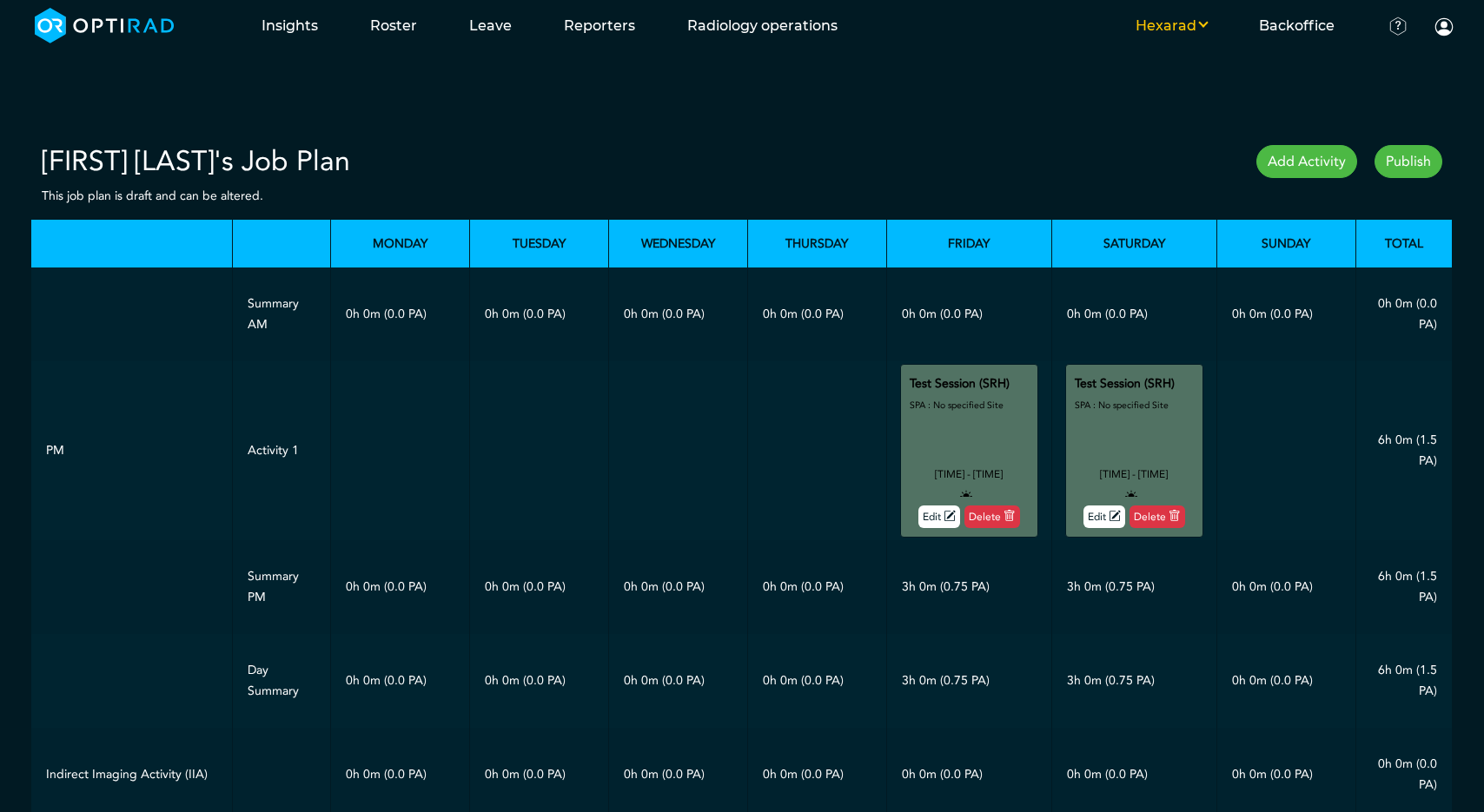 click at bounding box center (1104, 517) 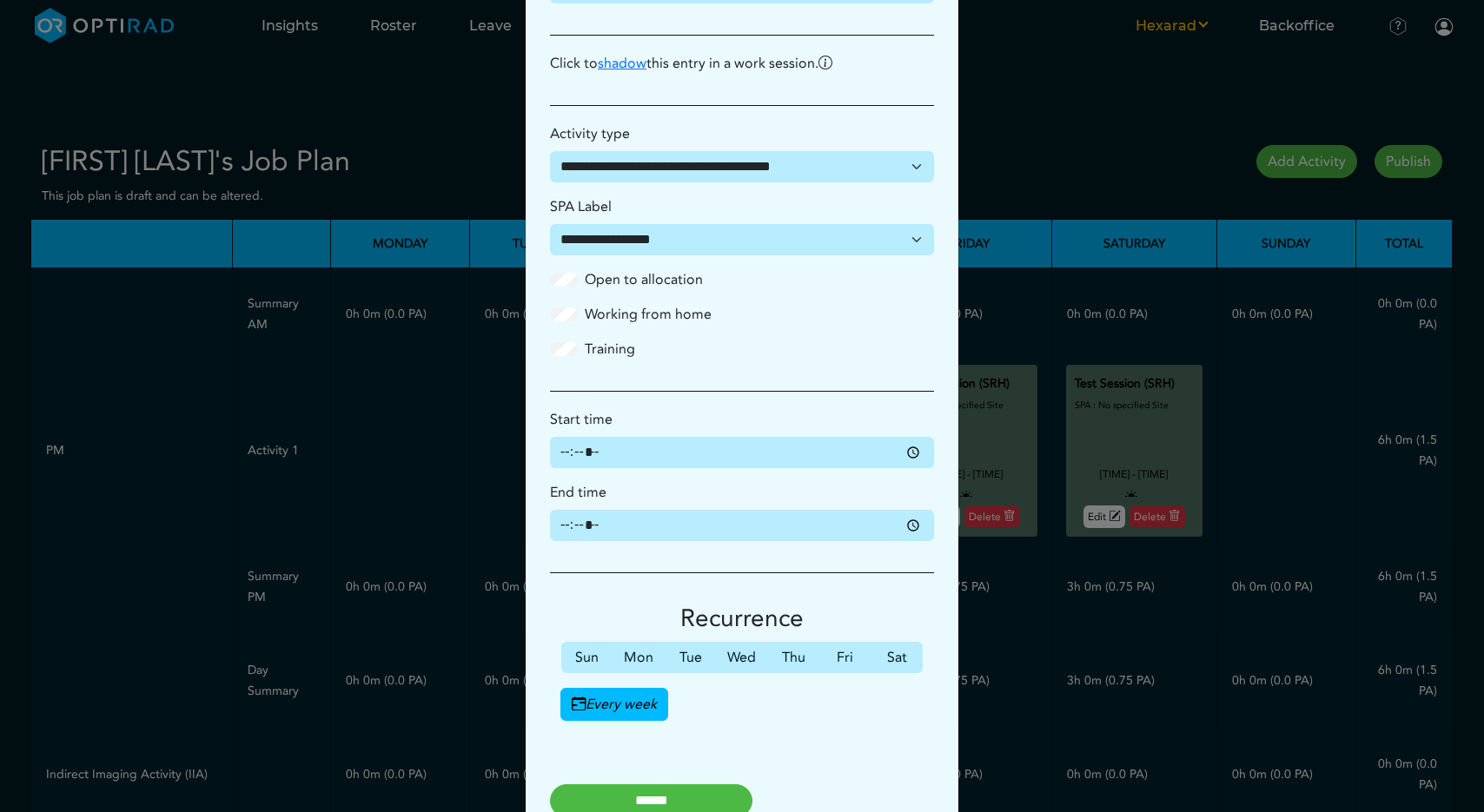scroll, scrollTop: 432, scrollLeft: 0, axis: vertical 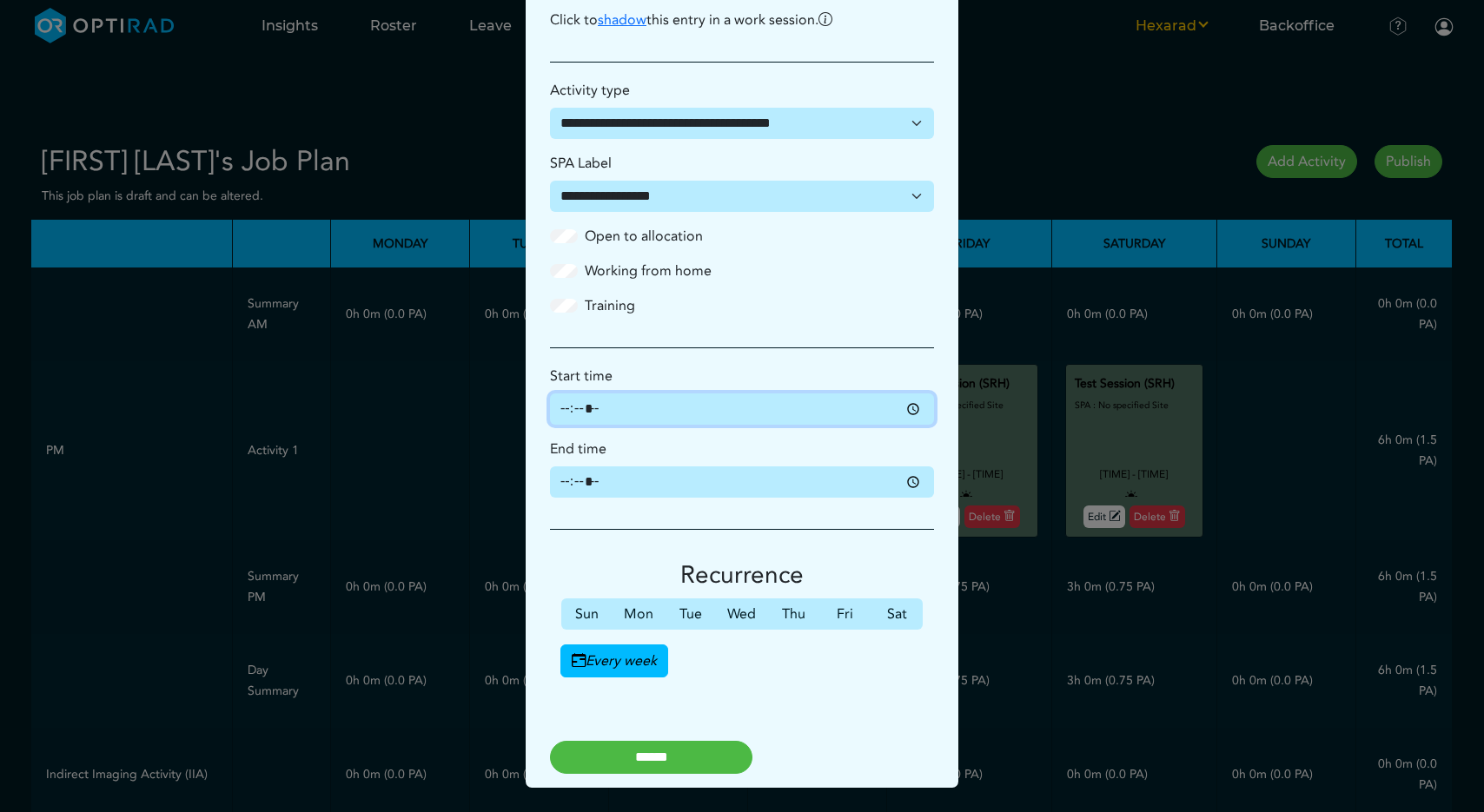 click on "*****" at bounding box center (742, 409) 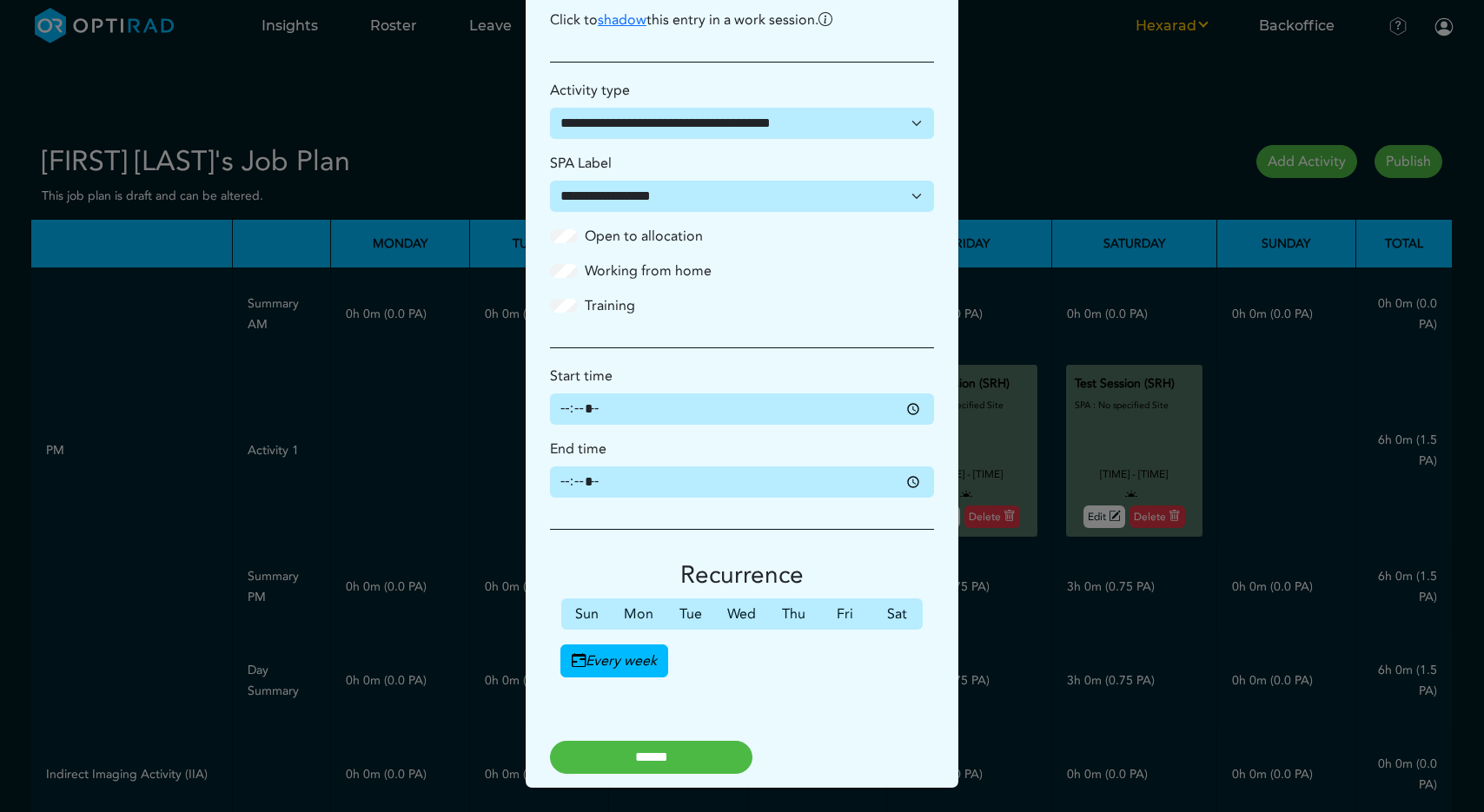 click on "******" at bounding box center (651, 757) 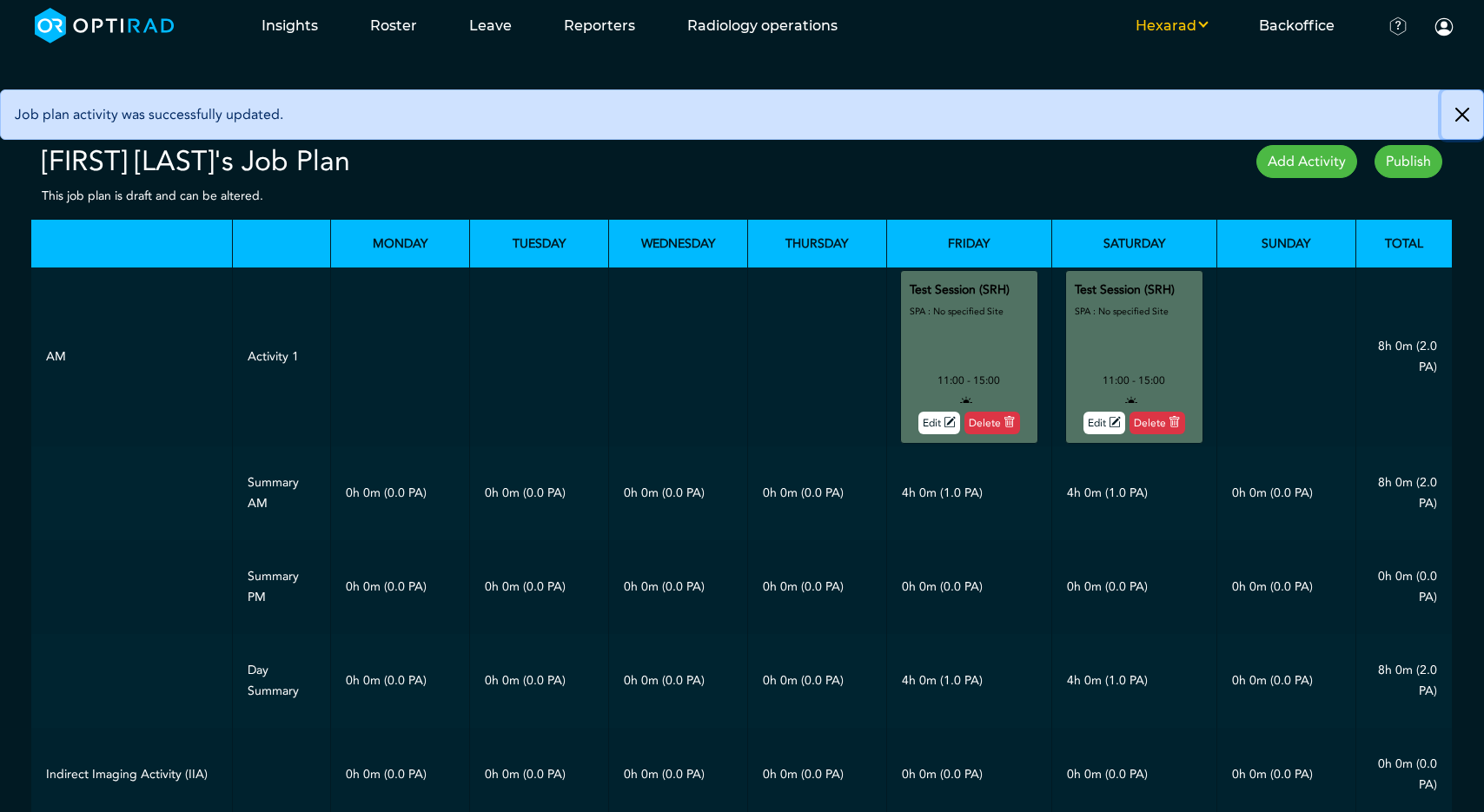 click at bounding box center [1462, 115] 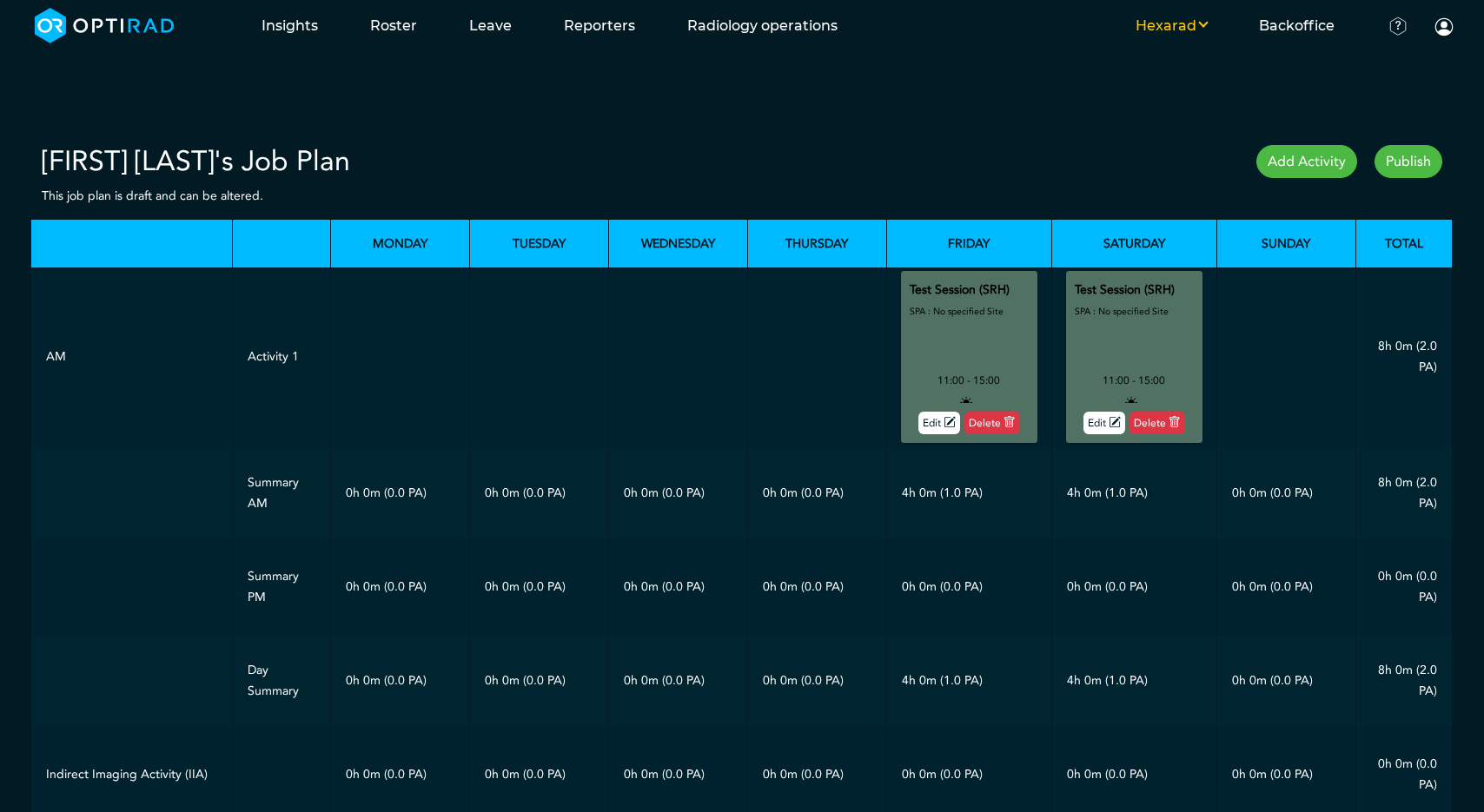 click on "Add Activity" at bounding box center (1307, 162) 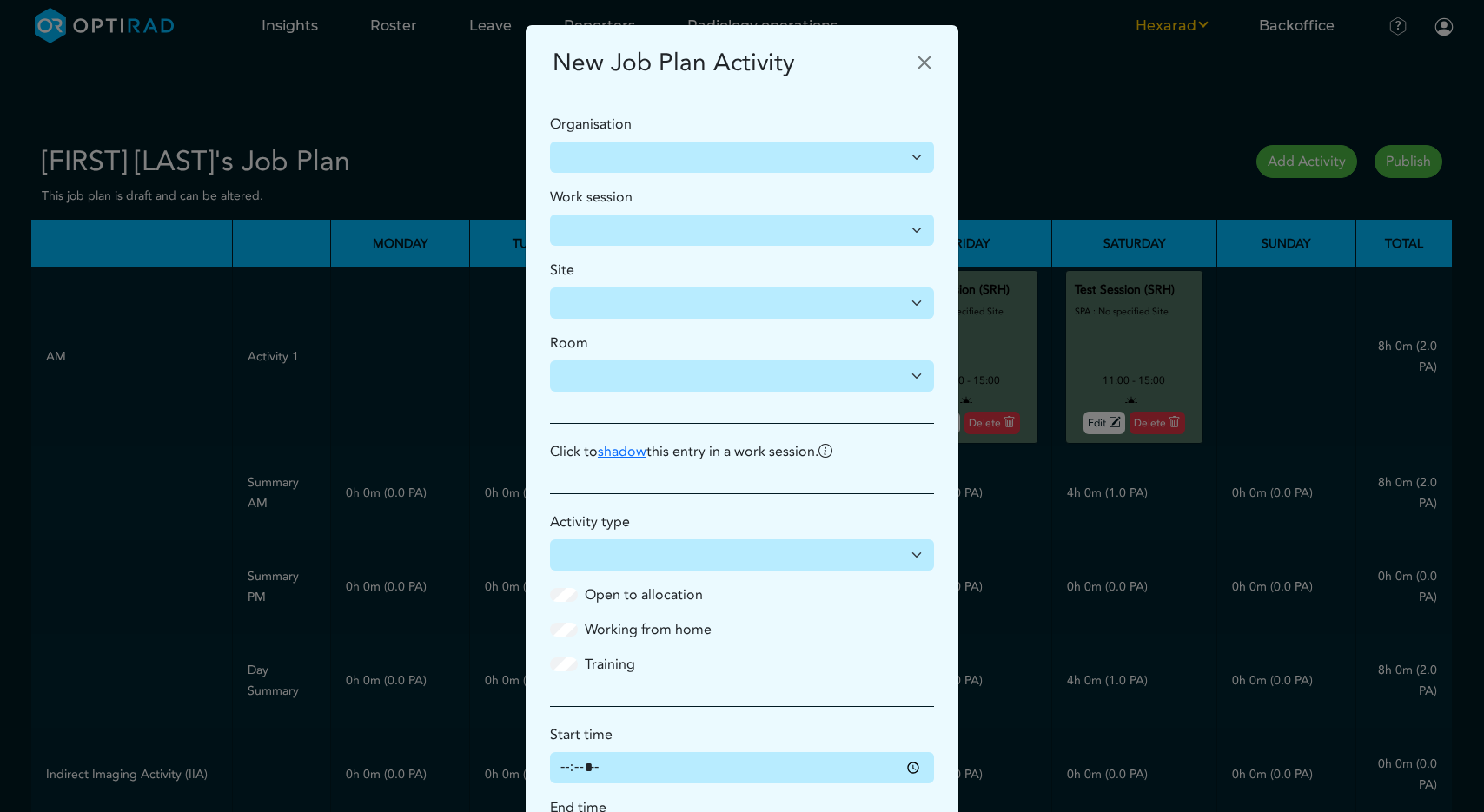 click on "**********" at bounding box center [742, 260] 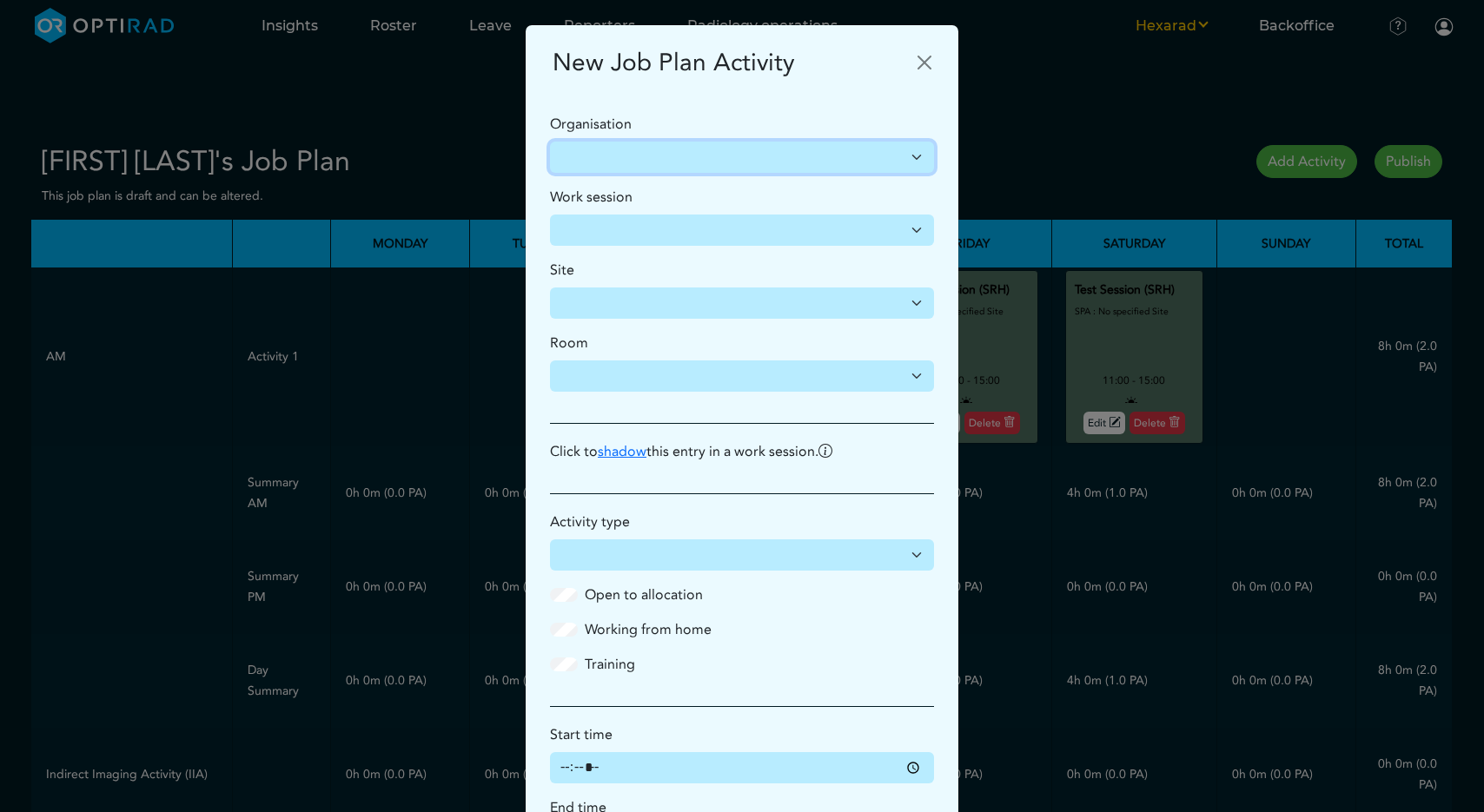click on "**********" at bounding box center (742, 157) 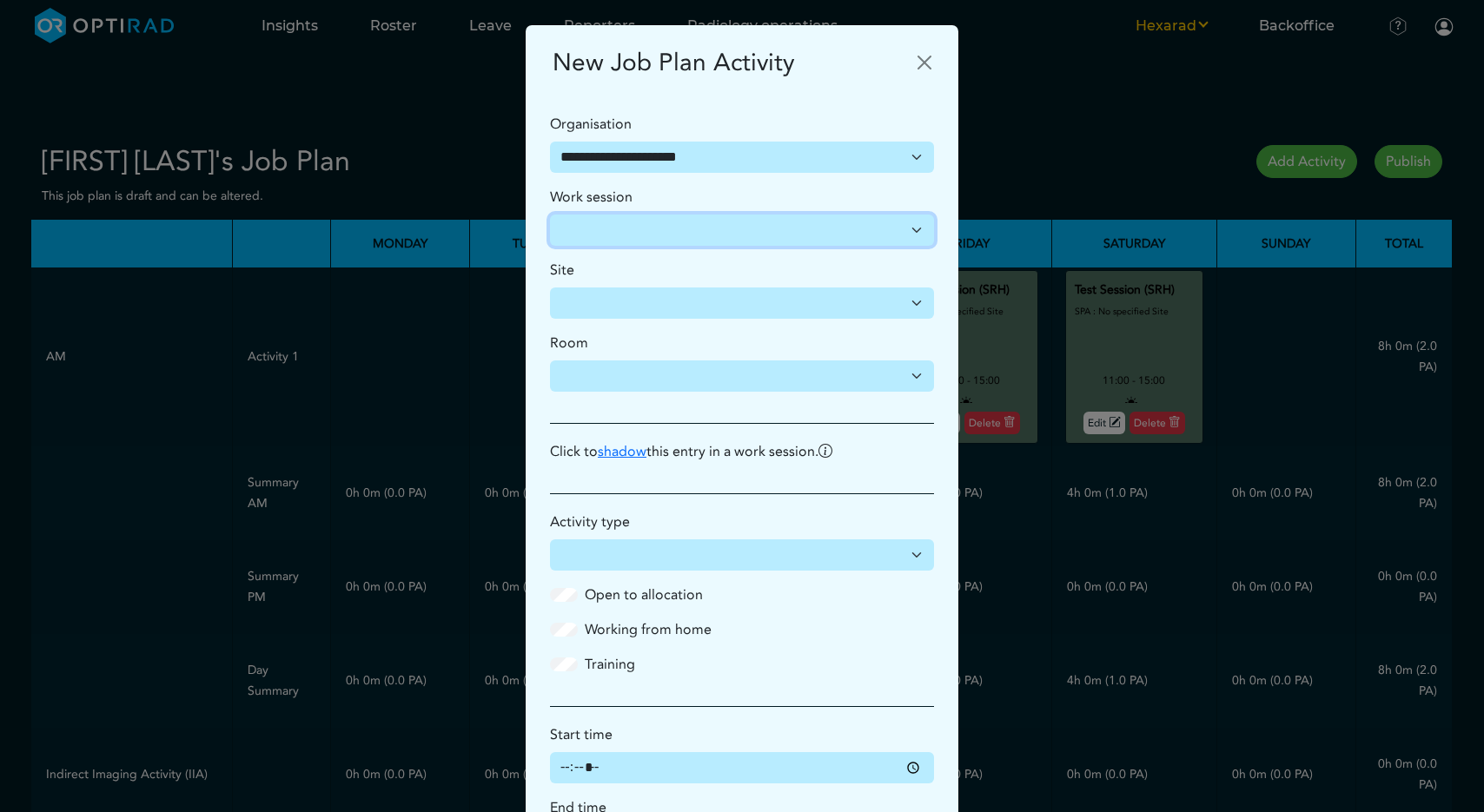 click on "**********" at bounding box center (742, 230) 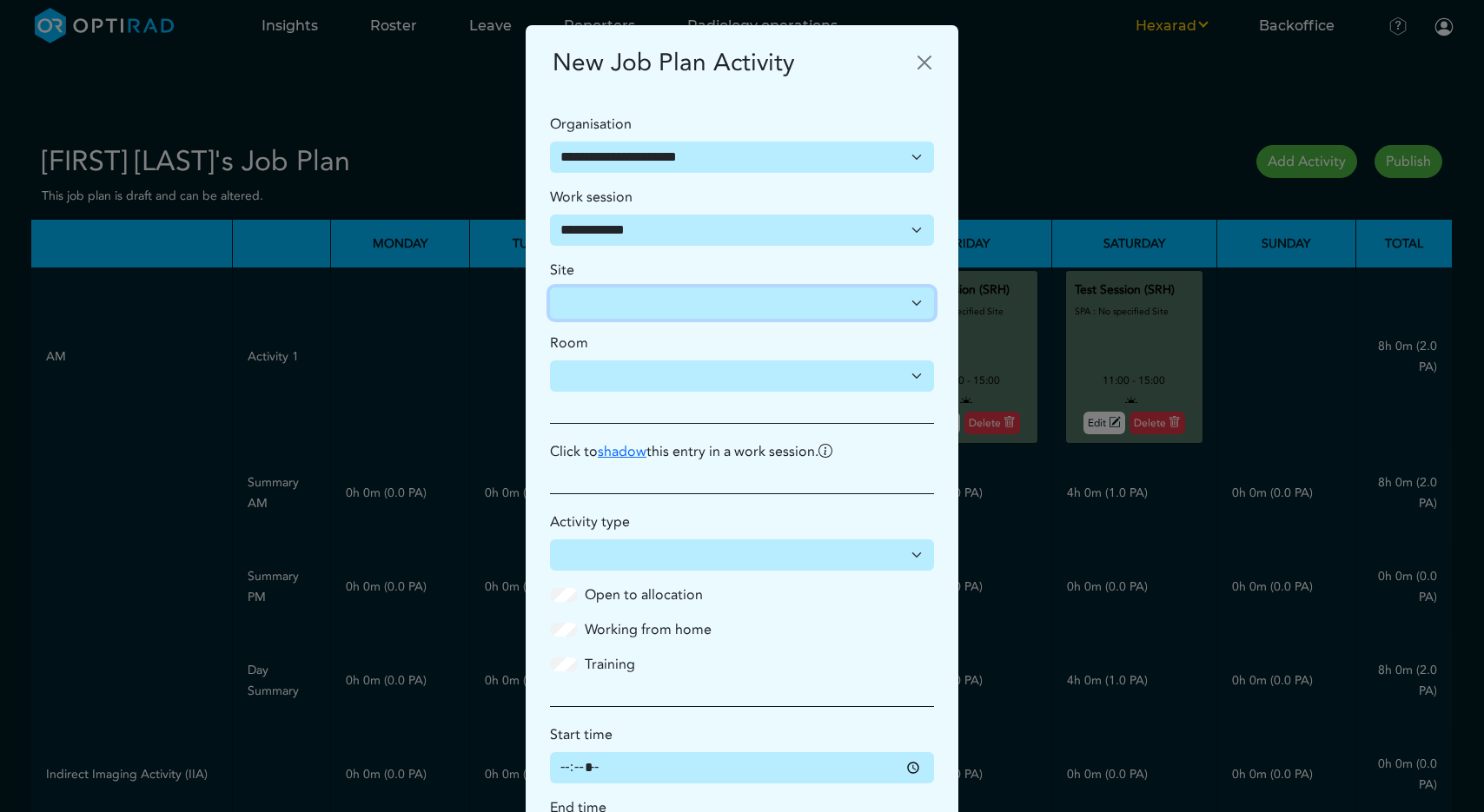 click on "Site" at bounding box center (742, 303) 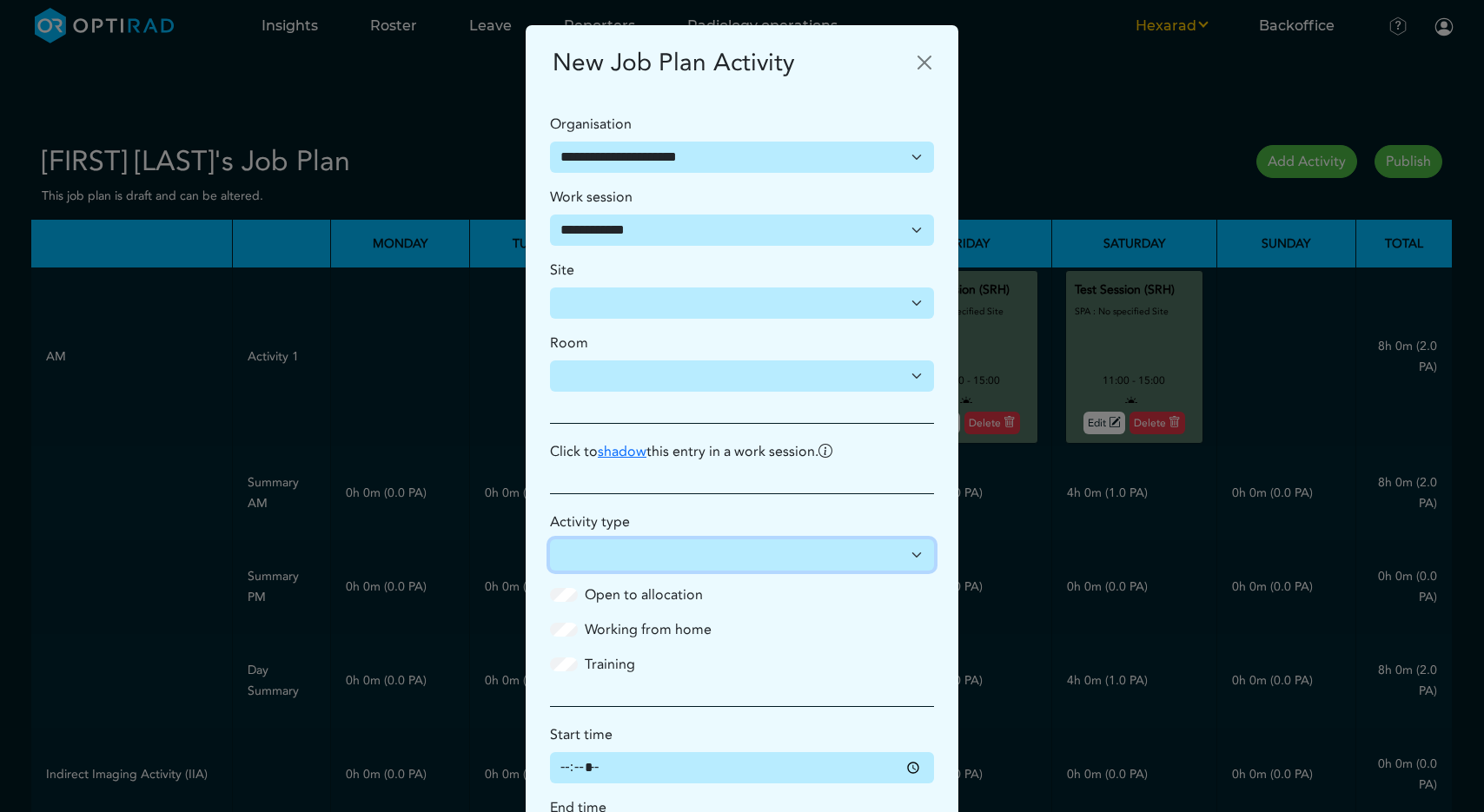 click on "**********" at bounding box center (742, 555) 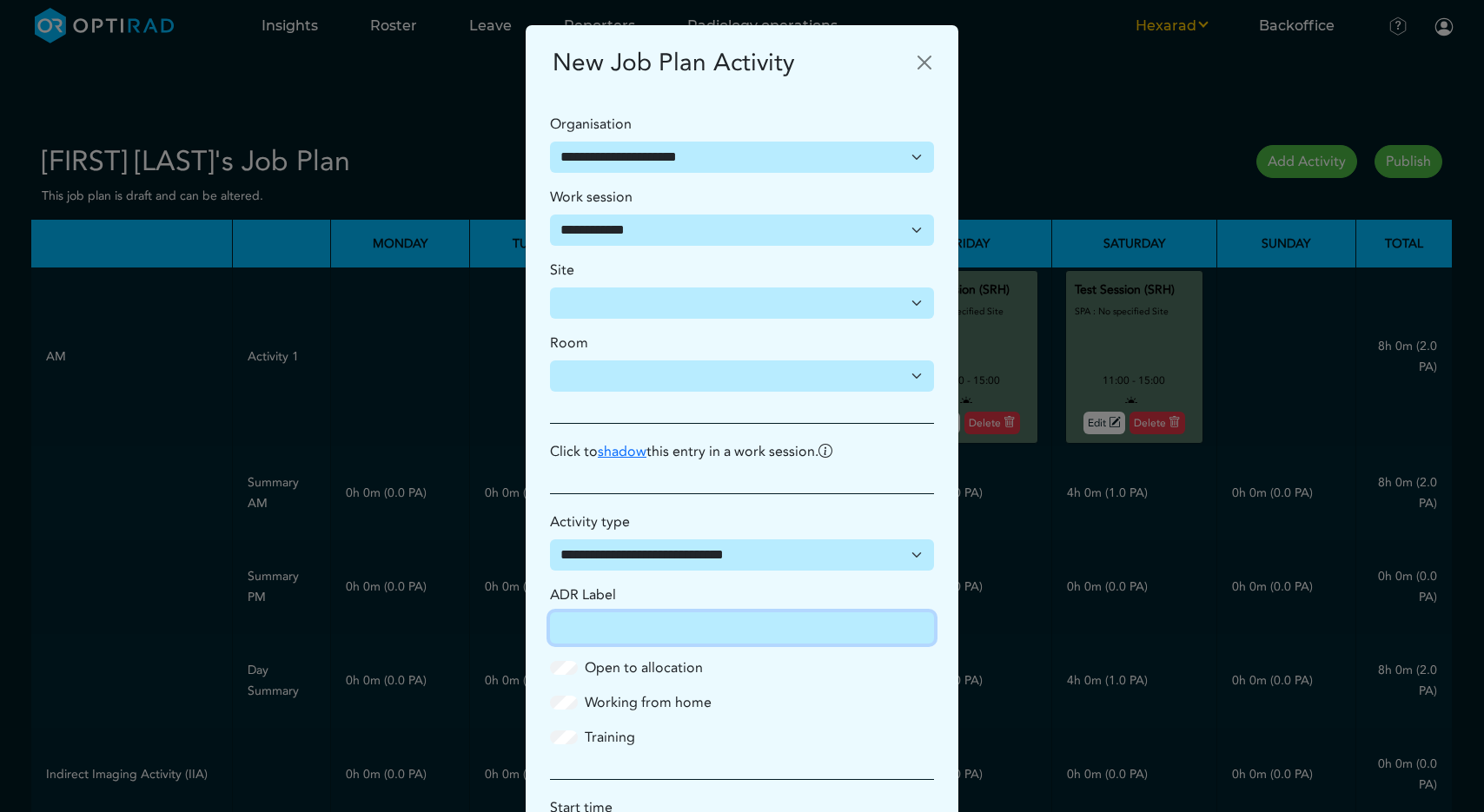 click on "SPA Label" at bounding box center [742, 628] 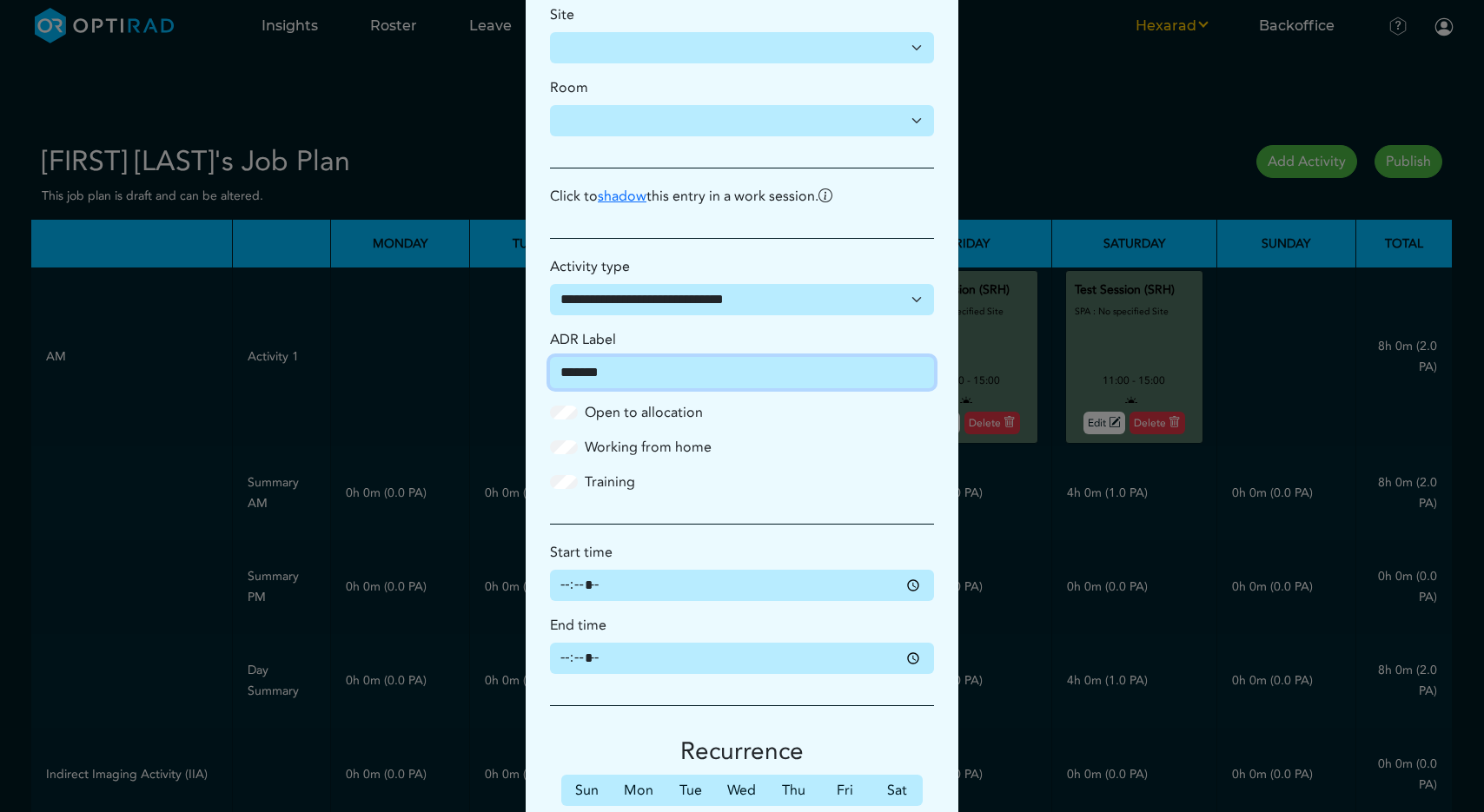 scroll, scrollTop: 379, scrollLeft: 0, axis: vertical 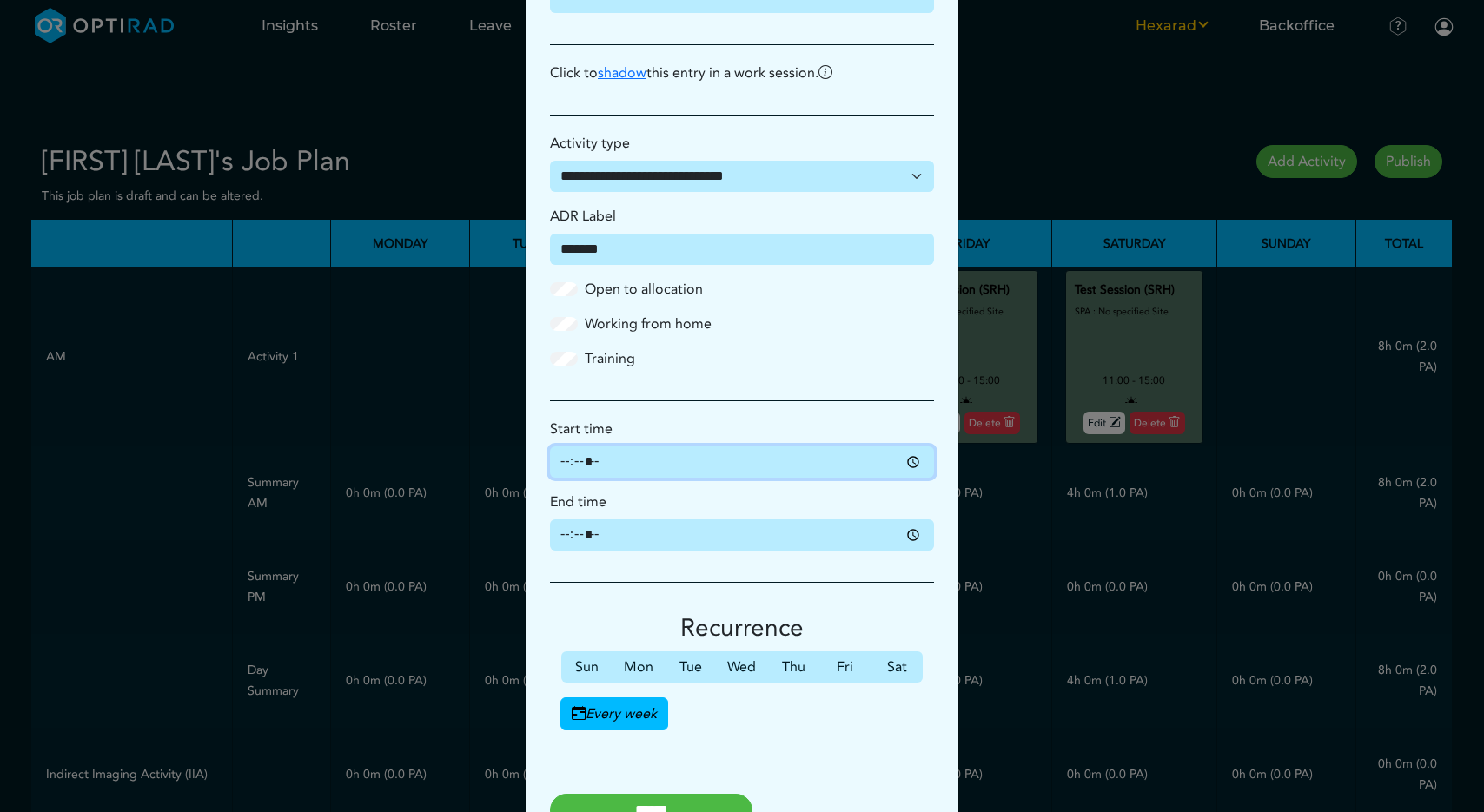 click on "Start time" at bounding box center (742, 462) 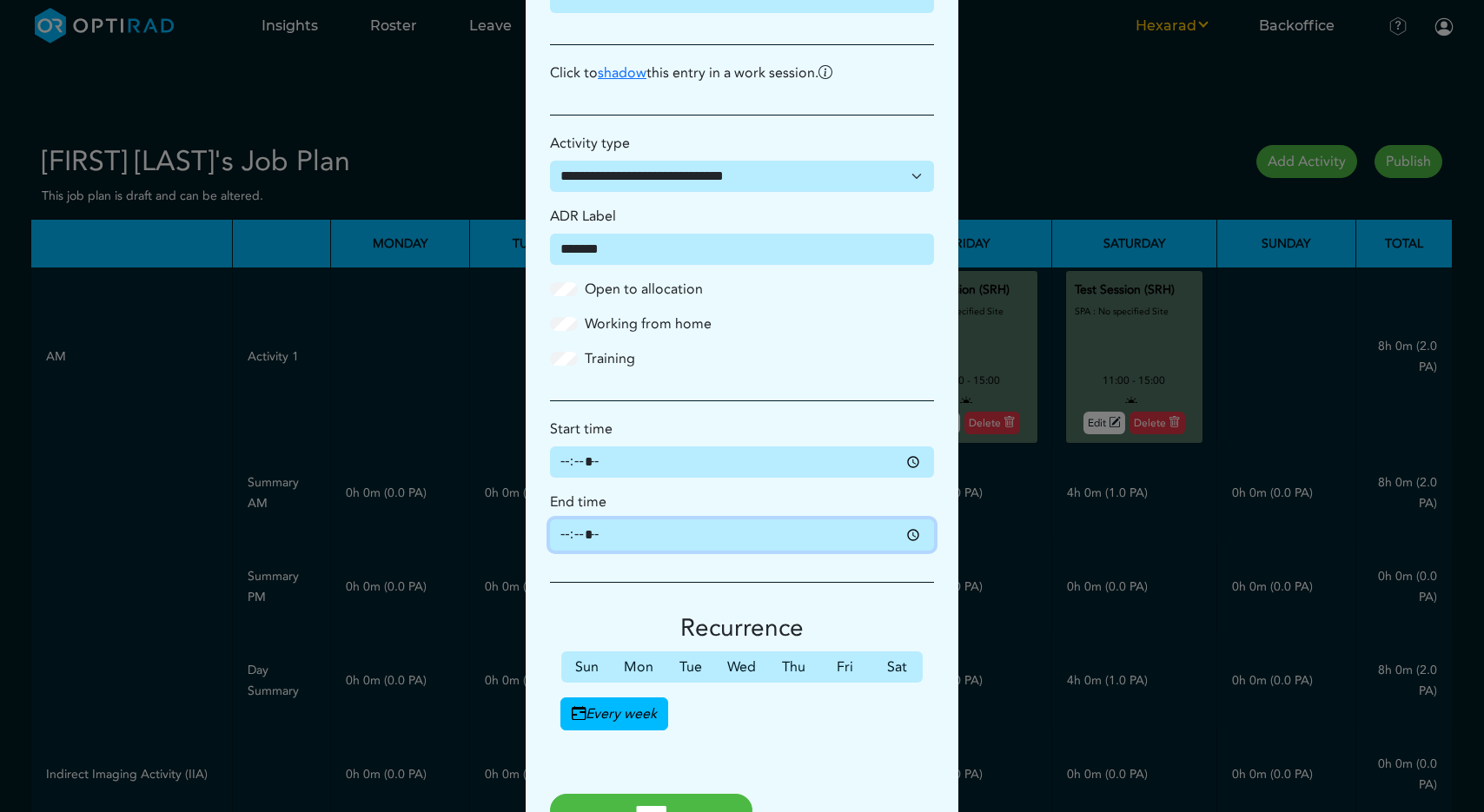 click on "End time" at bounding box center [742, 535] 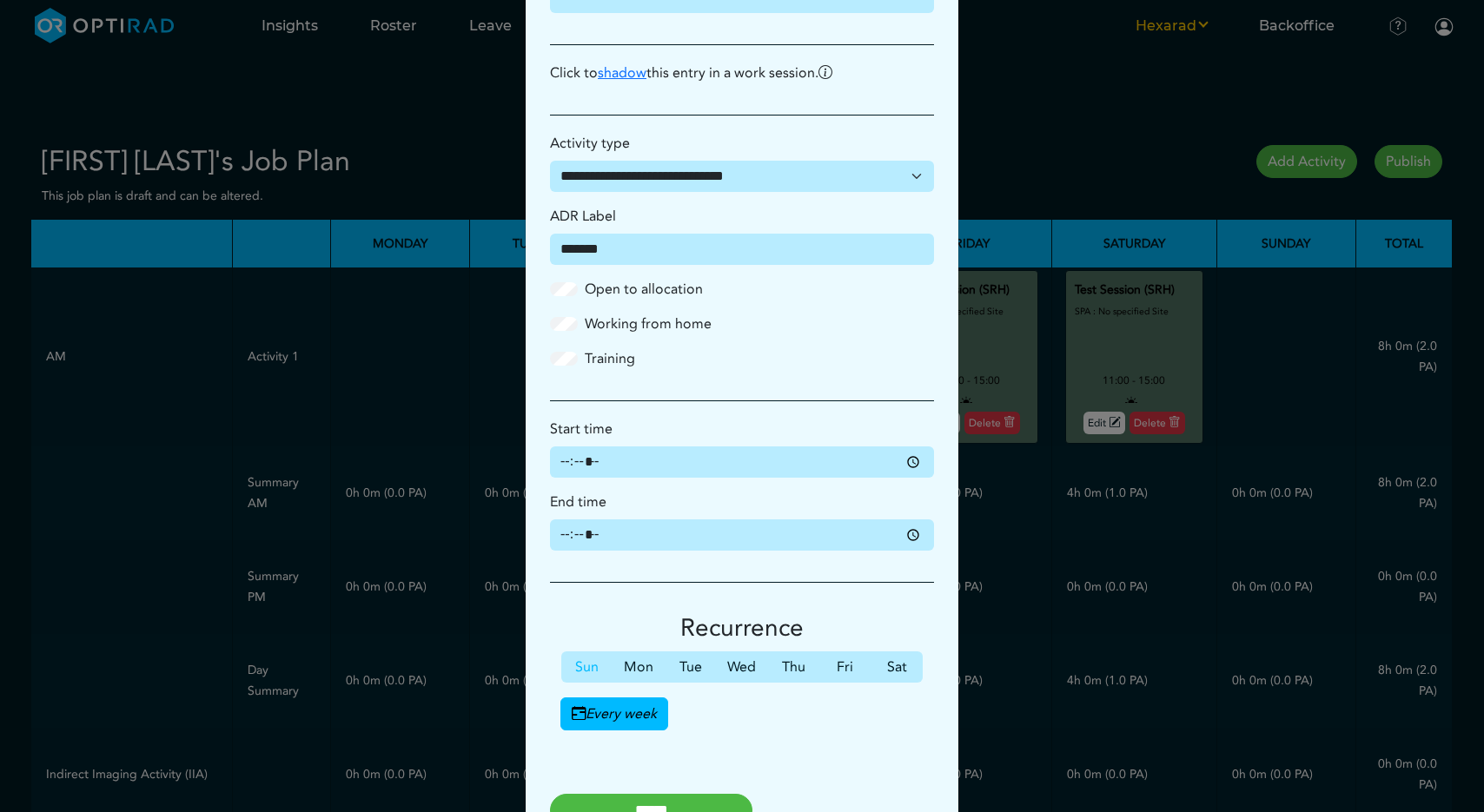 click on "Sun" at bounding box center [586, 667] 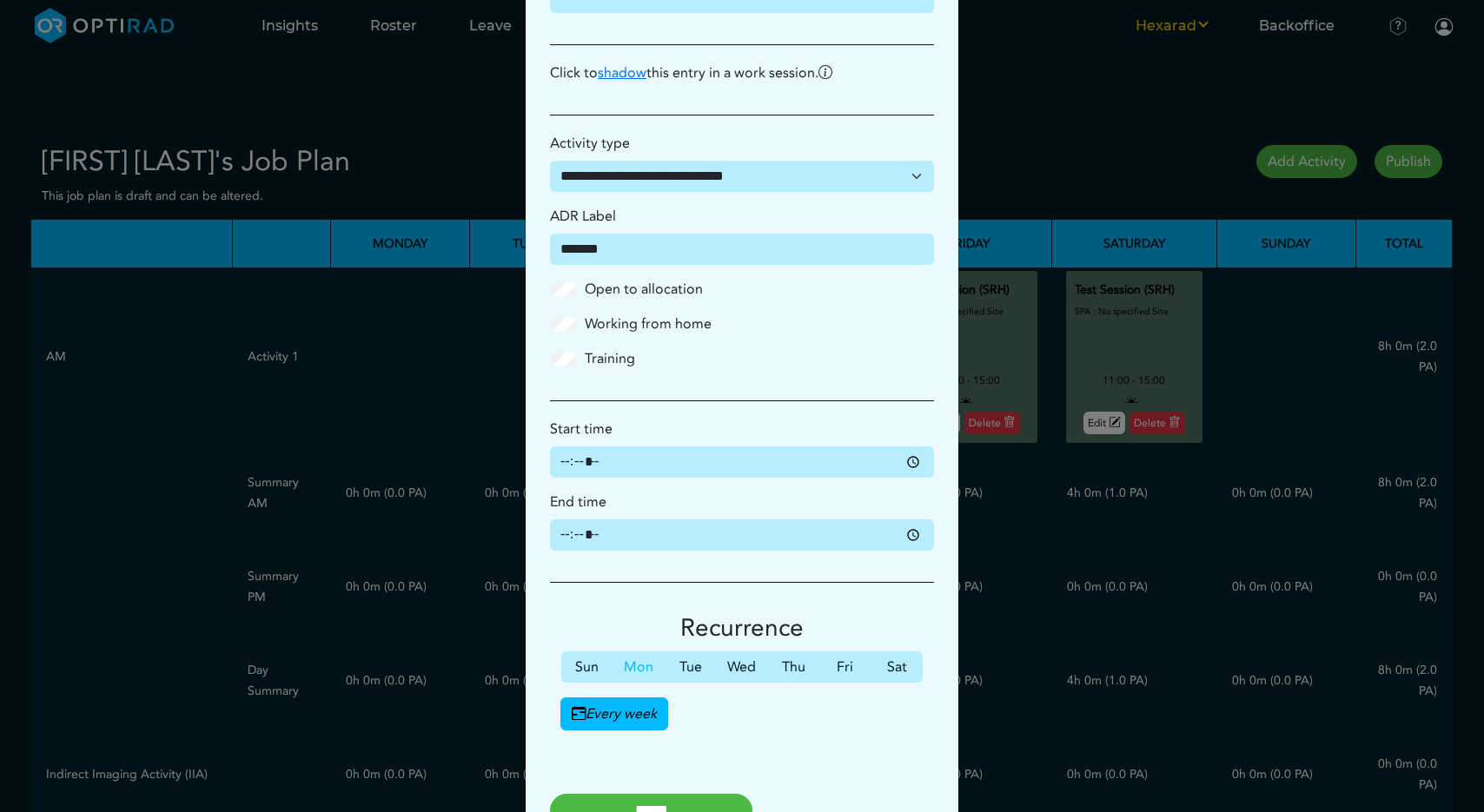 click on "Mon" at bounding box center [638, 667] 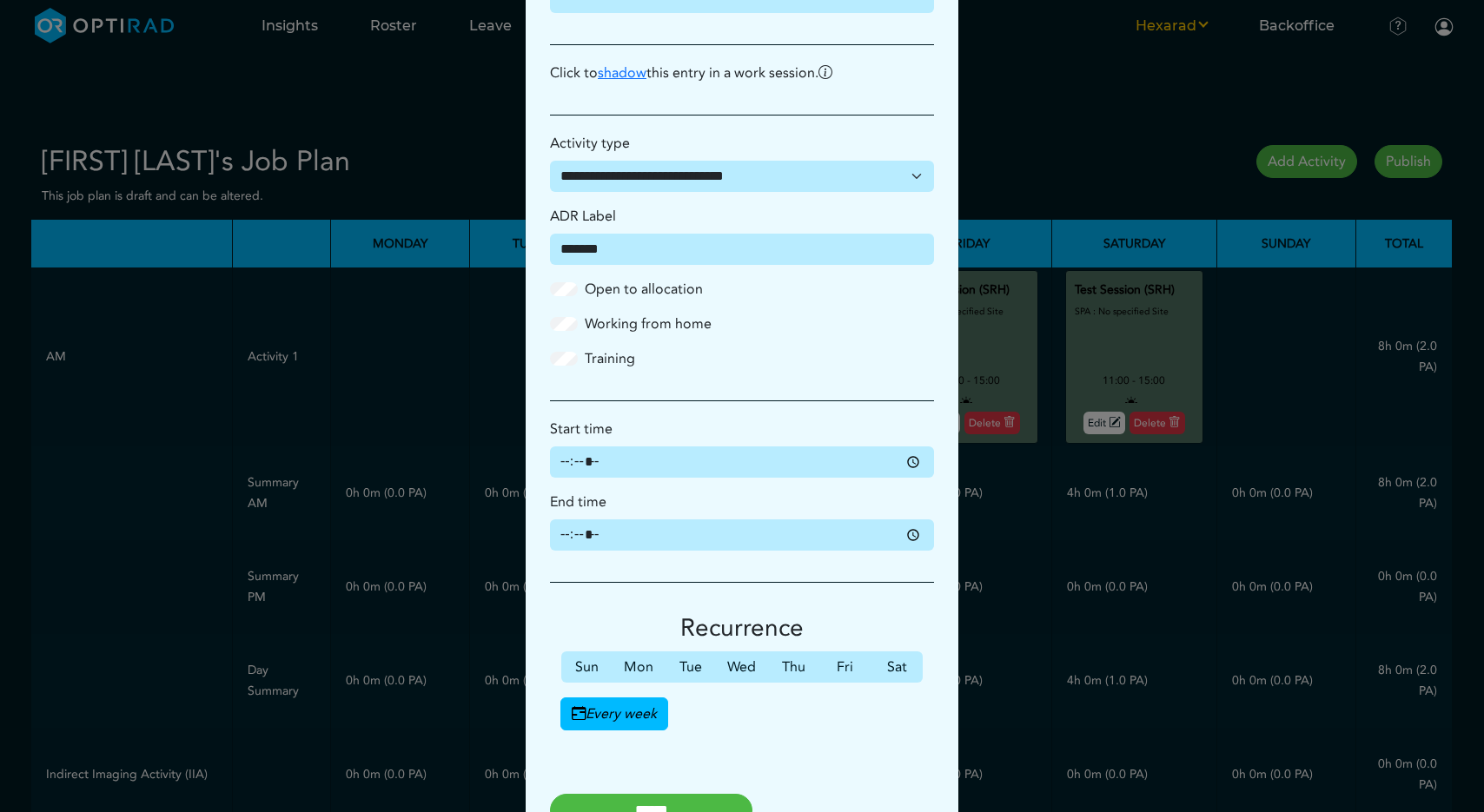 scroll, scrollTop: 432, scrollLeft: 0, axis: vertical 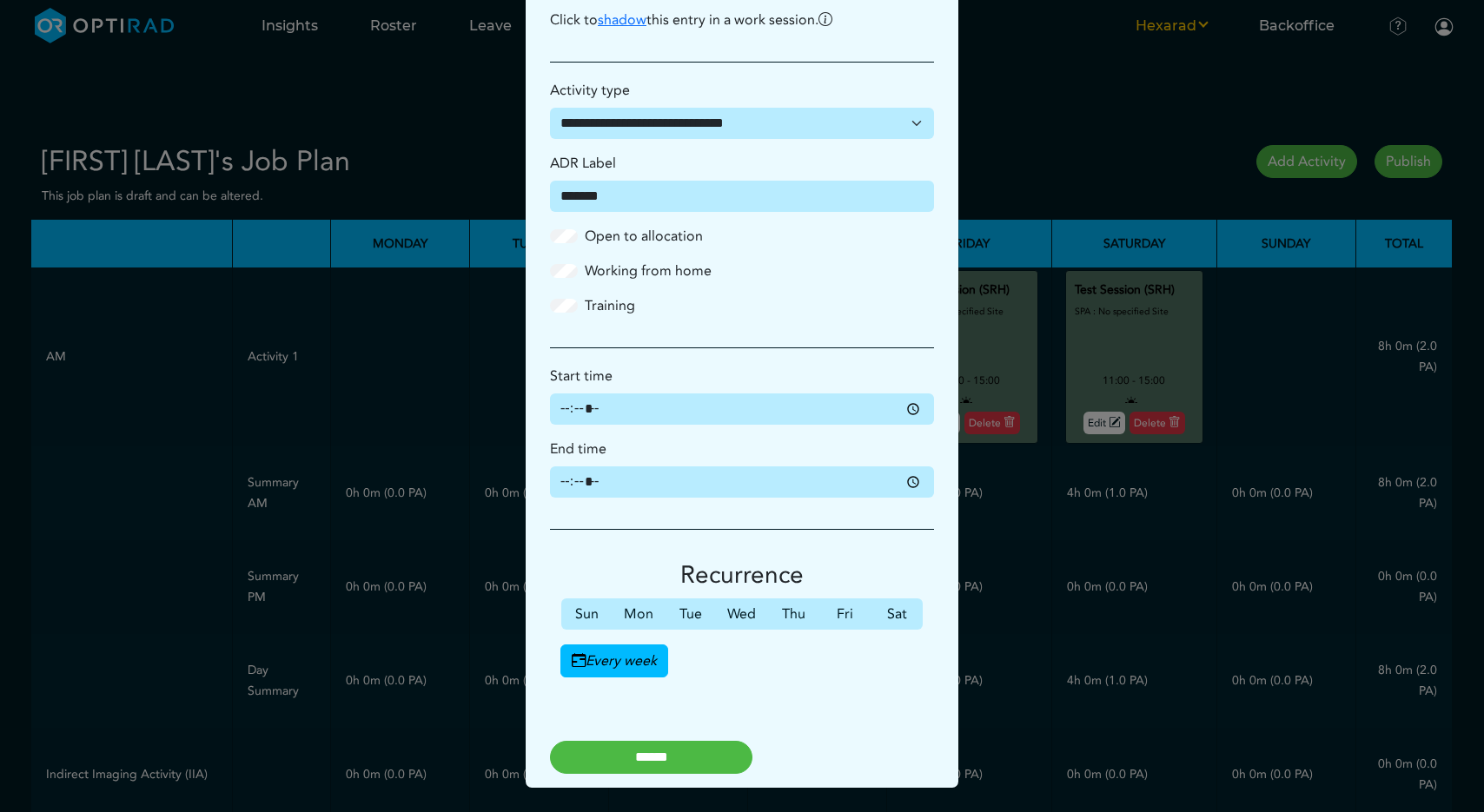 click on "******" at bounding box center (651, 757) 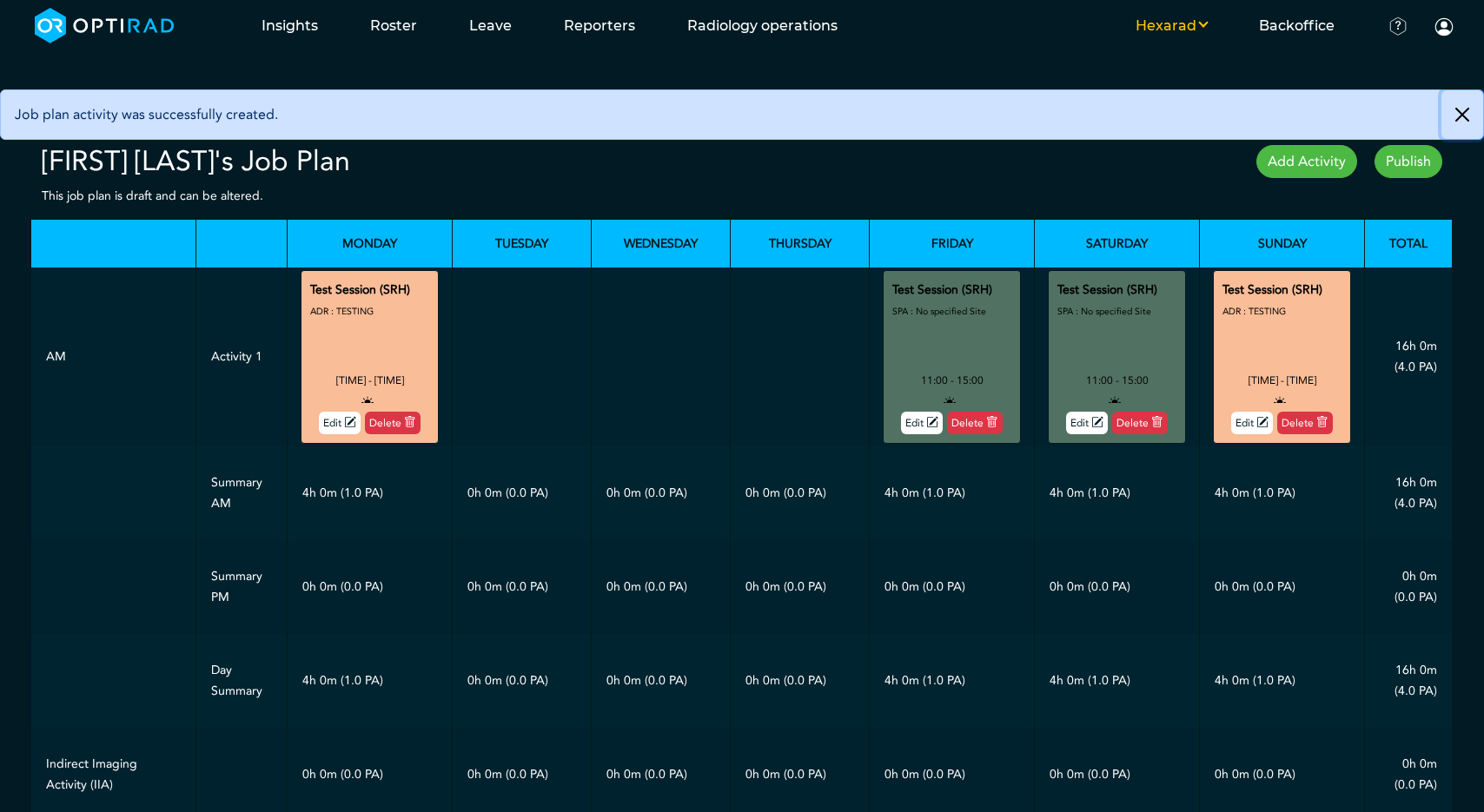click at bounding box center (1462, 115) 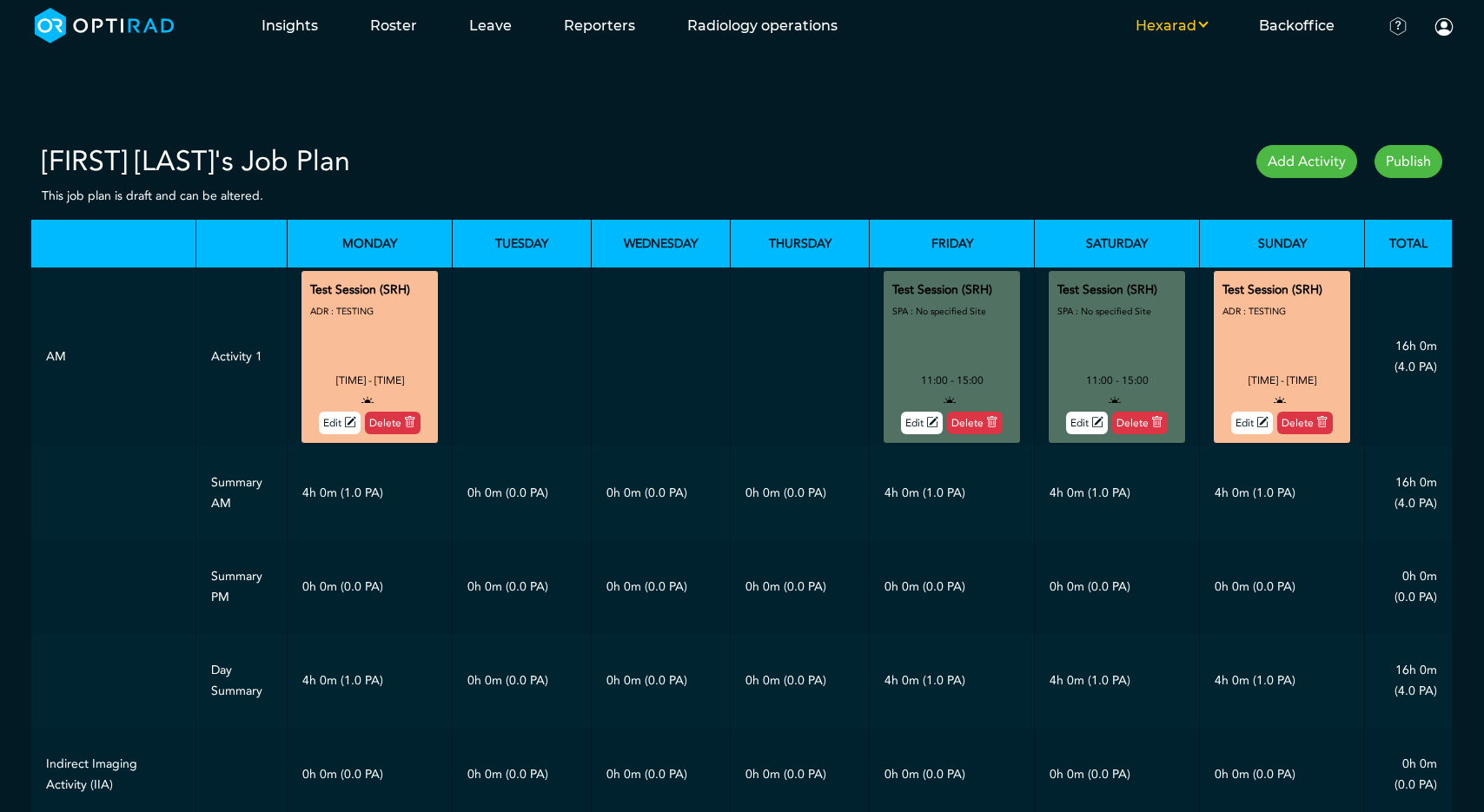 click at bounding box center (1252, 423) 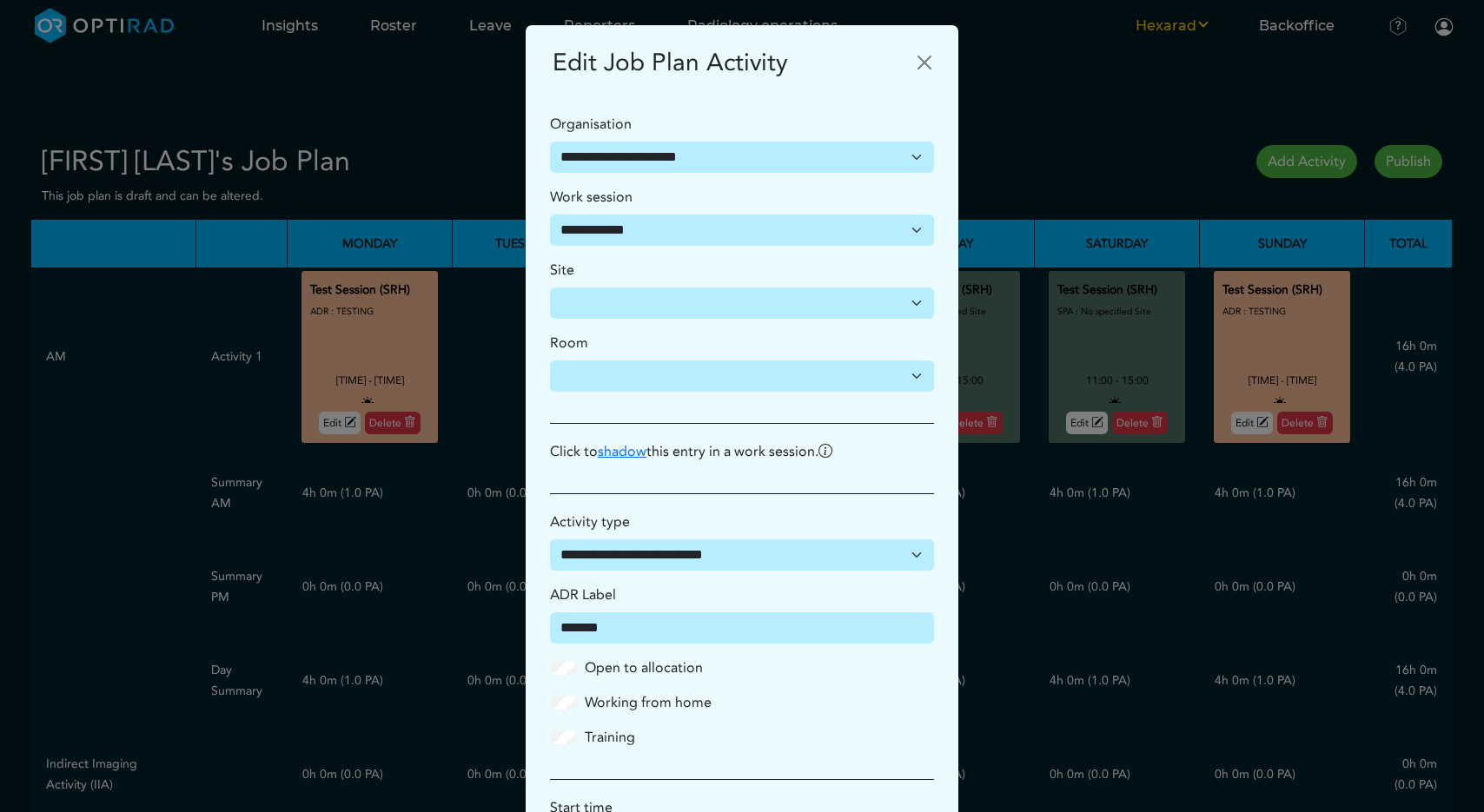 scroll, scrollTop: 432, scrollLeft: 0, axis: vertical 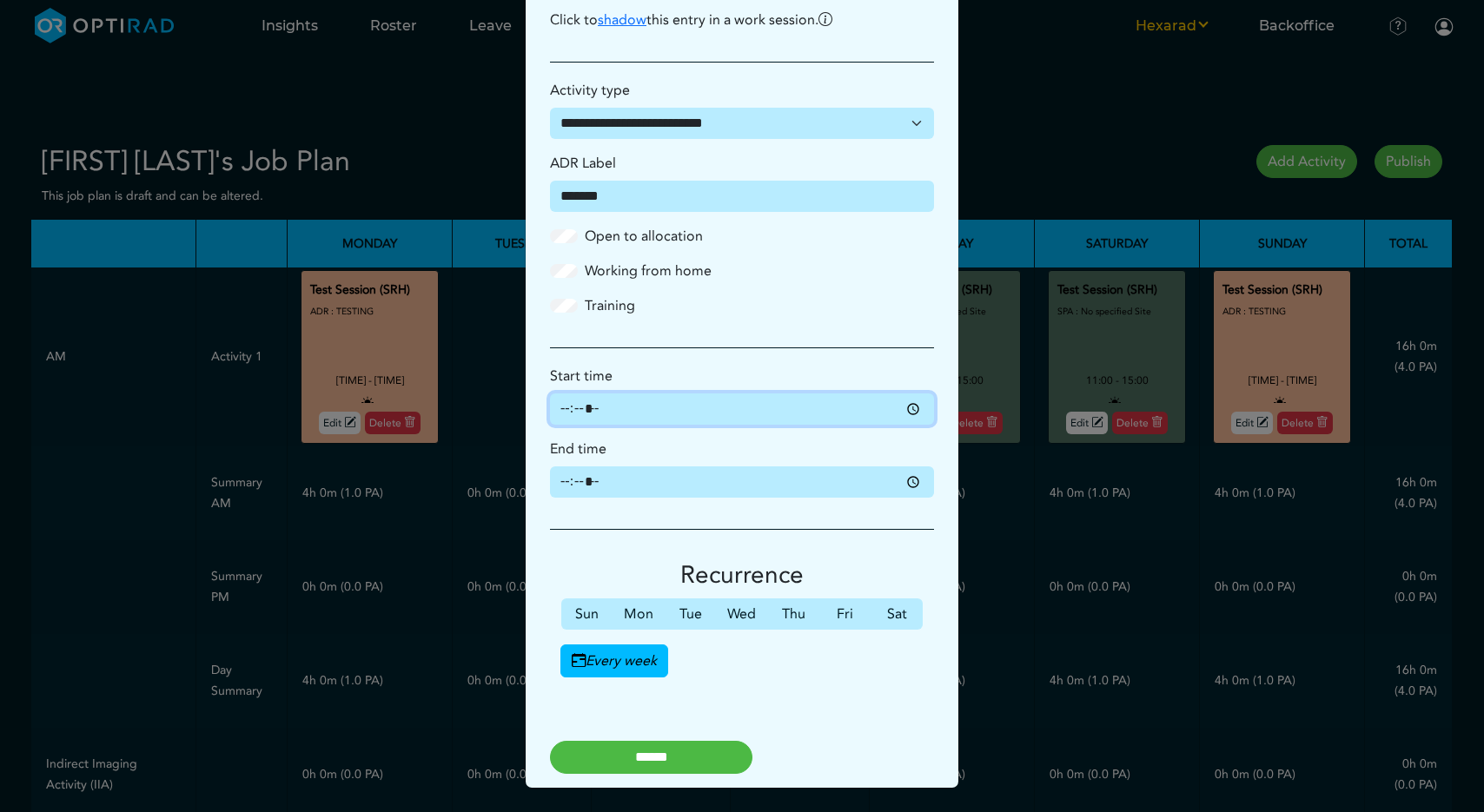 click on "*****" at bounding box center (742, 409) 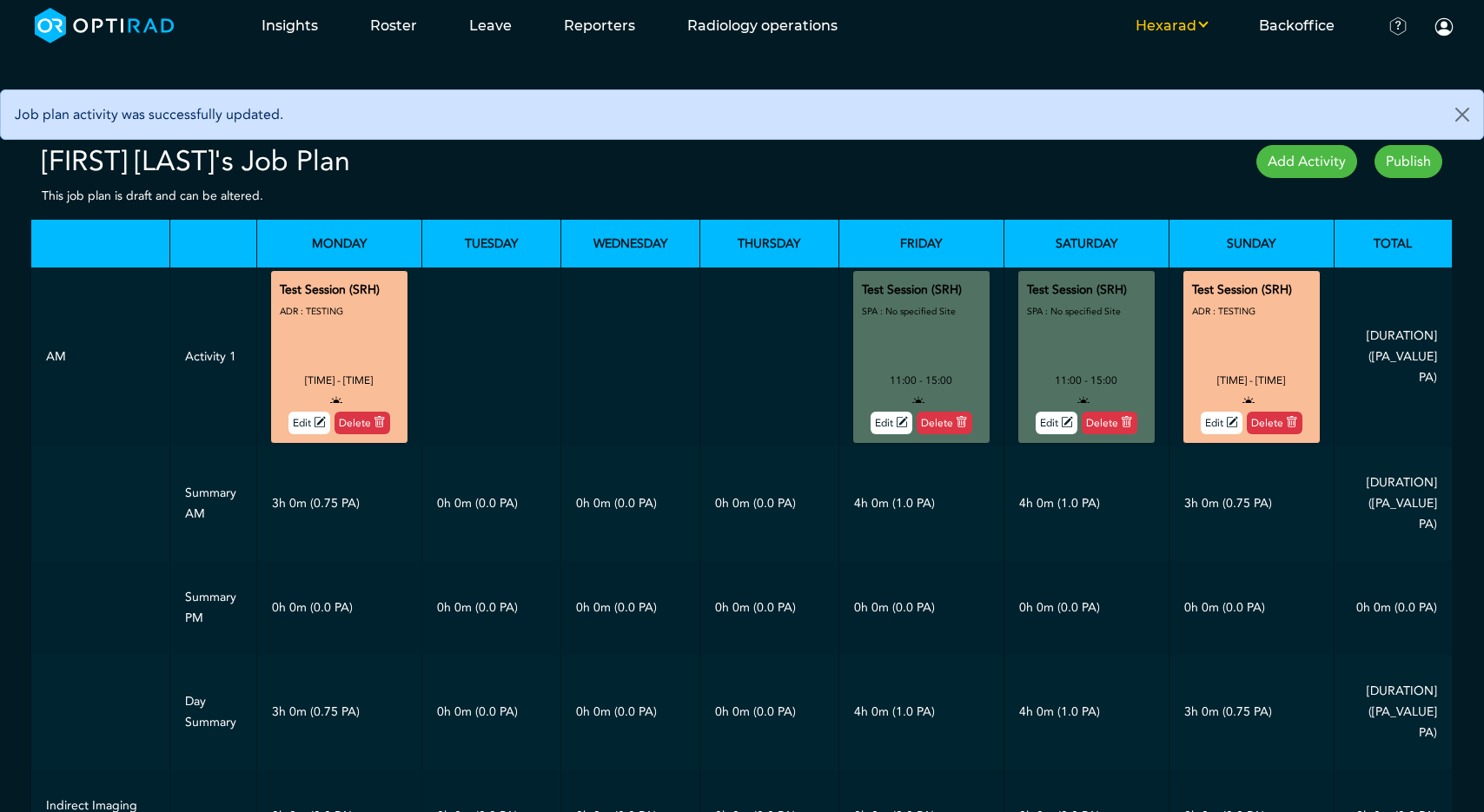click on "Publish" at bounding box center (1408, 162) 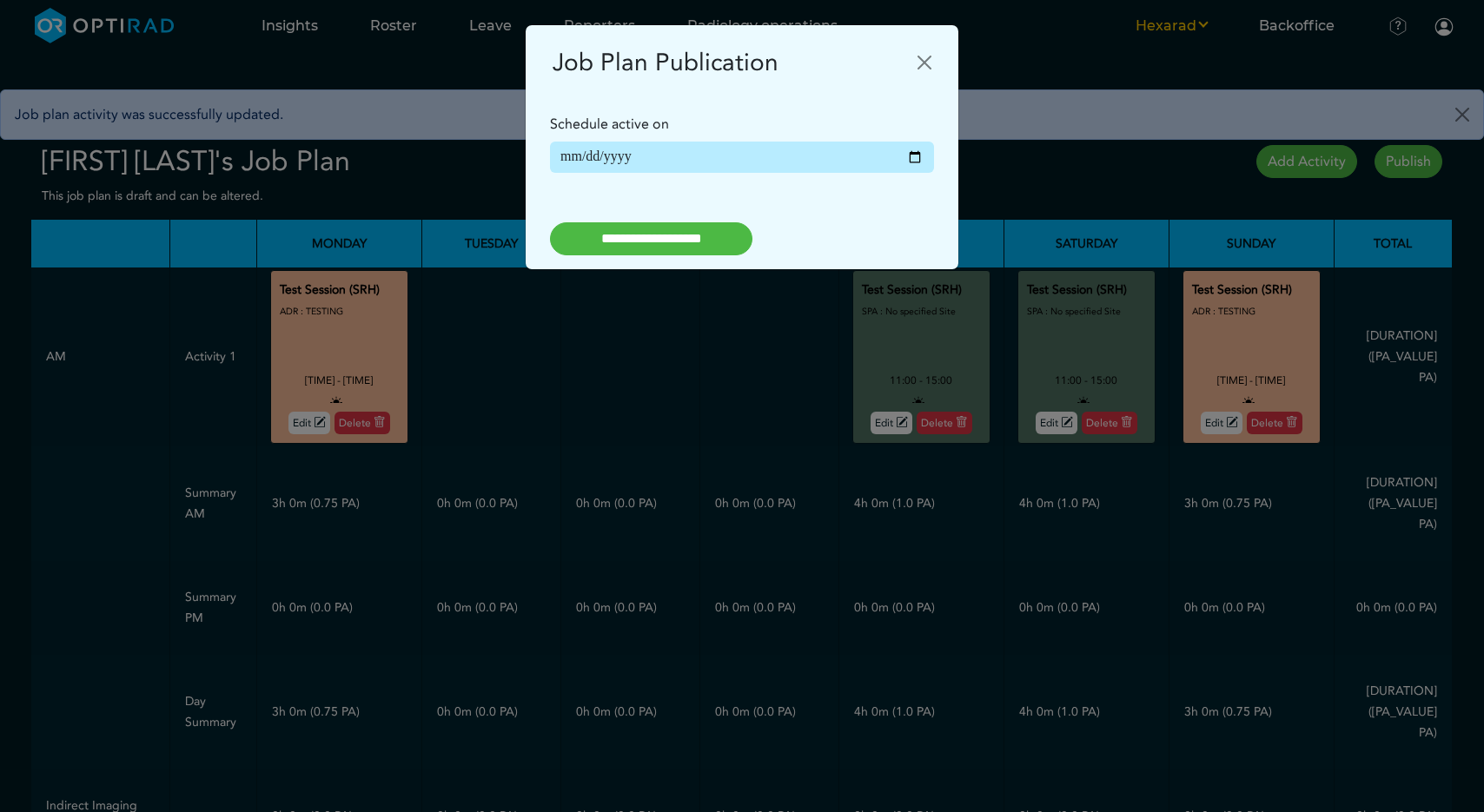 click on "**********" at bounding box center (651, 239) 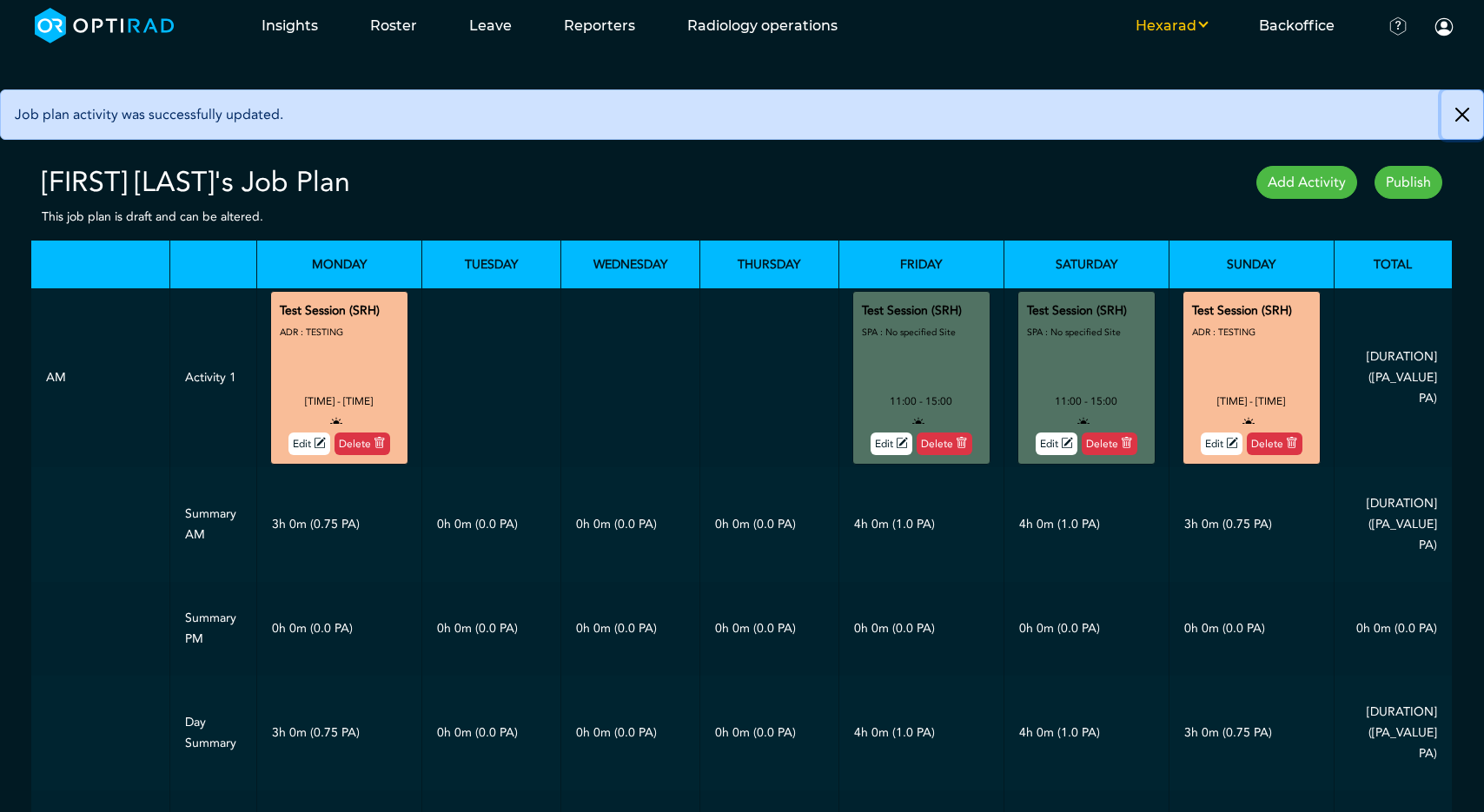 click at bounding box center [1462, 115] 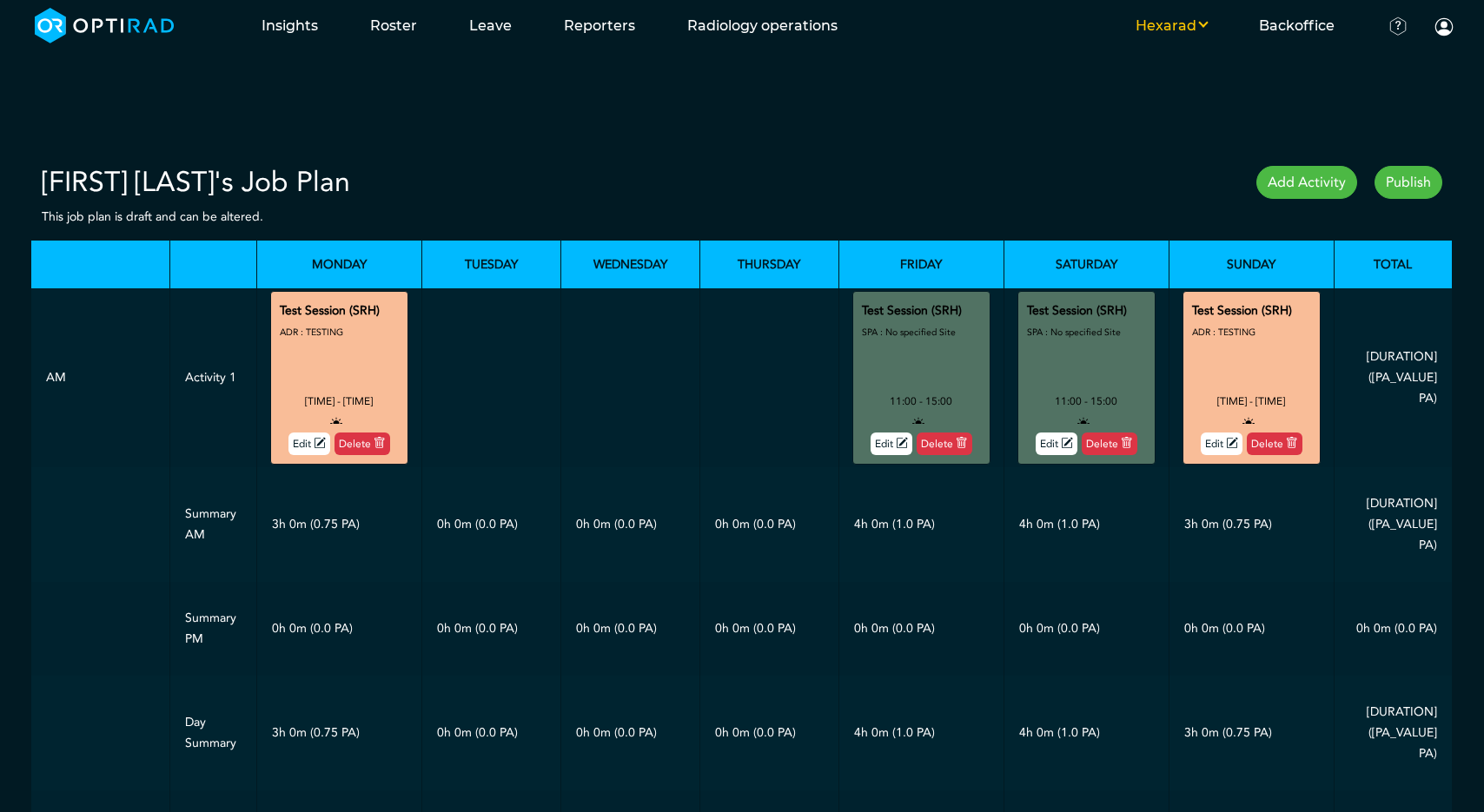 click on "Publish" at bounding box center [1408, 182] 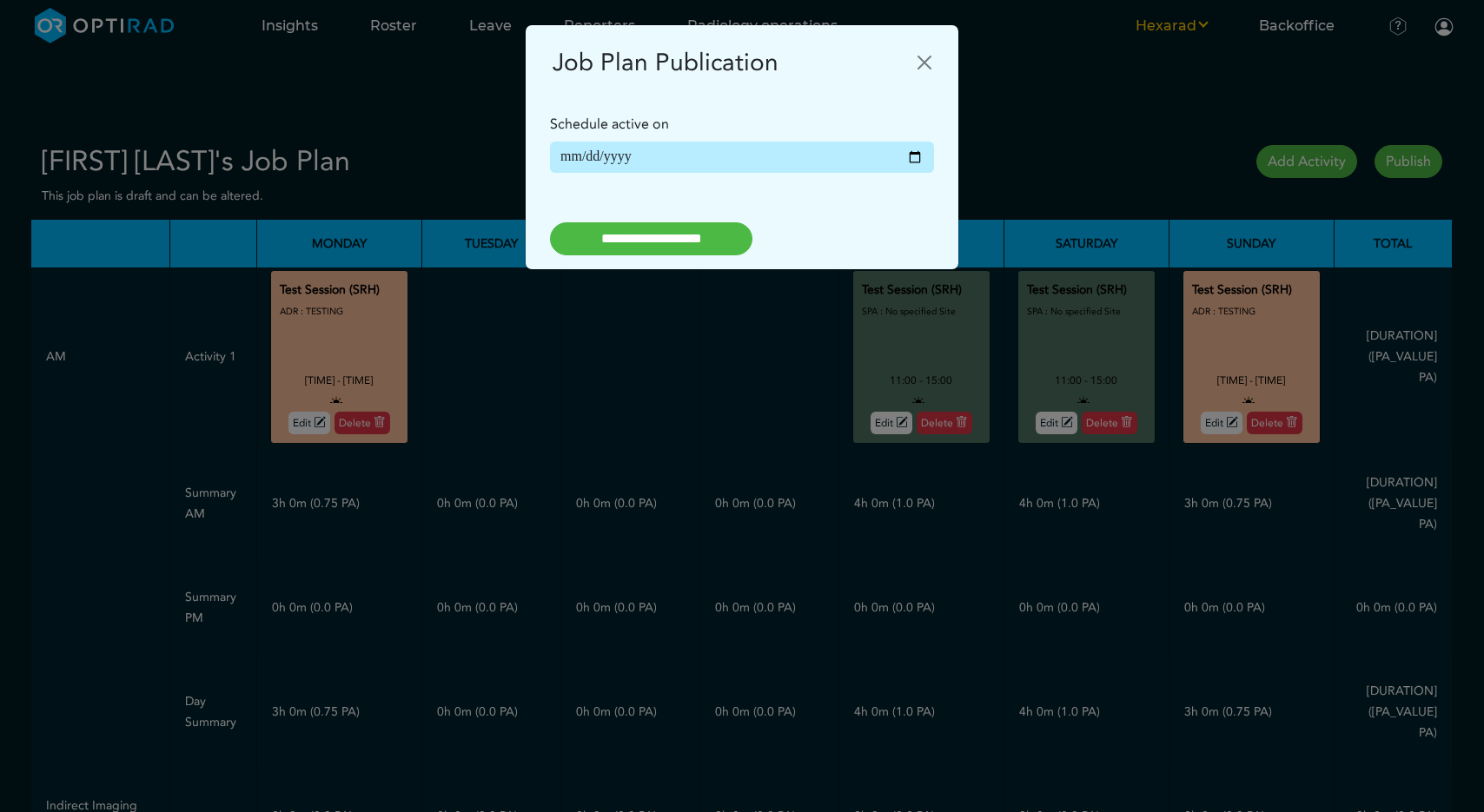 click on "**********" at bounding box center (651, 239) 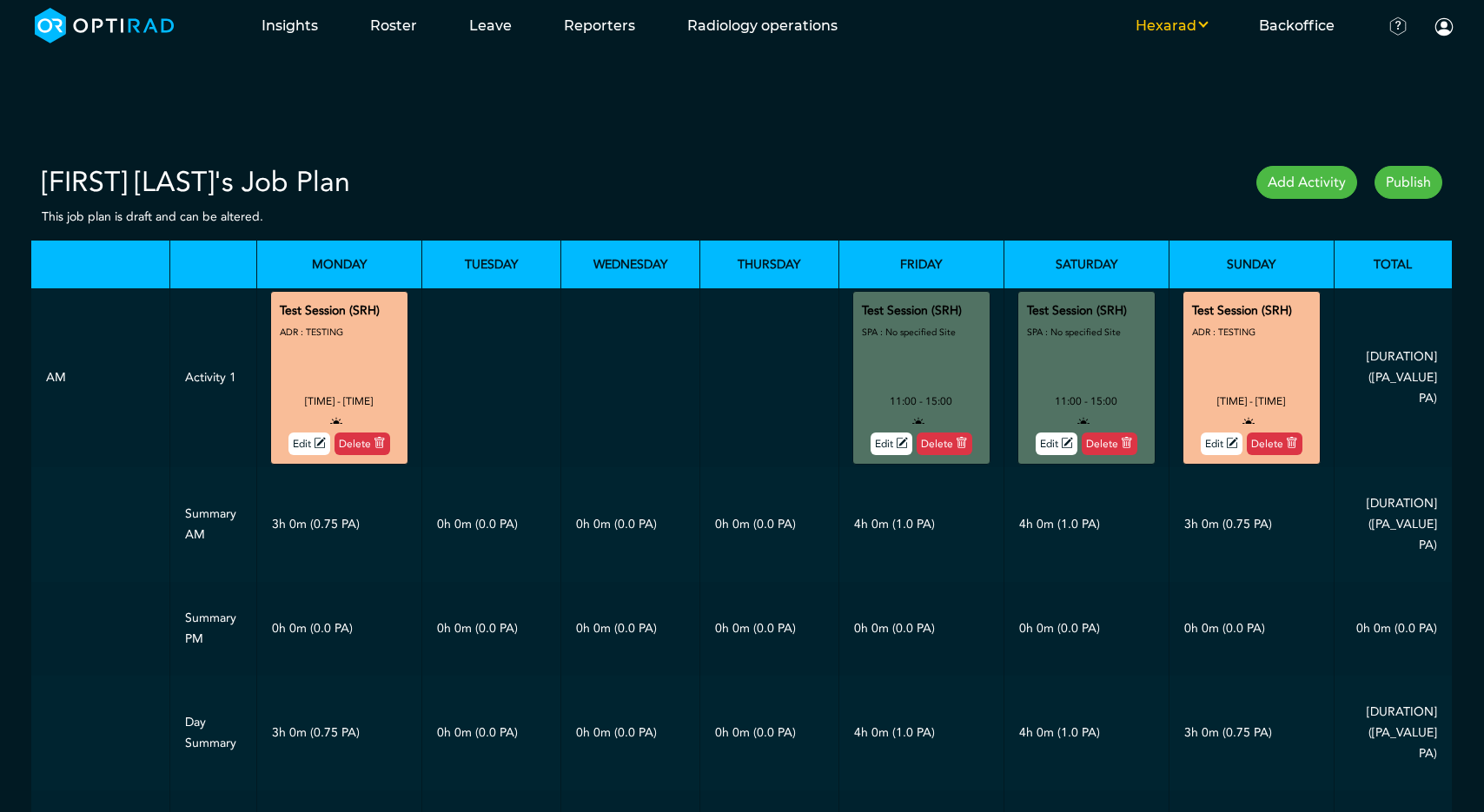 click at bounding box center [944, 444] 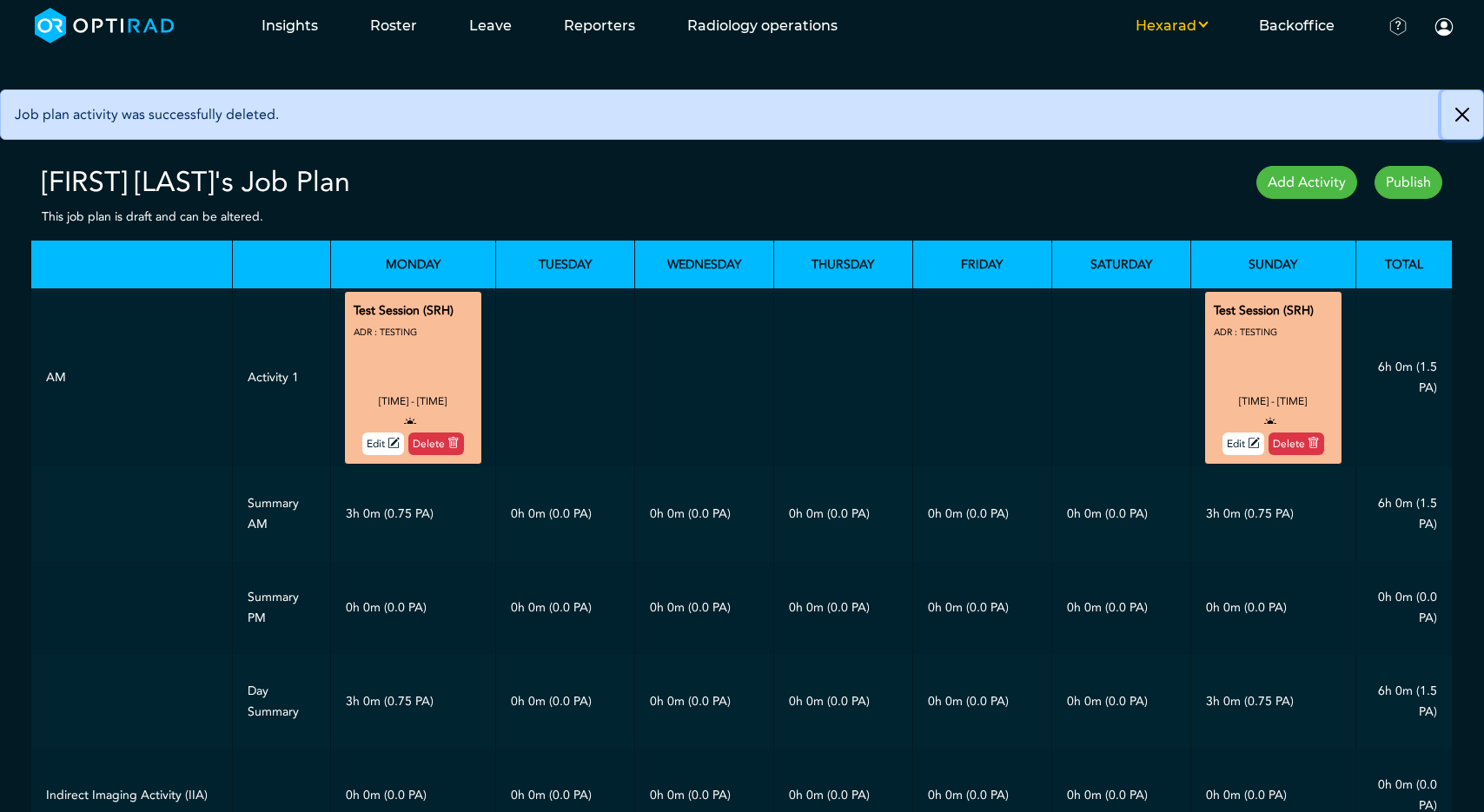 click at bounding box center (1462, 115) 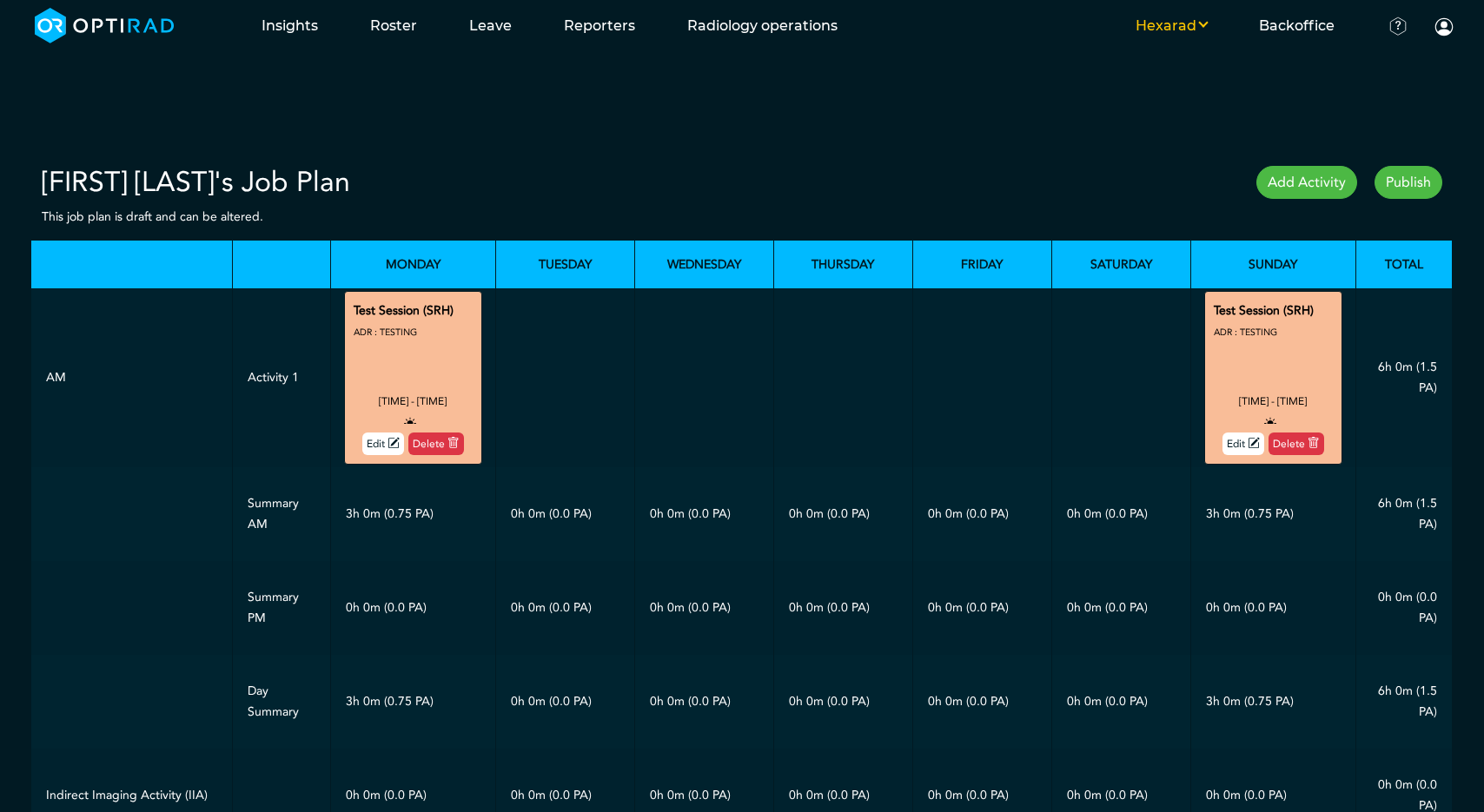 click on "Add Activity" at bounding box center (1307, 182) 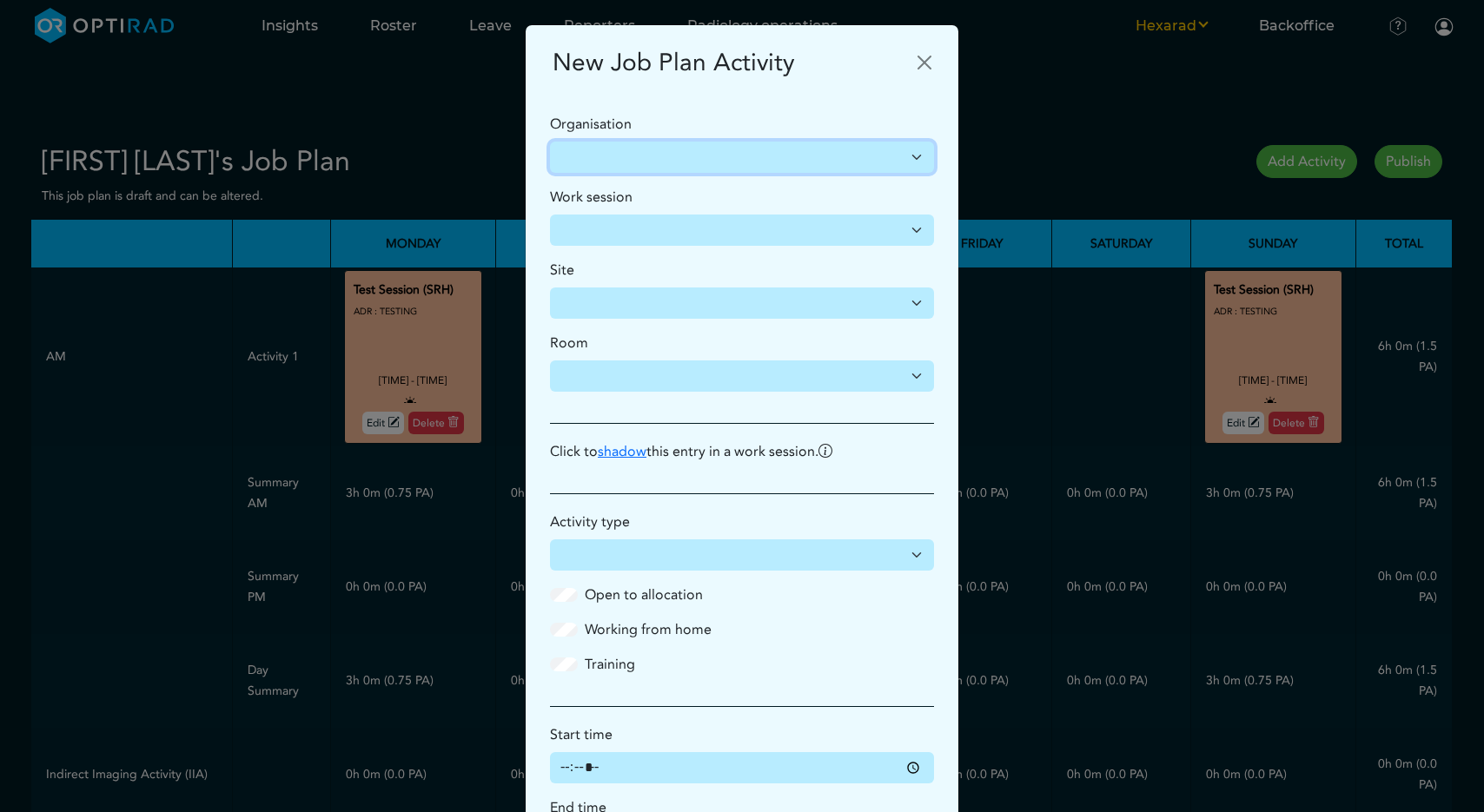 click on "**********" at bounding box center [742, 157] 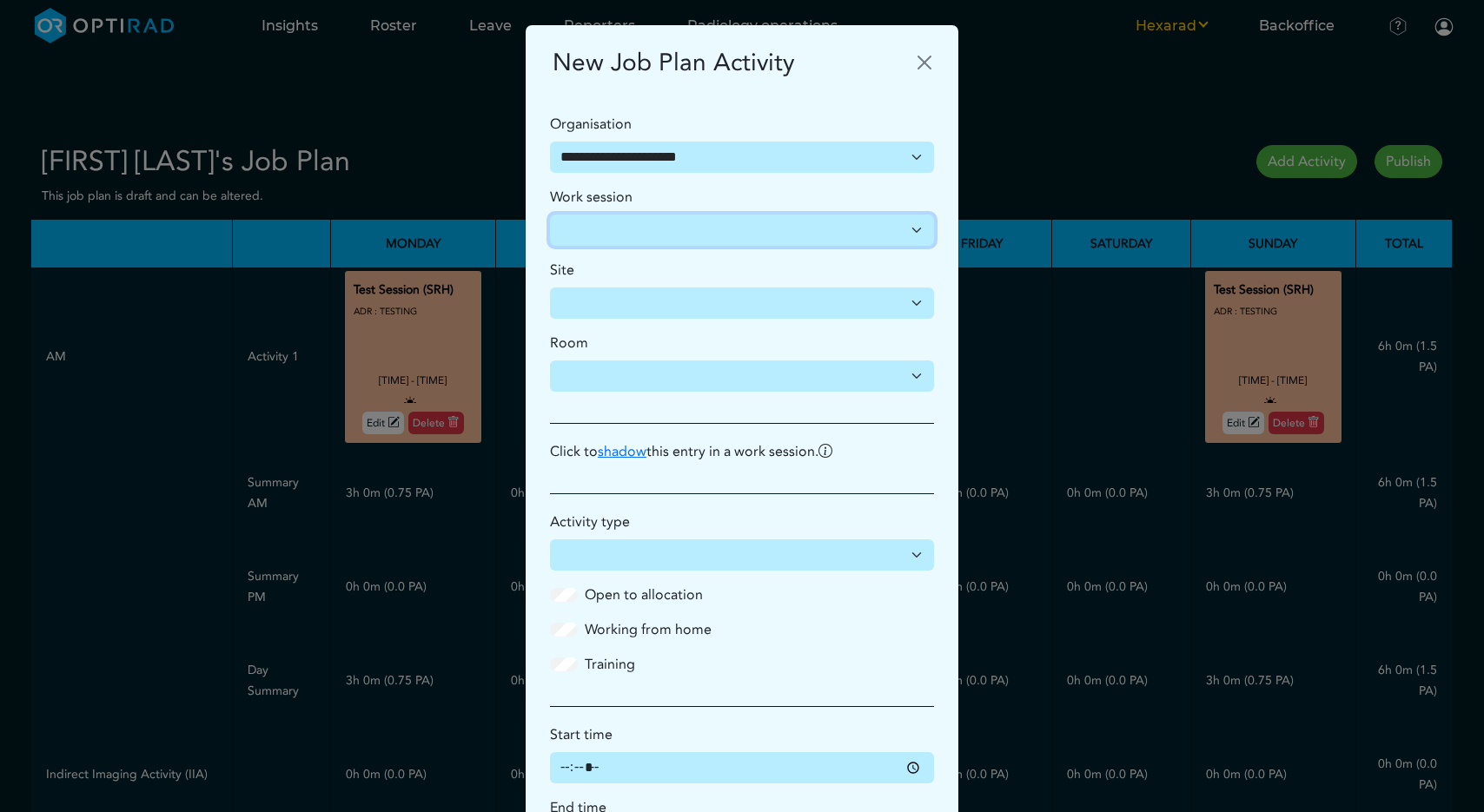 click on "**********" at bounding box center [742, 230] 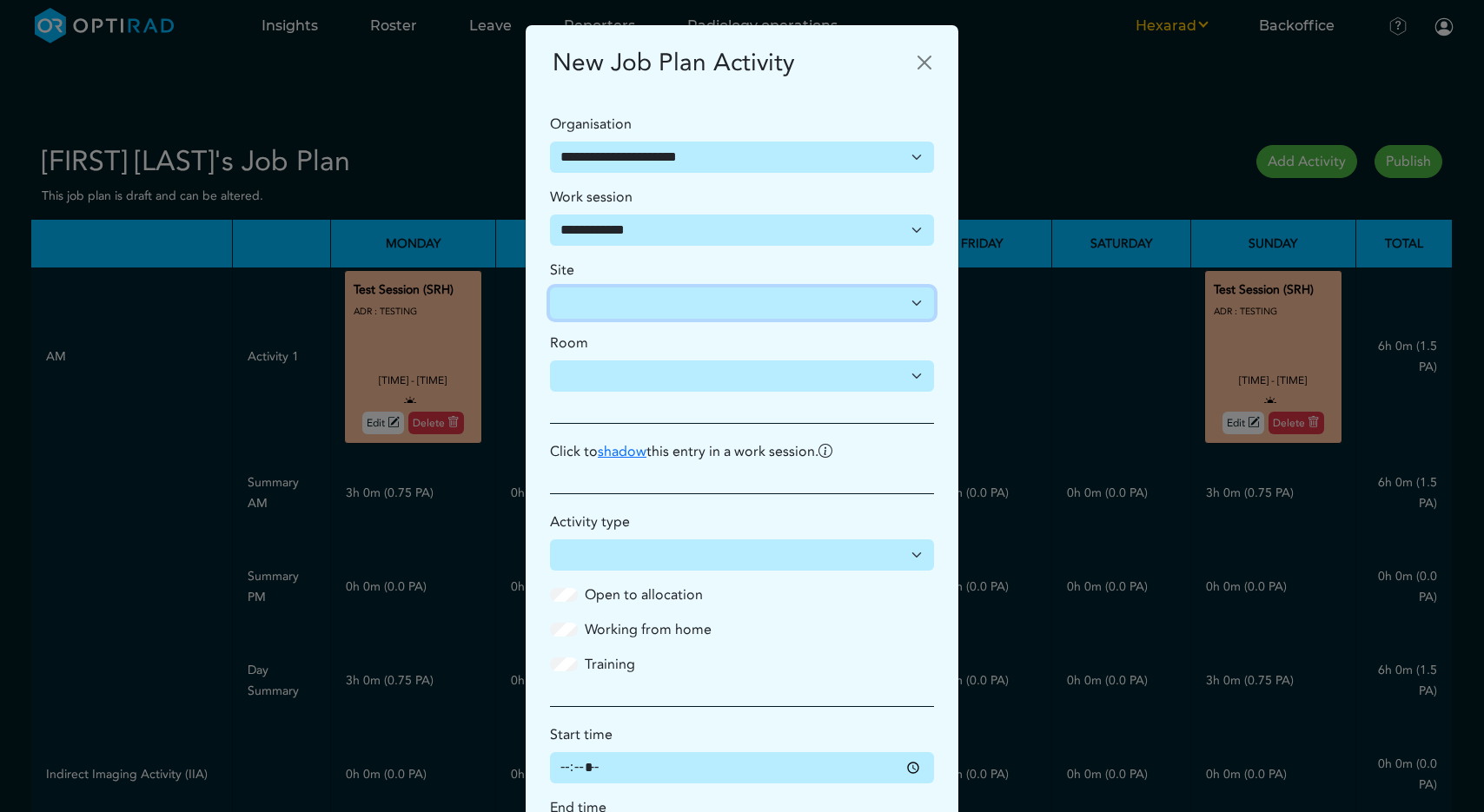 click on "Site" at bounding box center (742, 303) 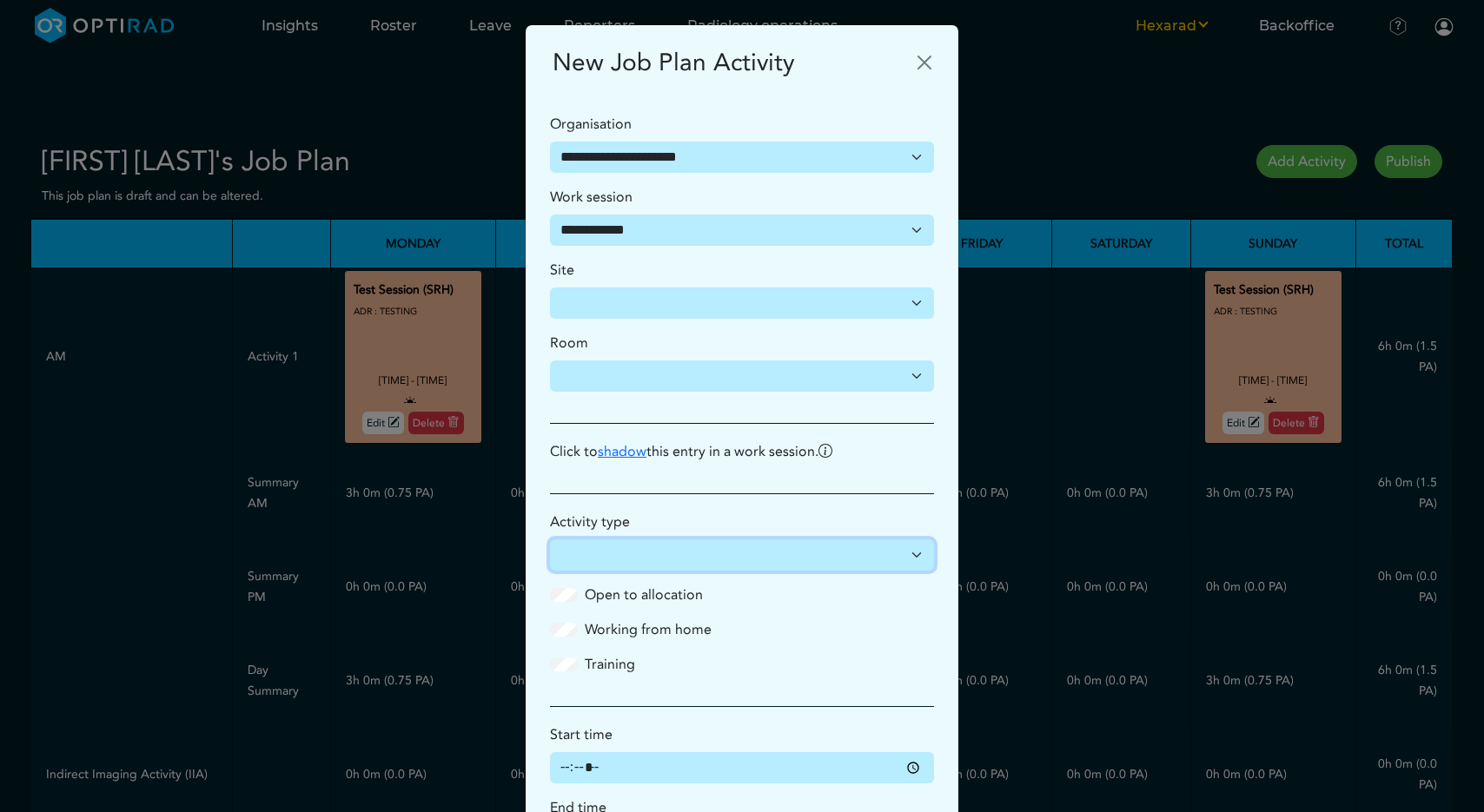 click on "**********" at bounding box center [742, 555] 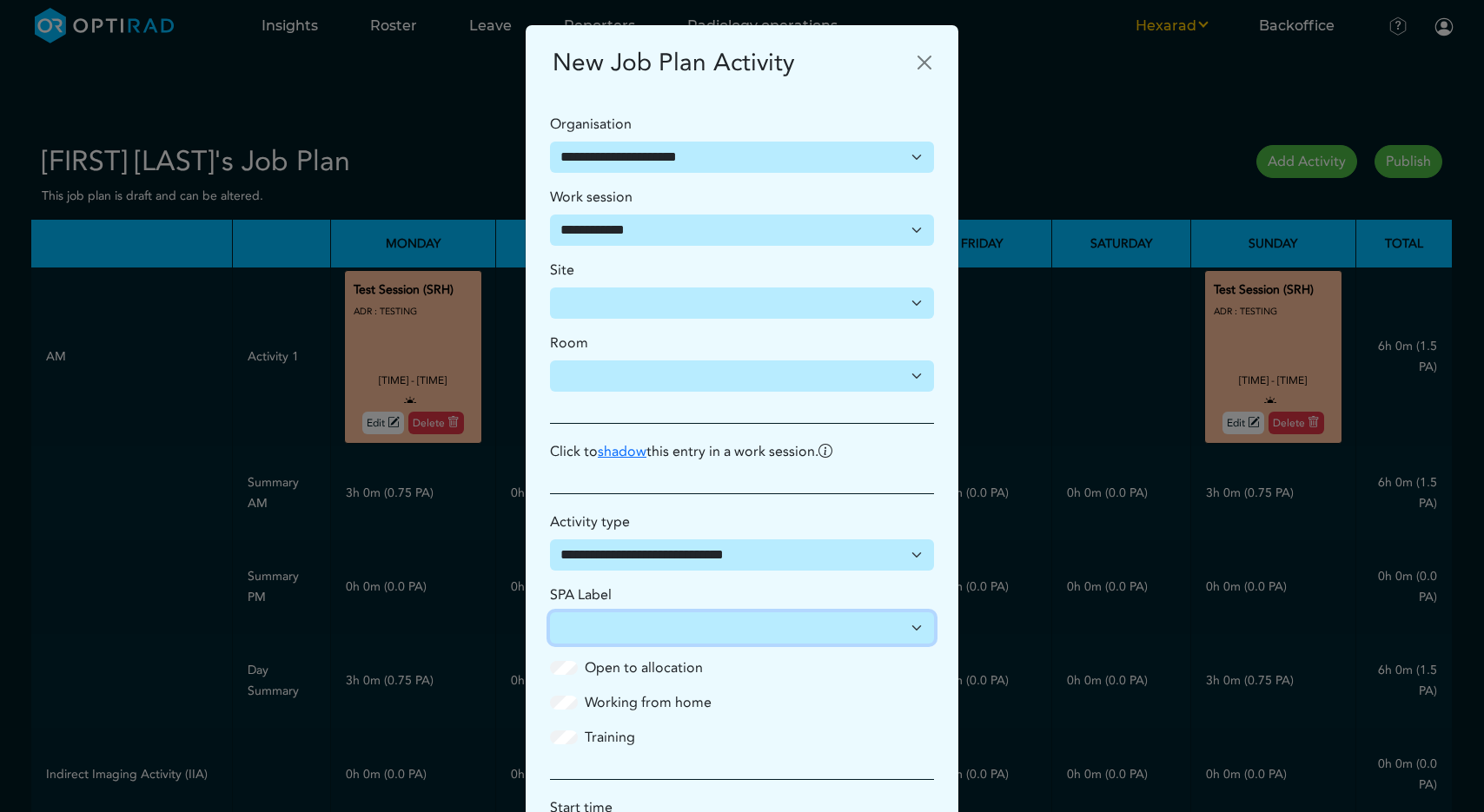 click on "**********" at bounding box center [742, 628] 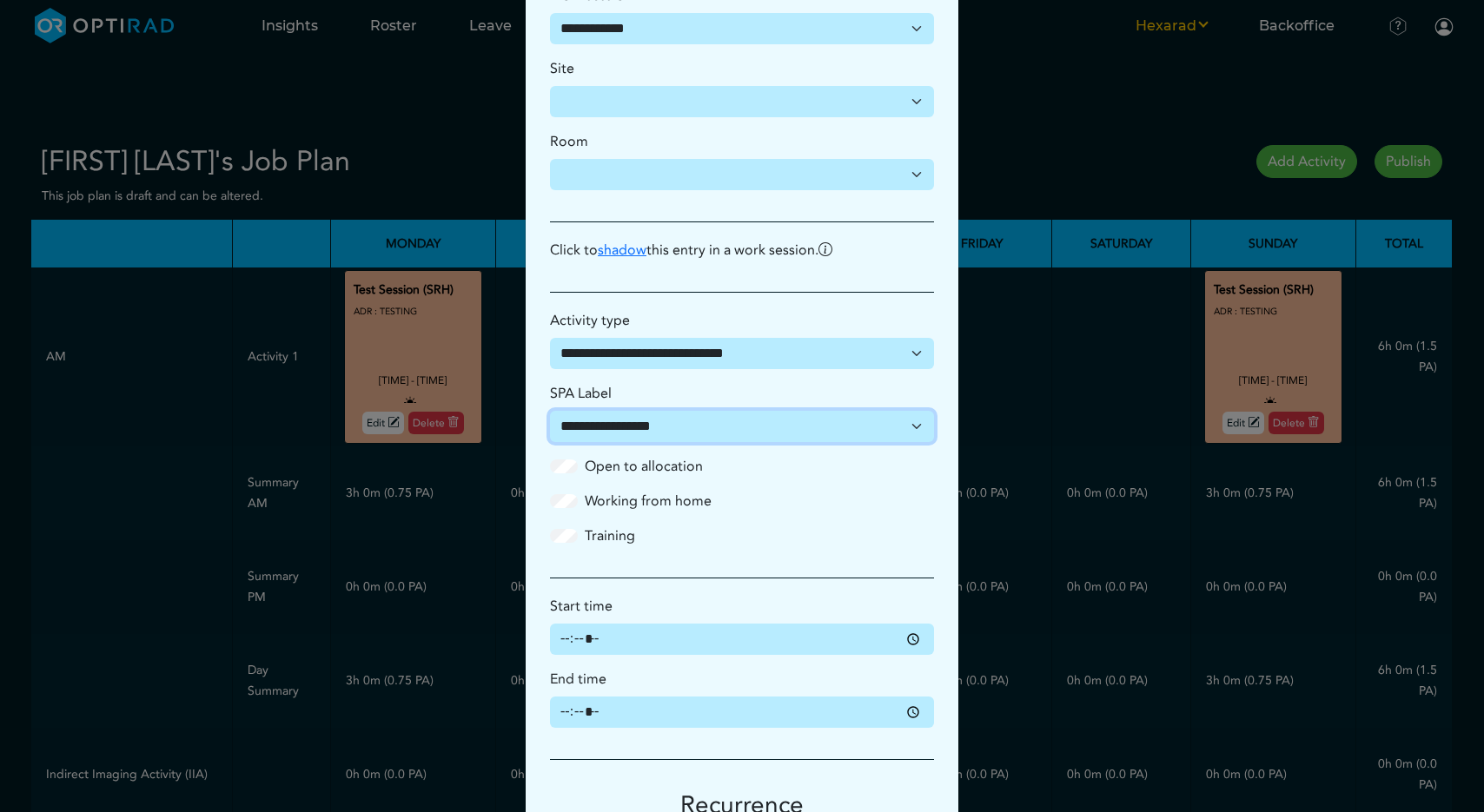 scroll, scrollTop: 432, scrollLeft: 0, axis: vertical 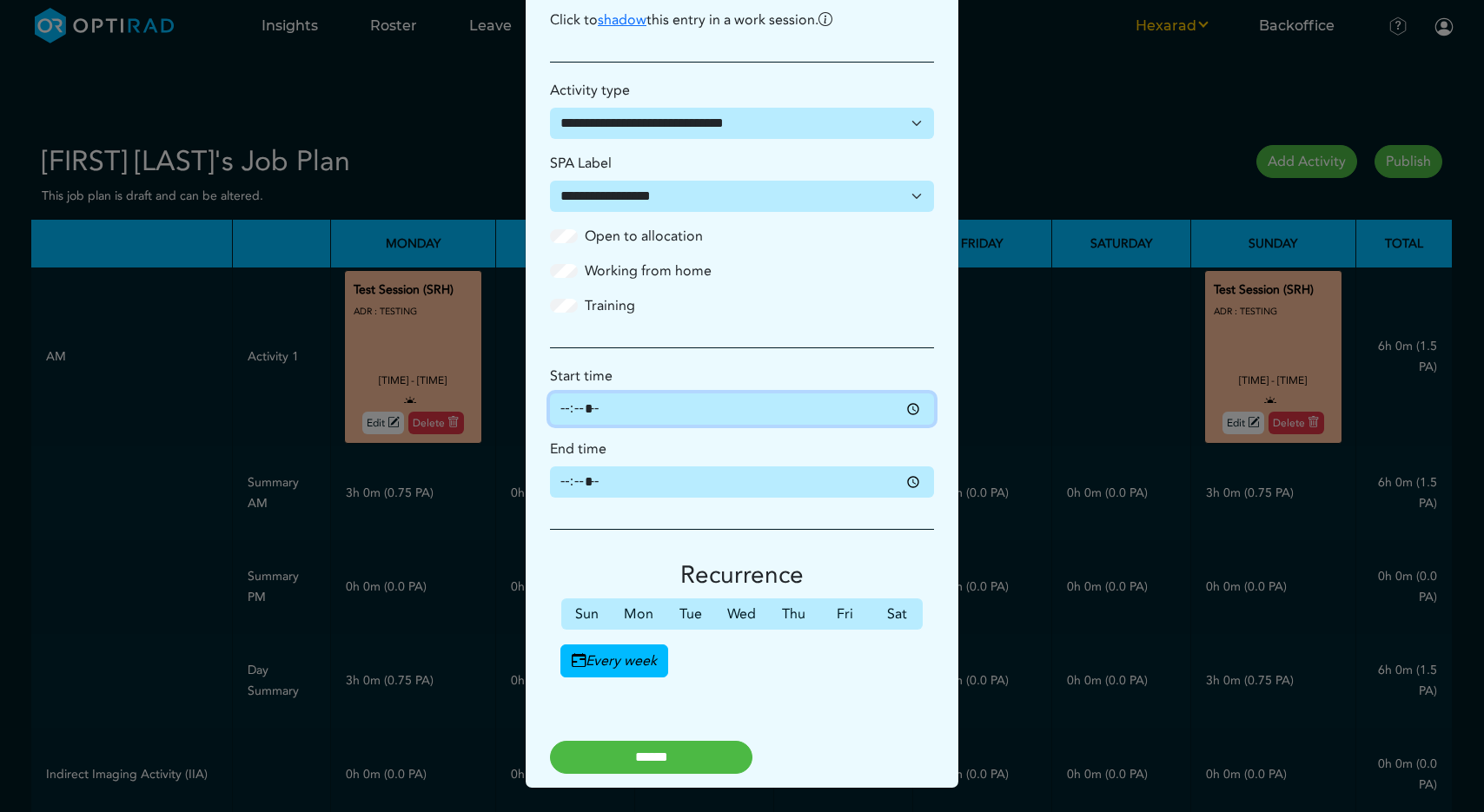 click on "Start time" at bounding box center (742, 409) 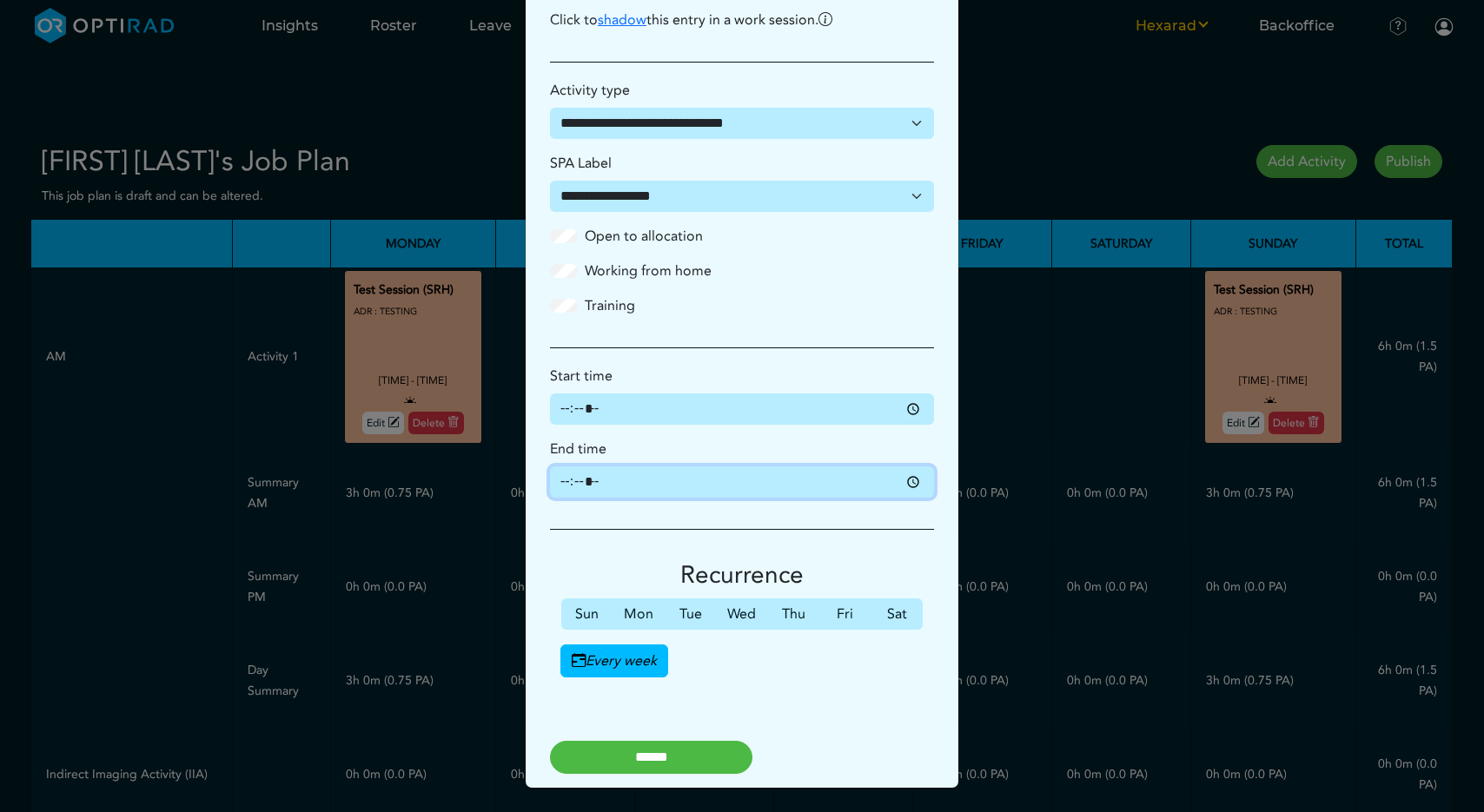 click on "End time" at bounding box center (742, 482) 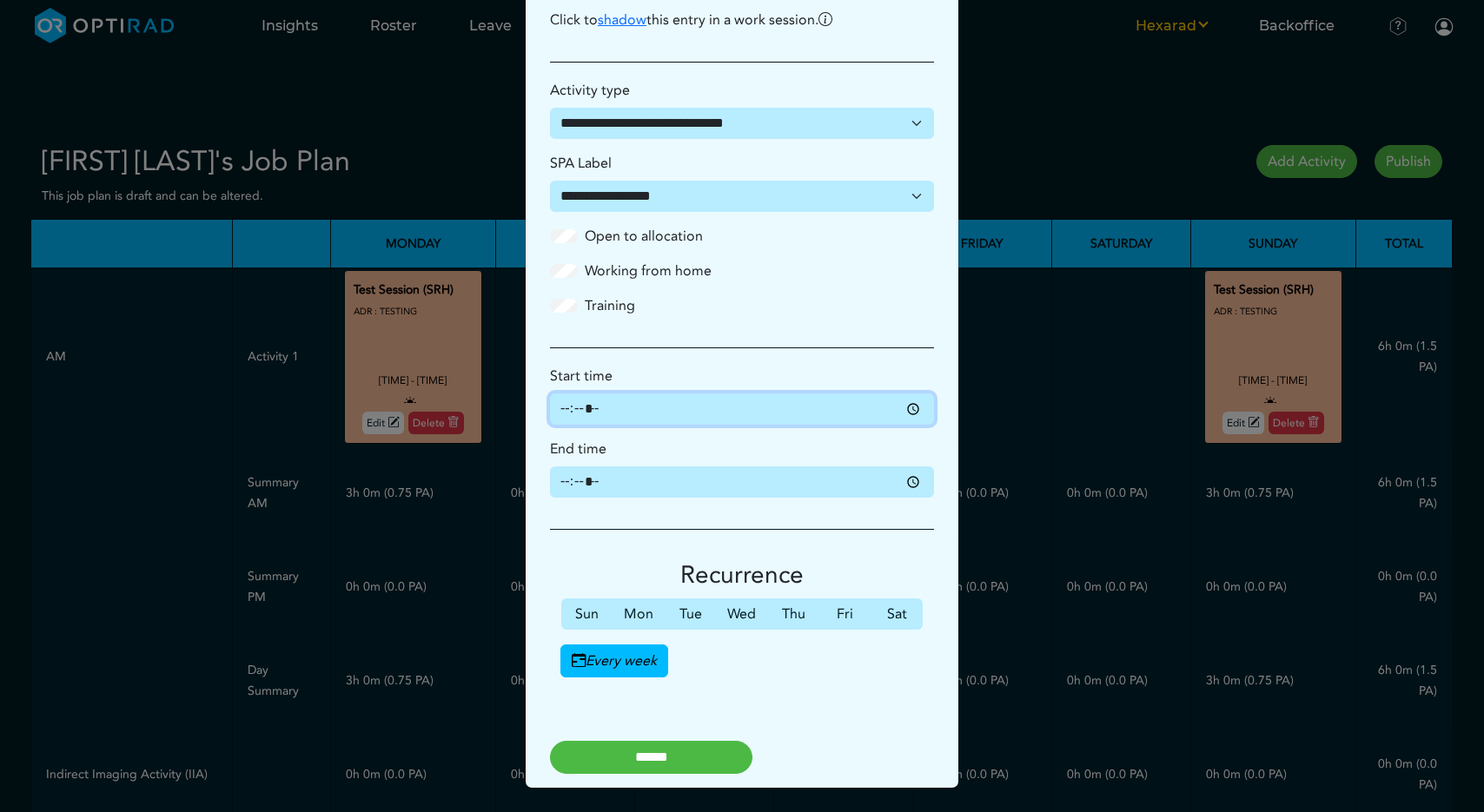 click on "*****" at bounding box center (742, 409) 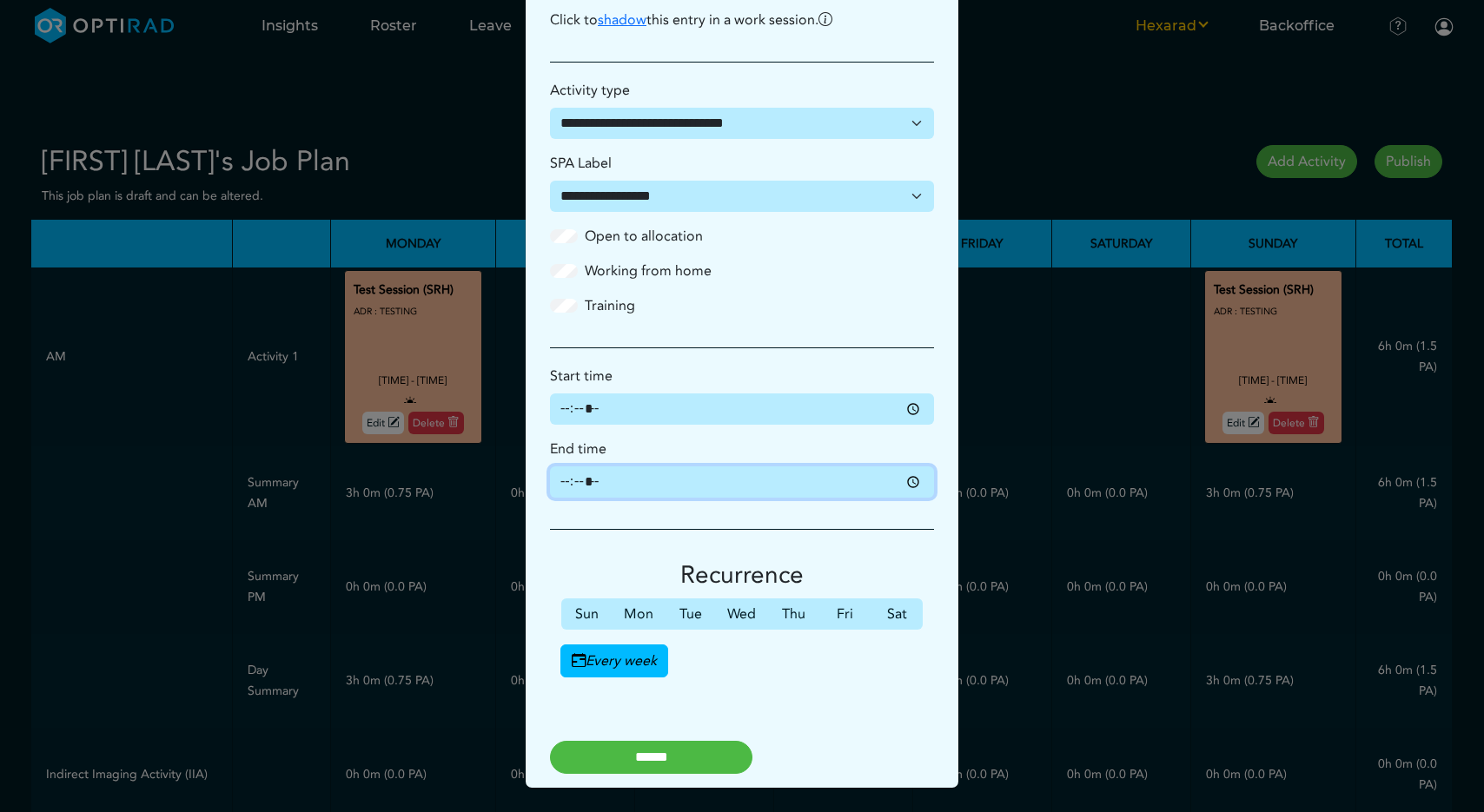 click on "*****" at bounding box center [742, 482] 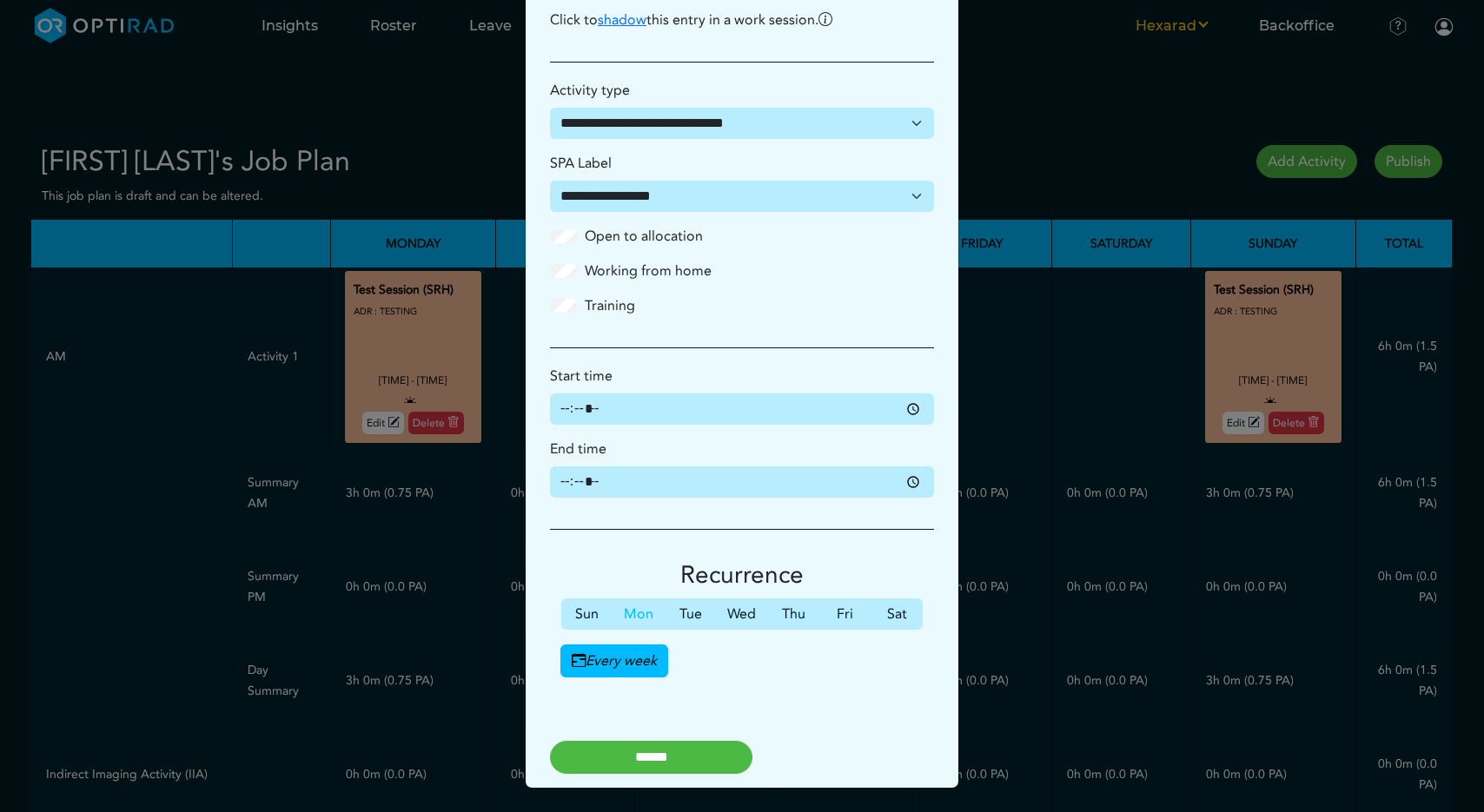 click on "Mon" at bounding box center (638, 614) 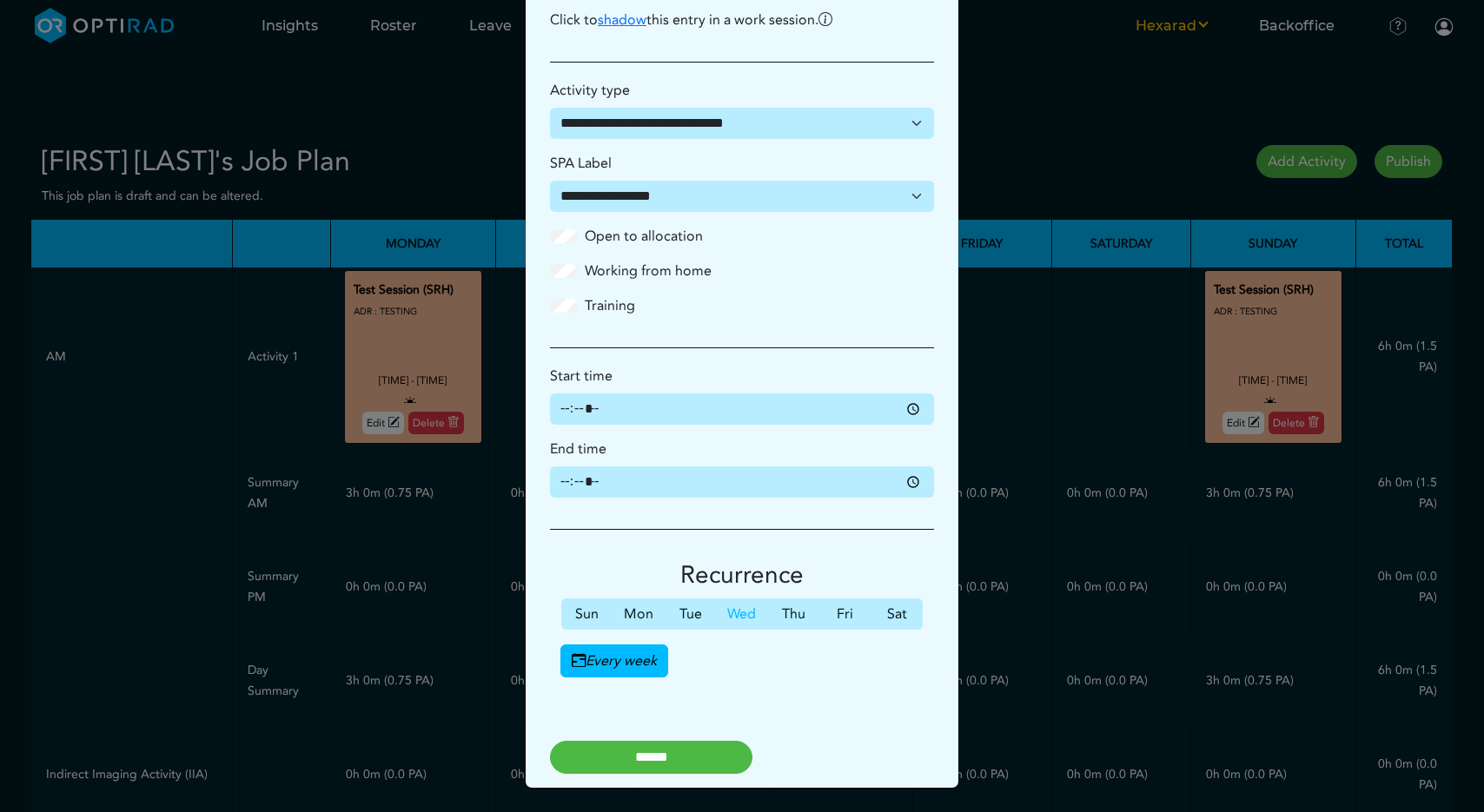 click on "Wed" at bounding box center (741, 614) 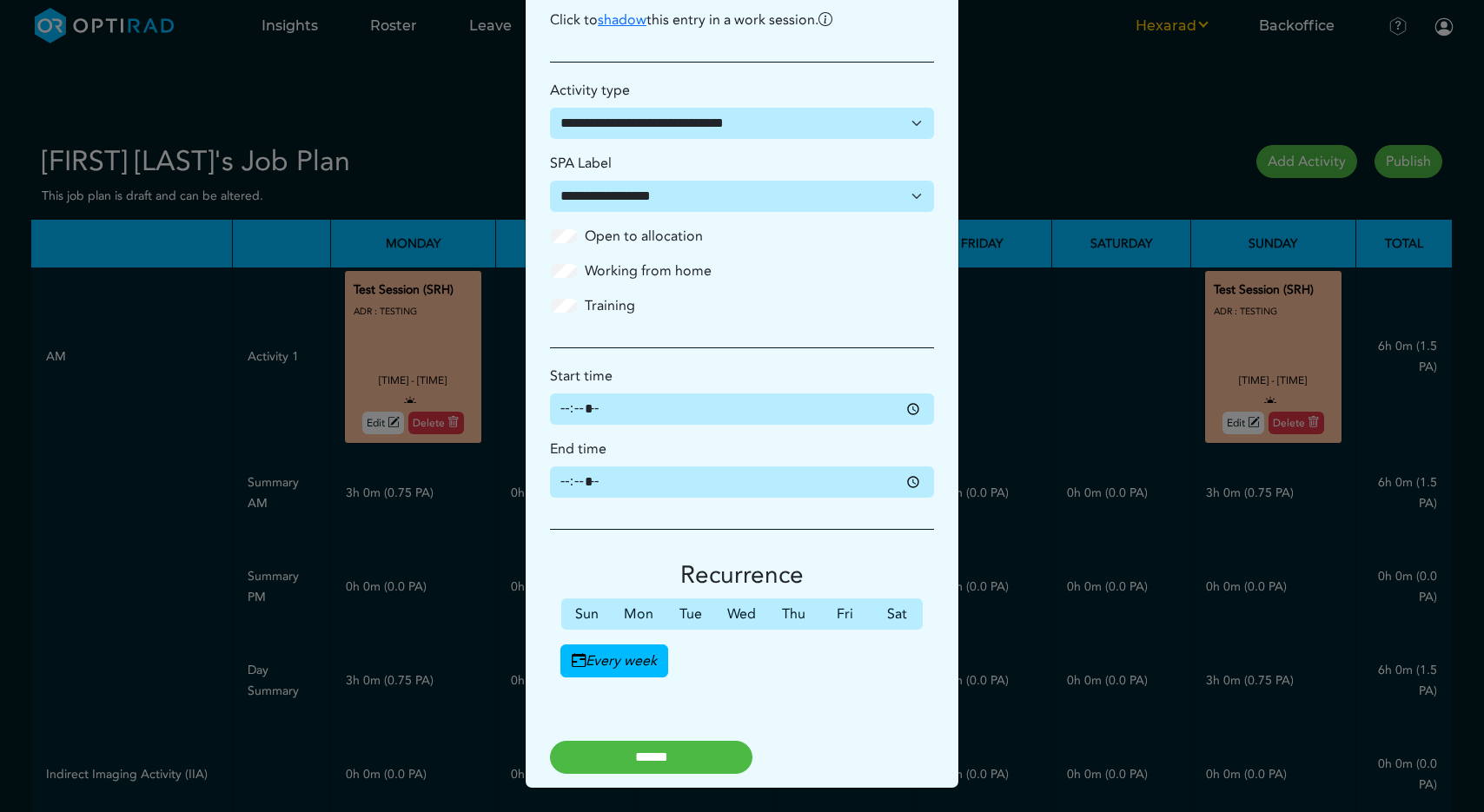 click on "******" at bounding box center [651, 757] 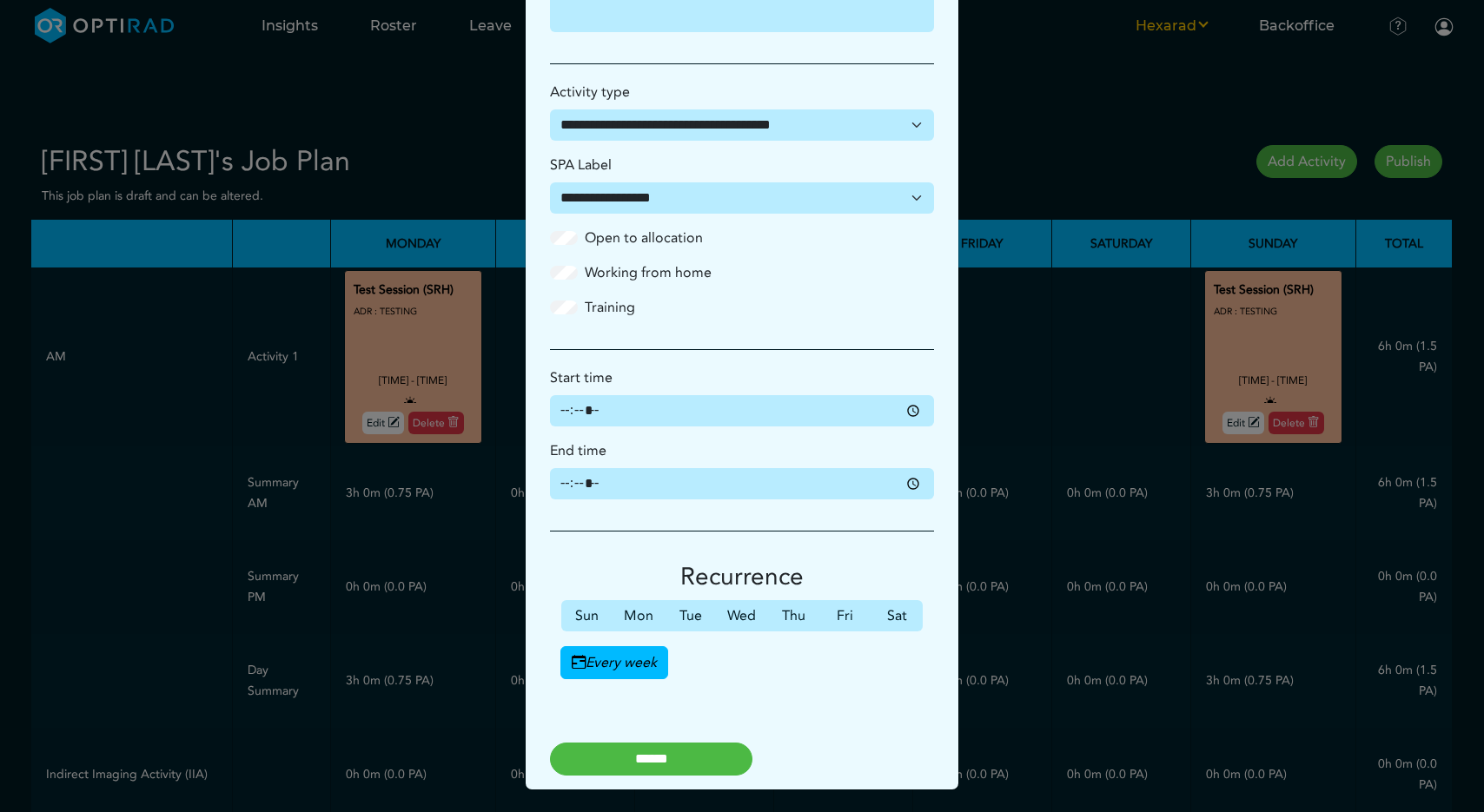 scroll, scrollTop: 558, scrollLeft: 0, axis: vertical 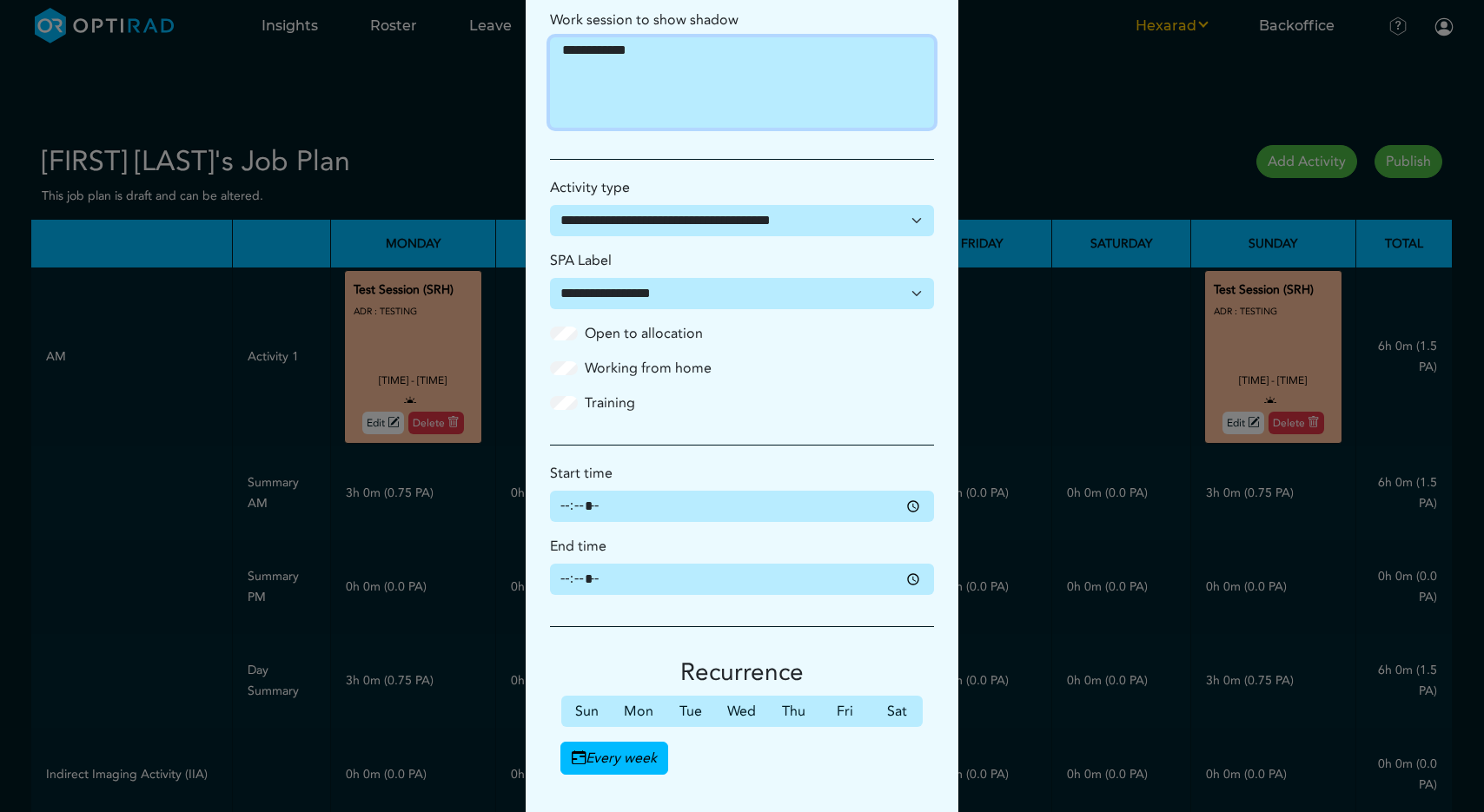 select on "**********" 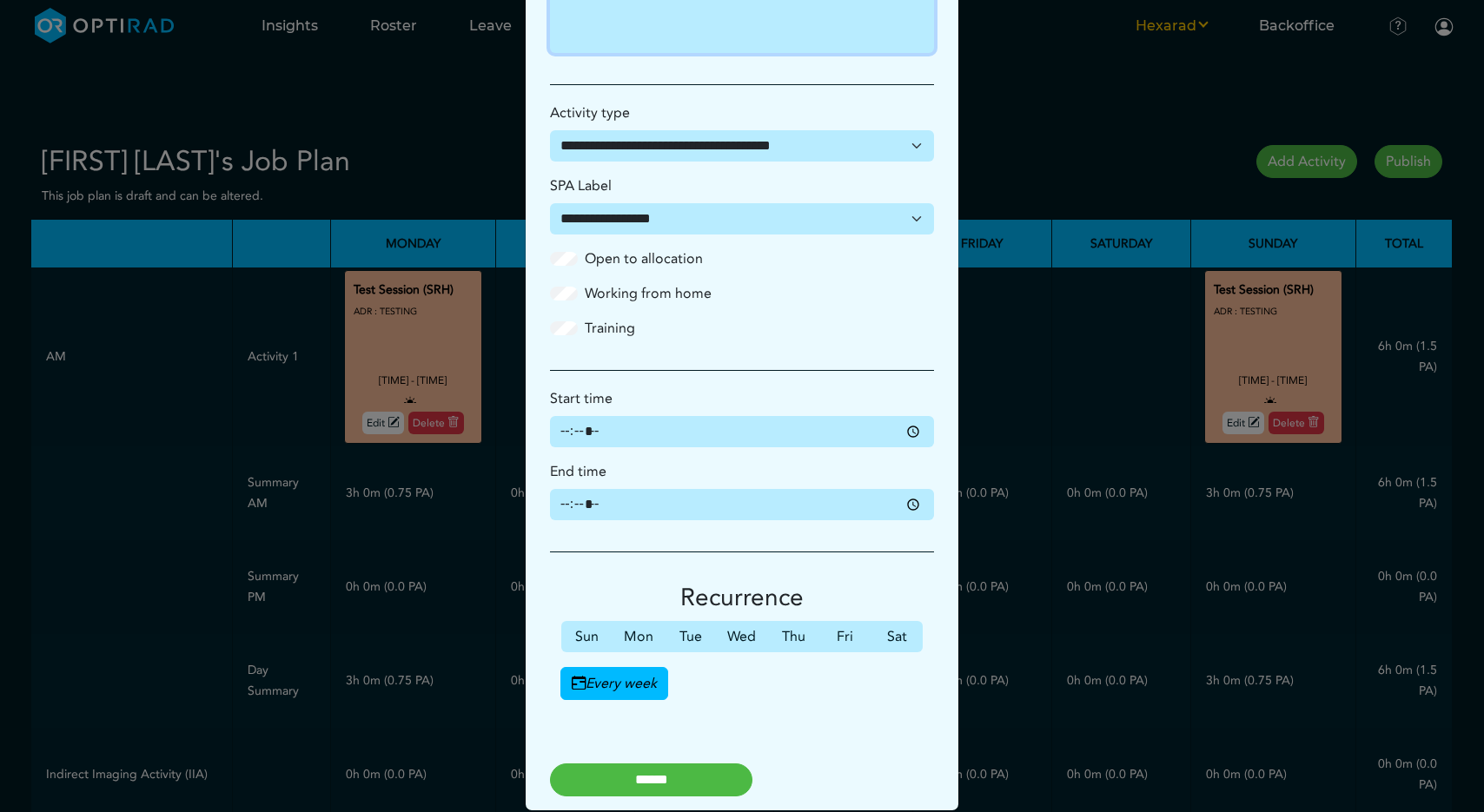 scroll, scrollTop: 656, scrollLeft: 0, axis: vertical 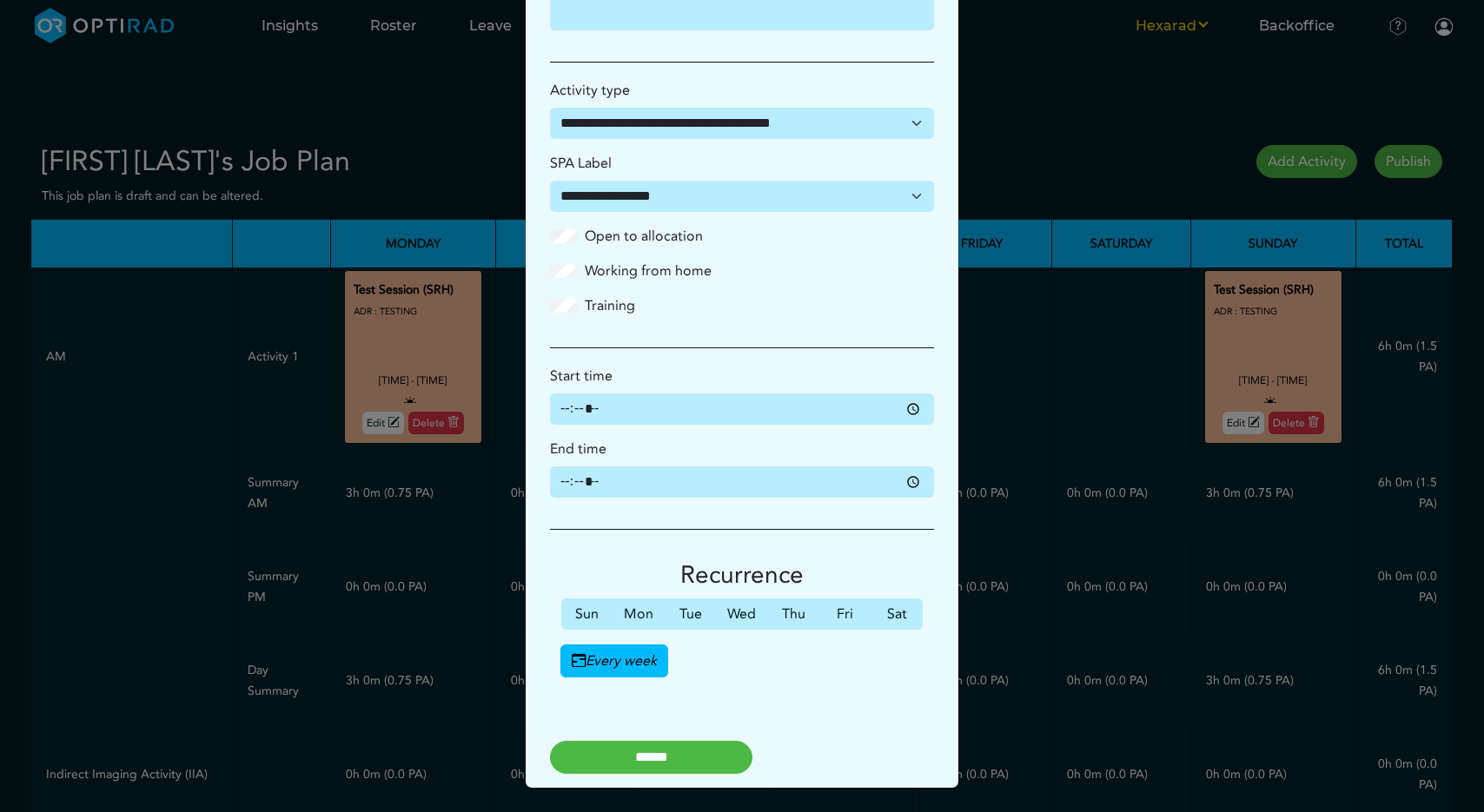 click on "******" at bounding box center [651, 757] 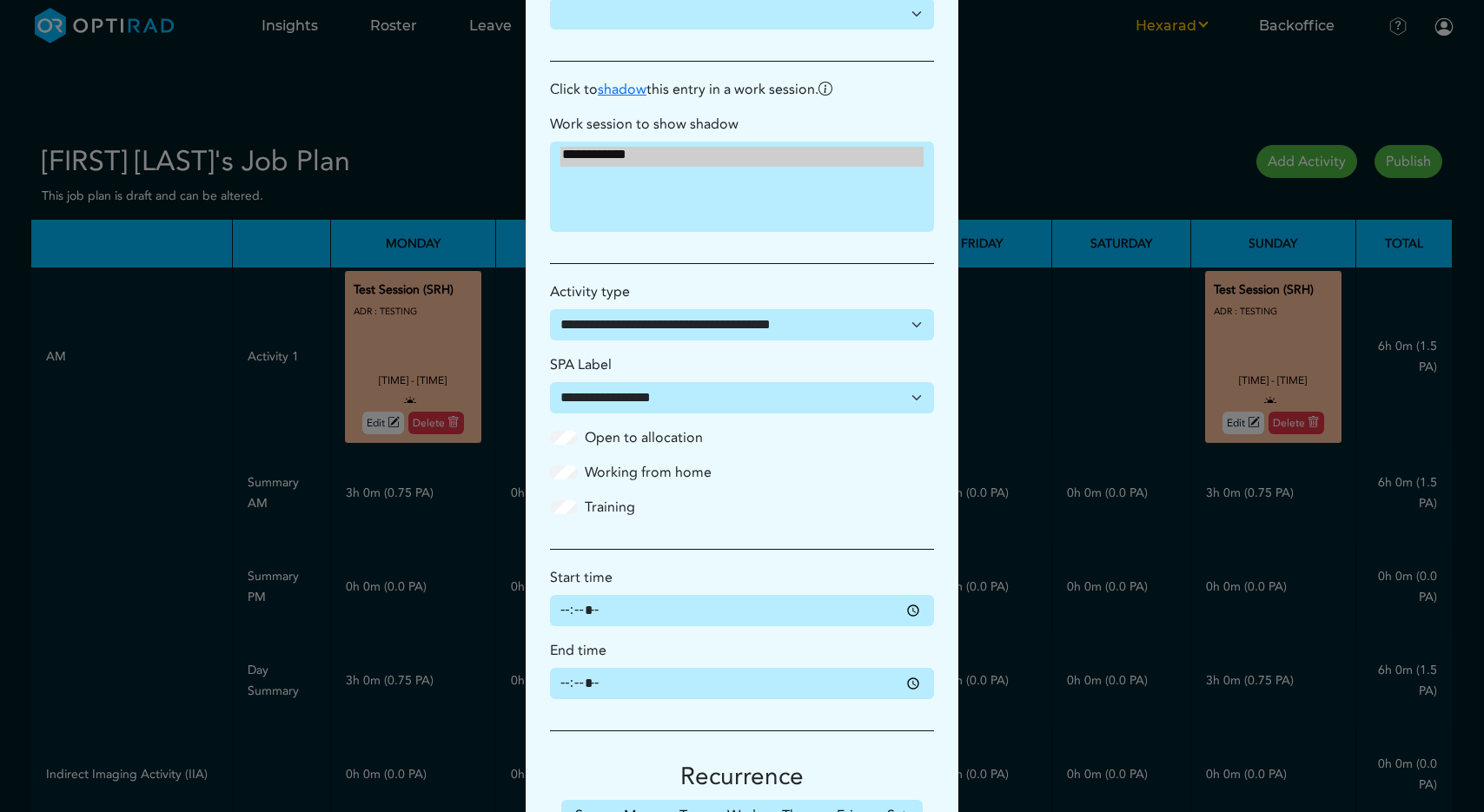 scroll, scrollTop: 531, scrollLeft: 0, axis: vertical 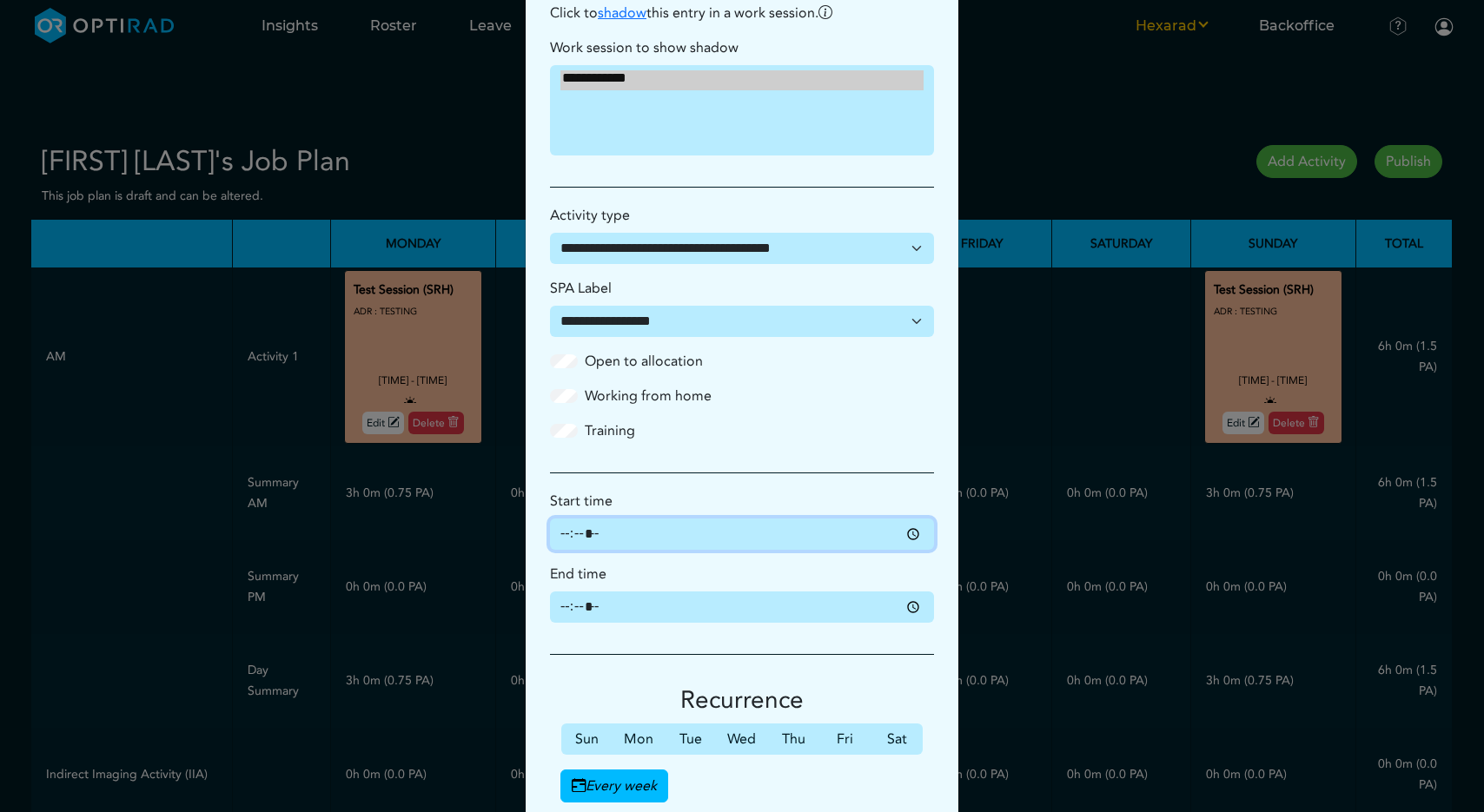 click on "*****" at bounding box center [742, 534] 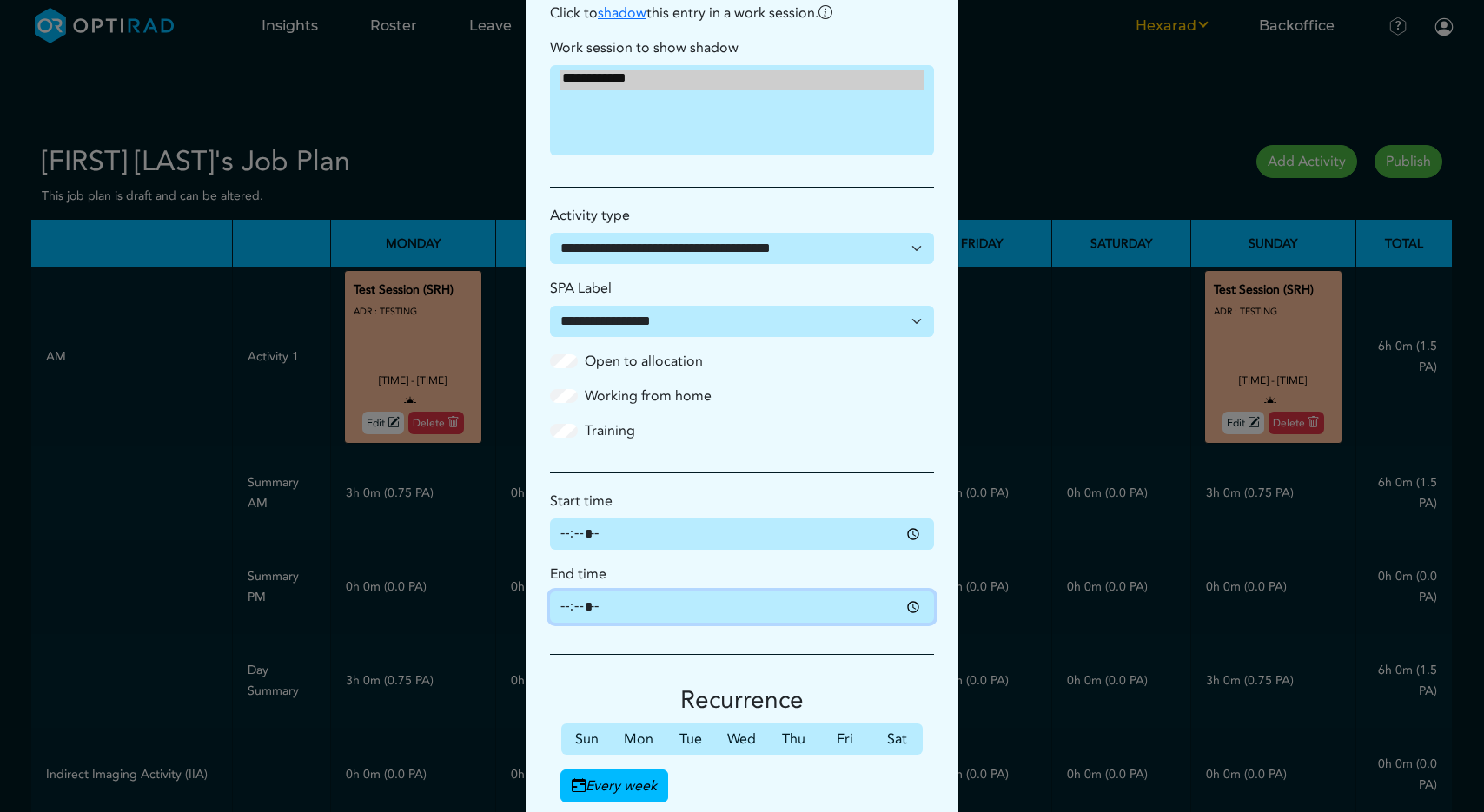 click on "*****" at bounding box center (742, 607) 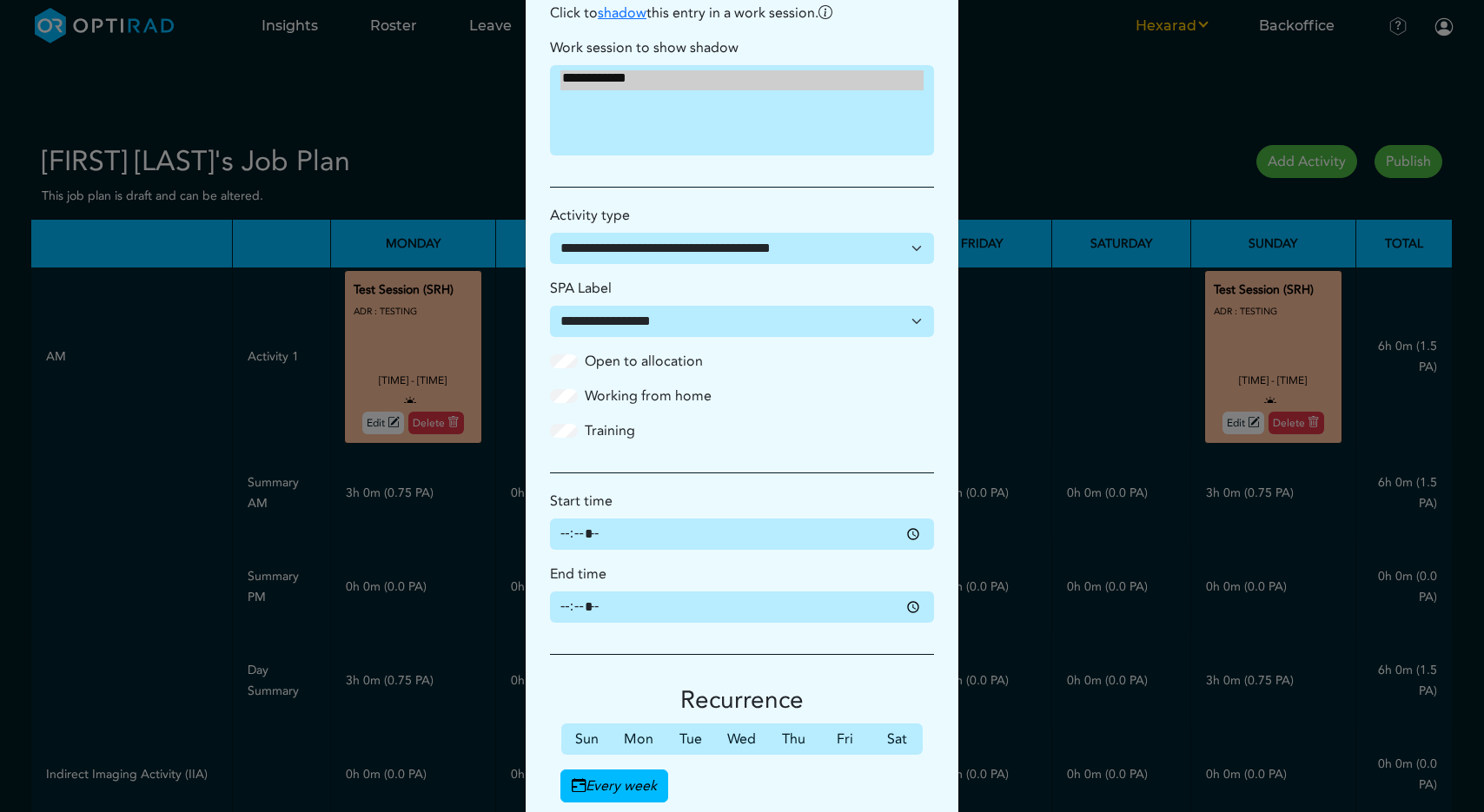 click on "Recurrence
Sun Mon Tue Wed Thu Fri Sat
Every week" at bounding box center (742, 733) 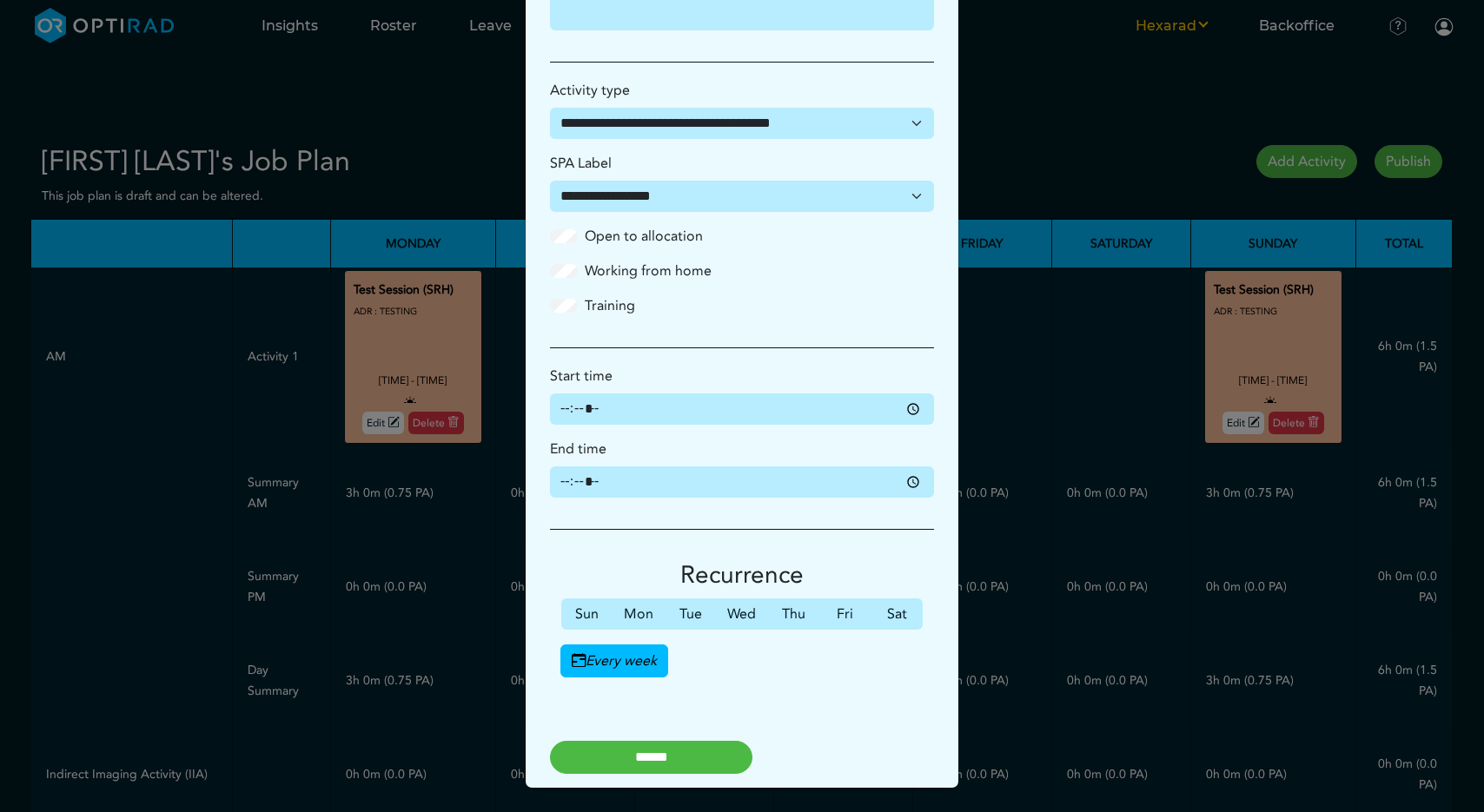 click on "******" at bounding box center (651, 757) 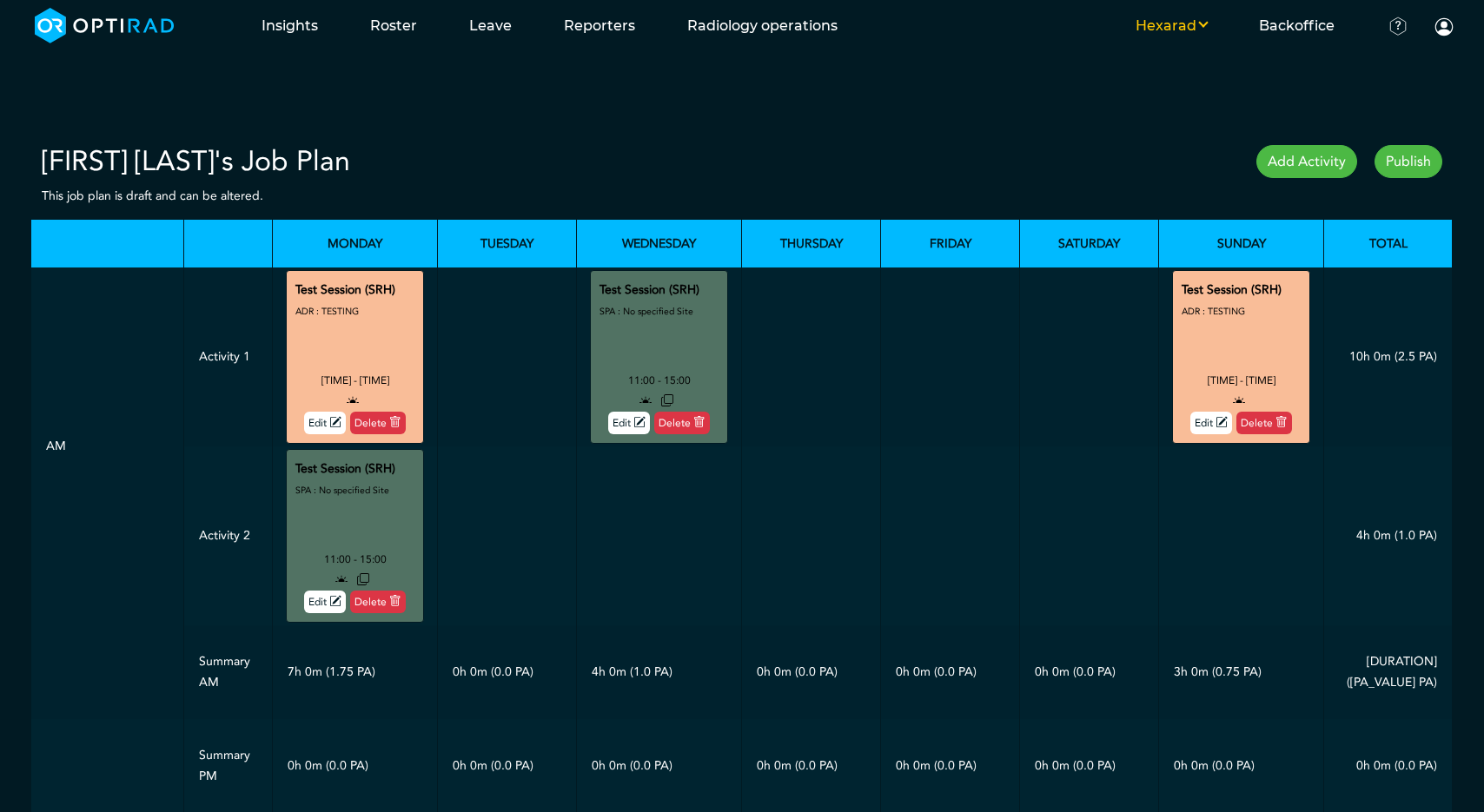 click on "Publish" at bounding box center (1408, 162) 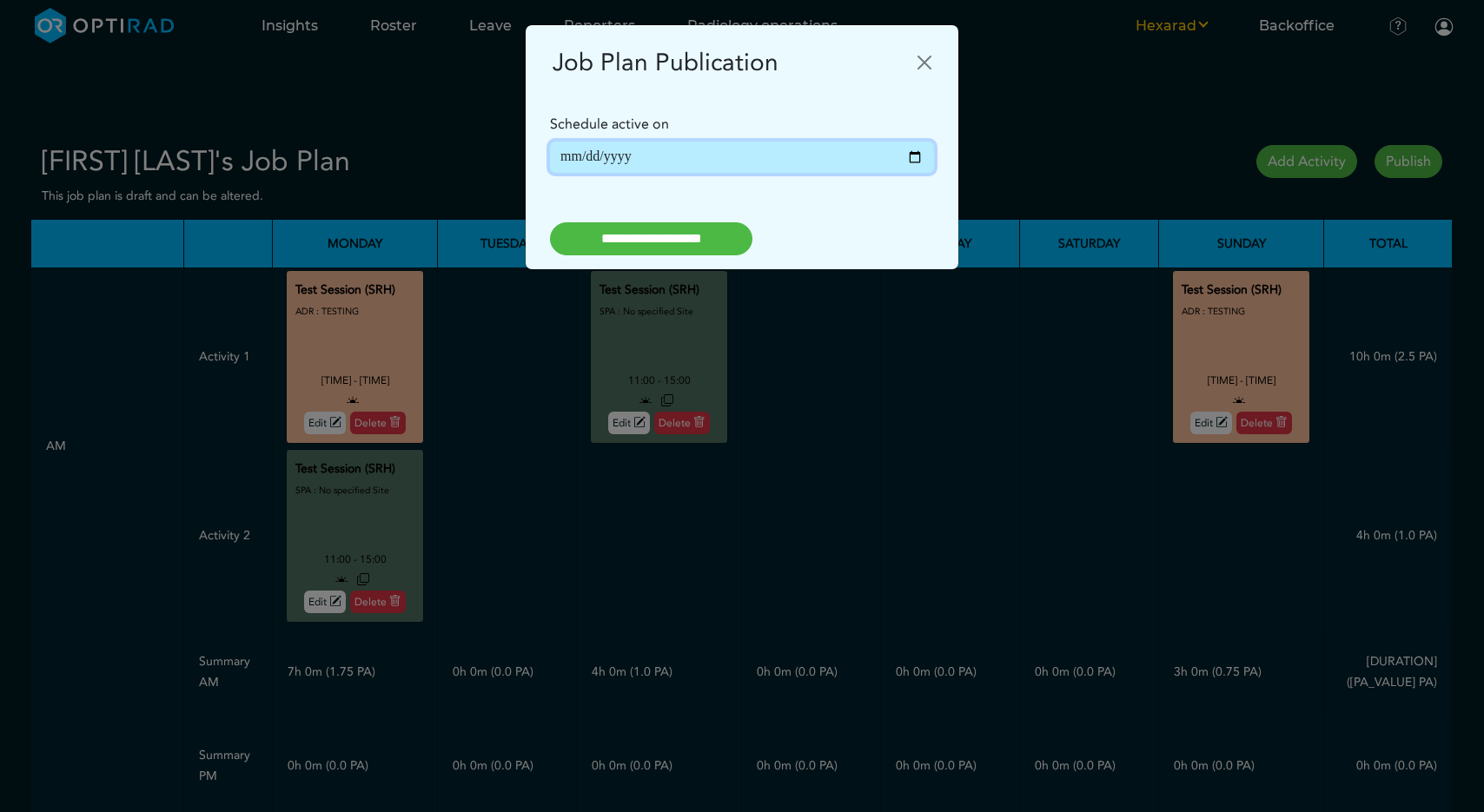 click on "**********" at bounding box center (742, 157) 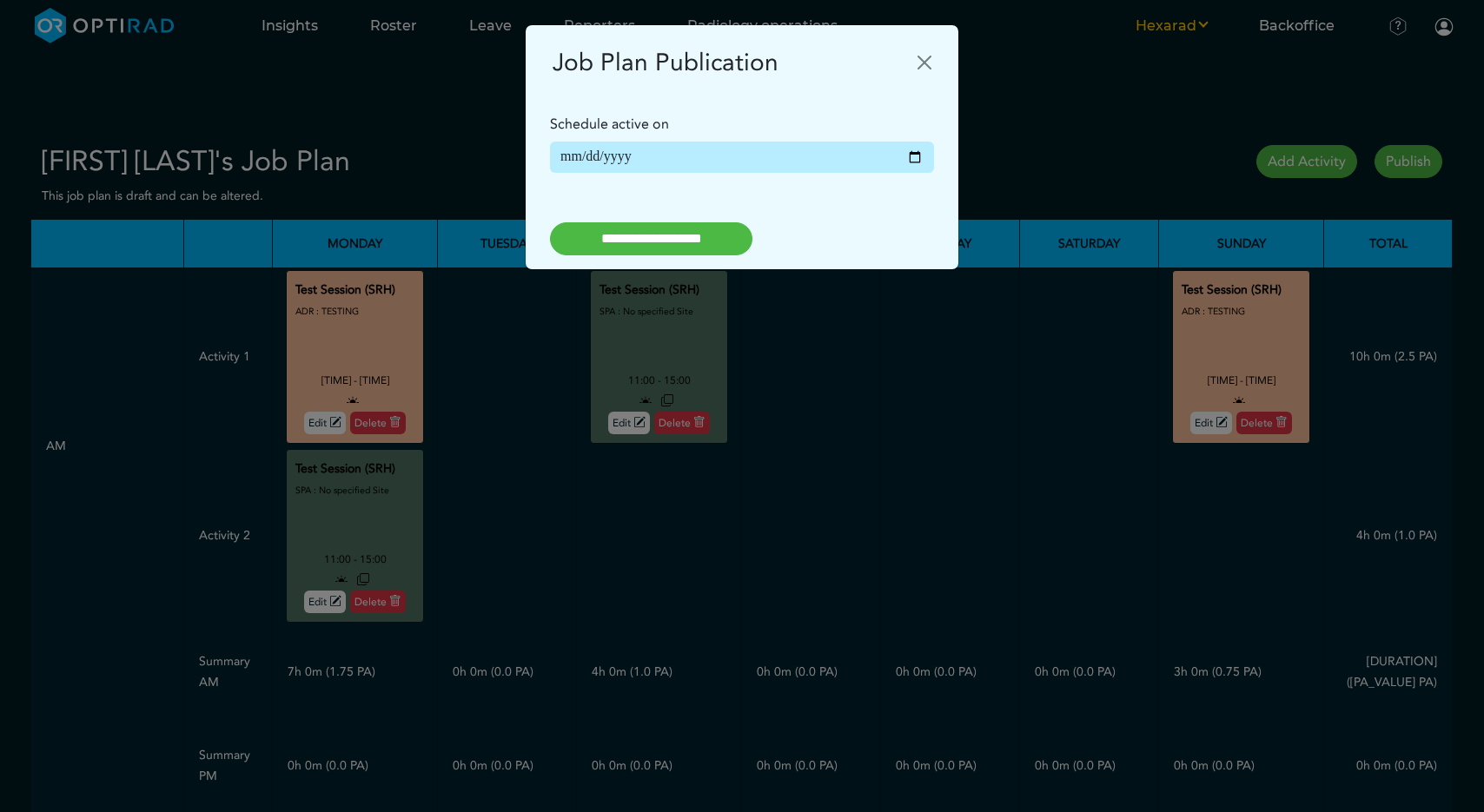 click on "**********" at bounding box center [651, 239] 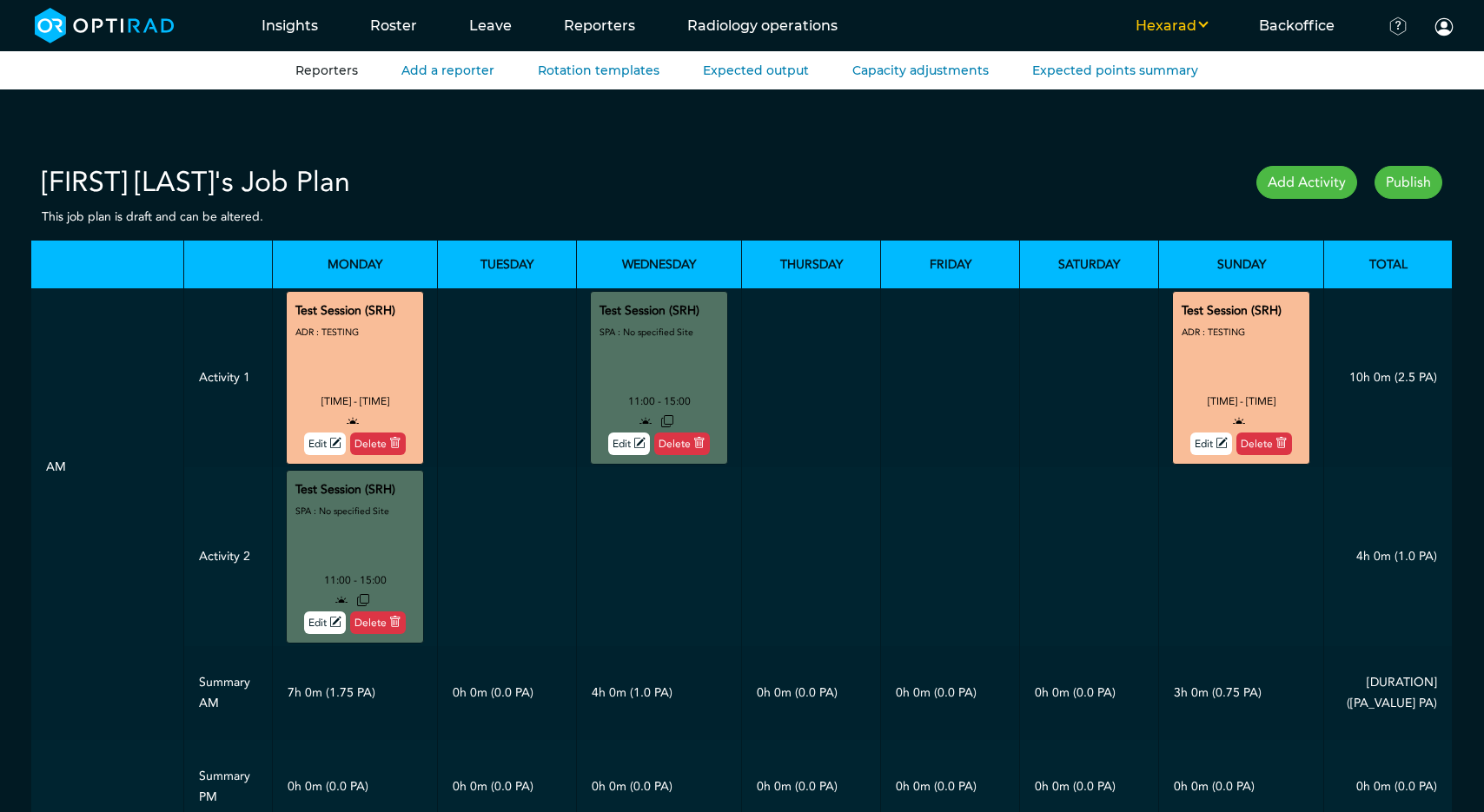 click on "Reporters" at bounding box center [327, 70] 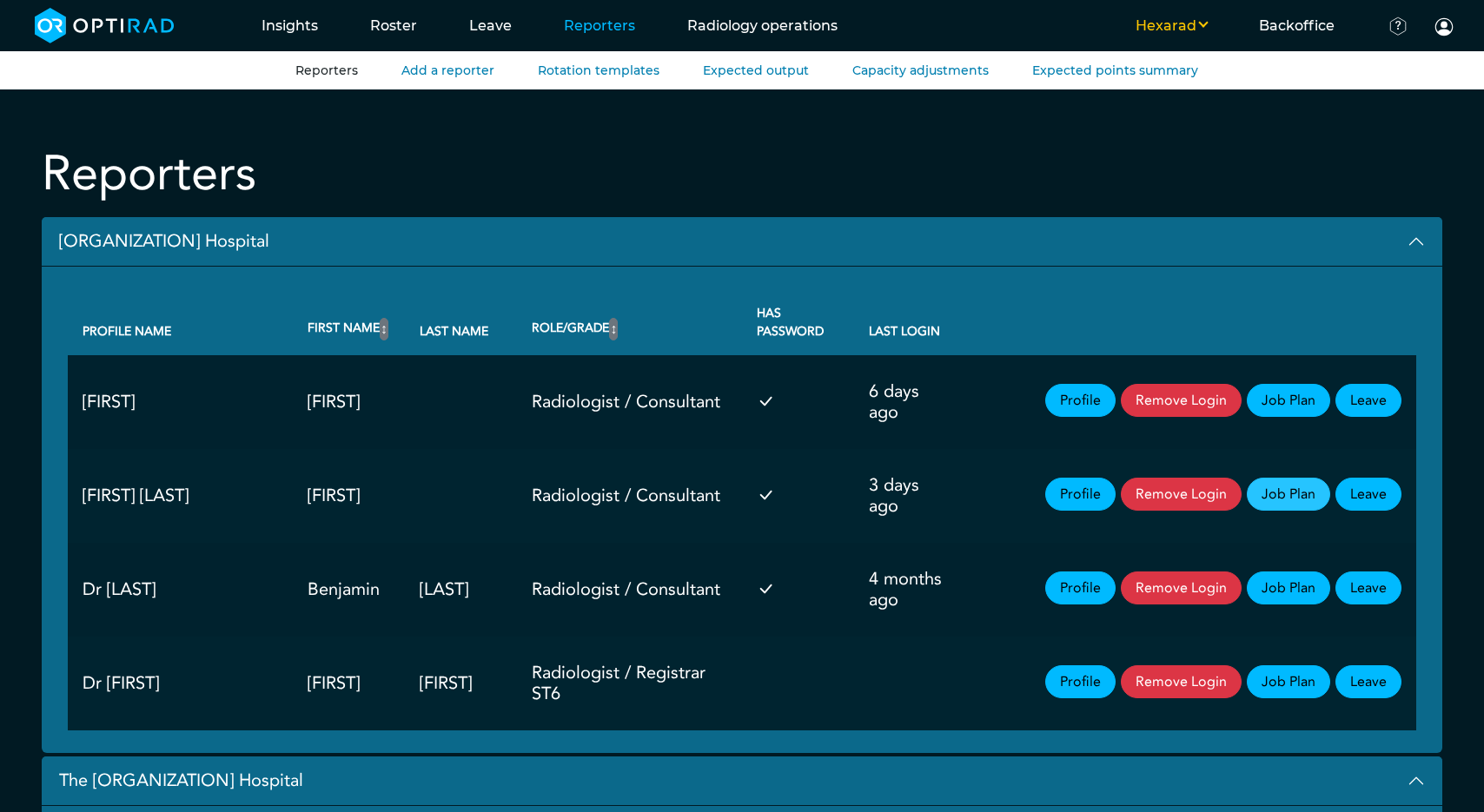 click on "Job Plan" at bounding box center (1289, 494) 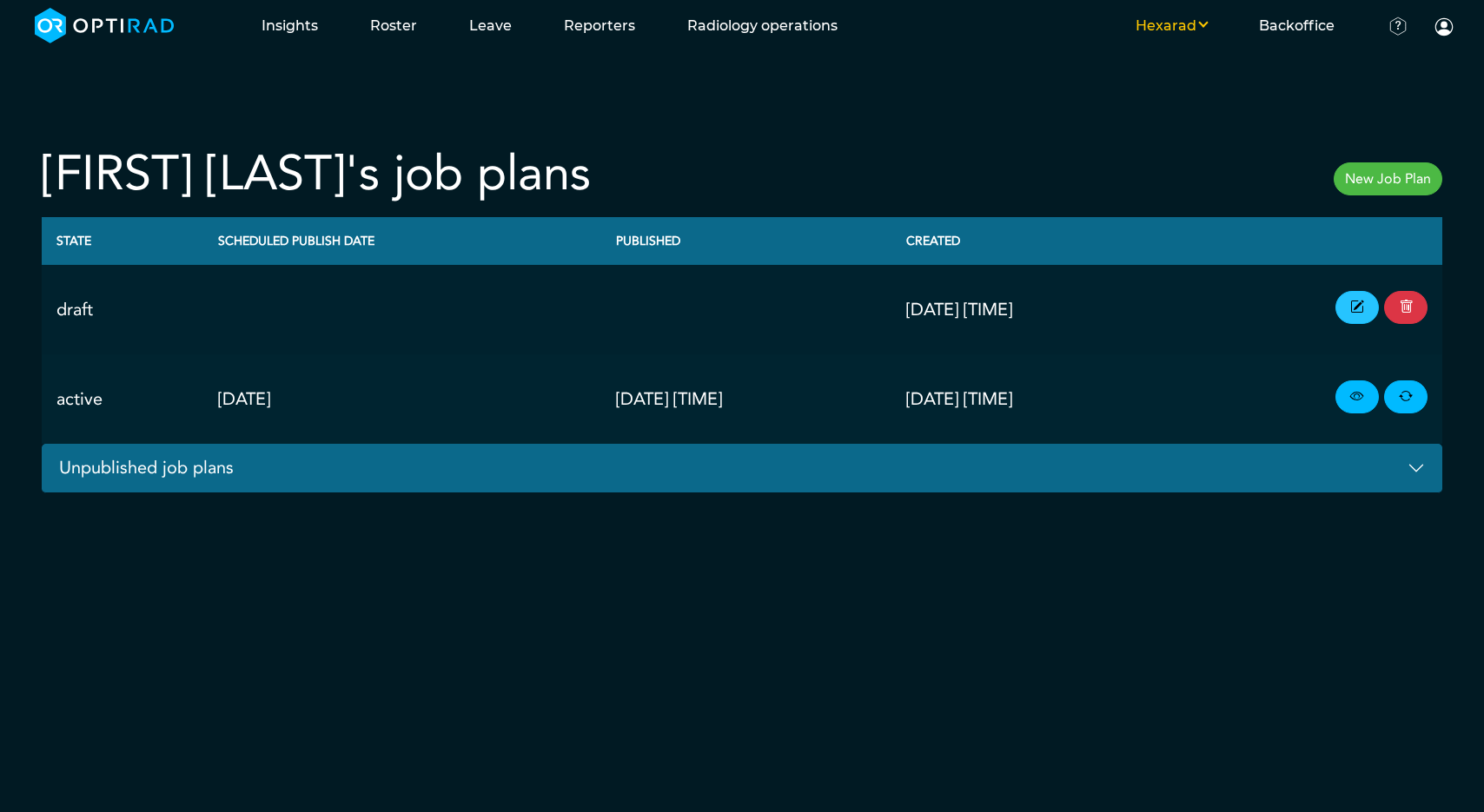 click at bounding box center (1357, 307) 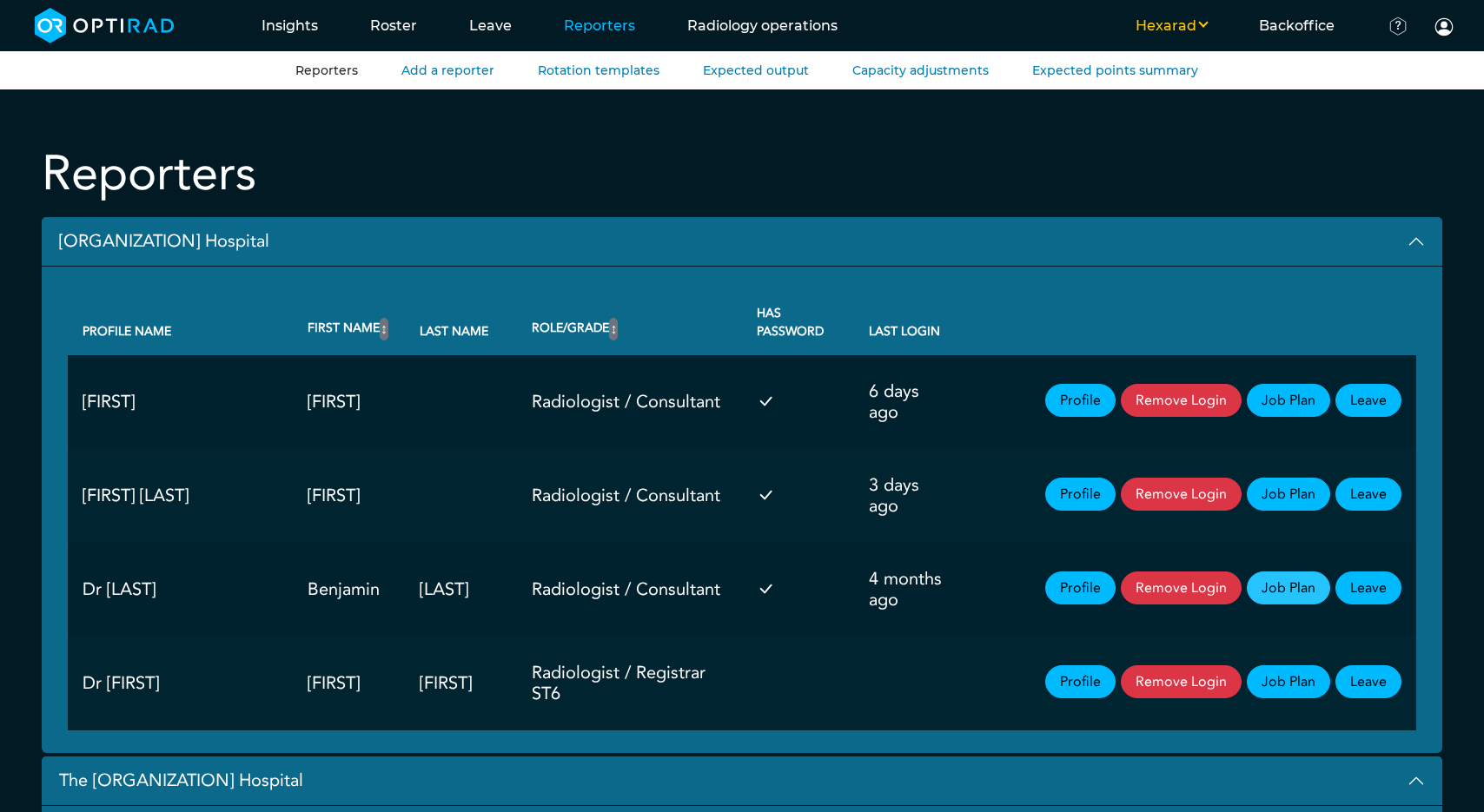 click on "Job Plan" at bounding box center [1289, 588] 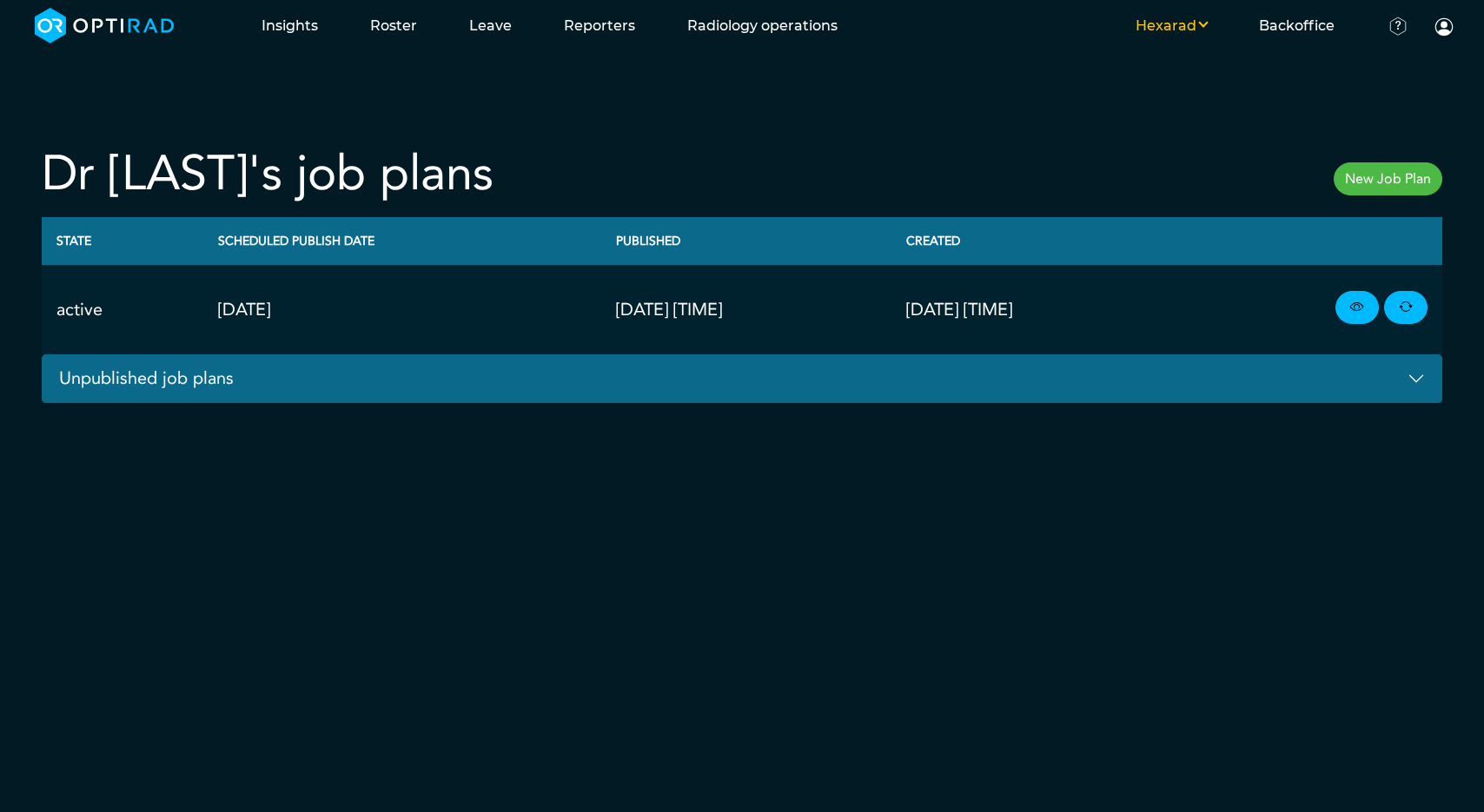 click on "Unpublished job plans" at bounding box center (742, 379) 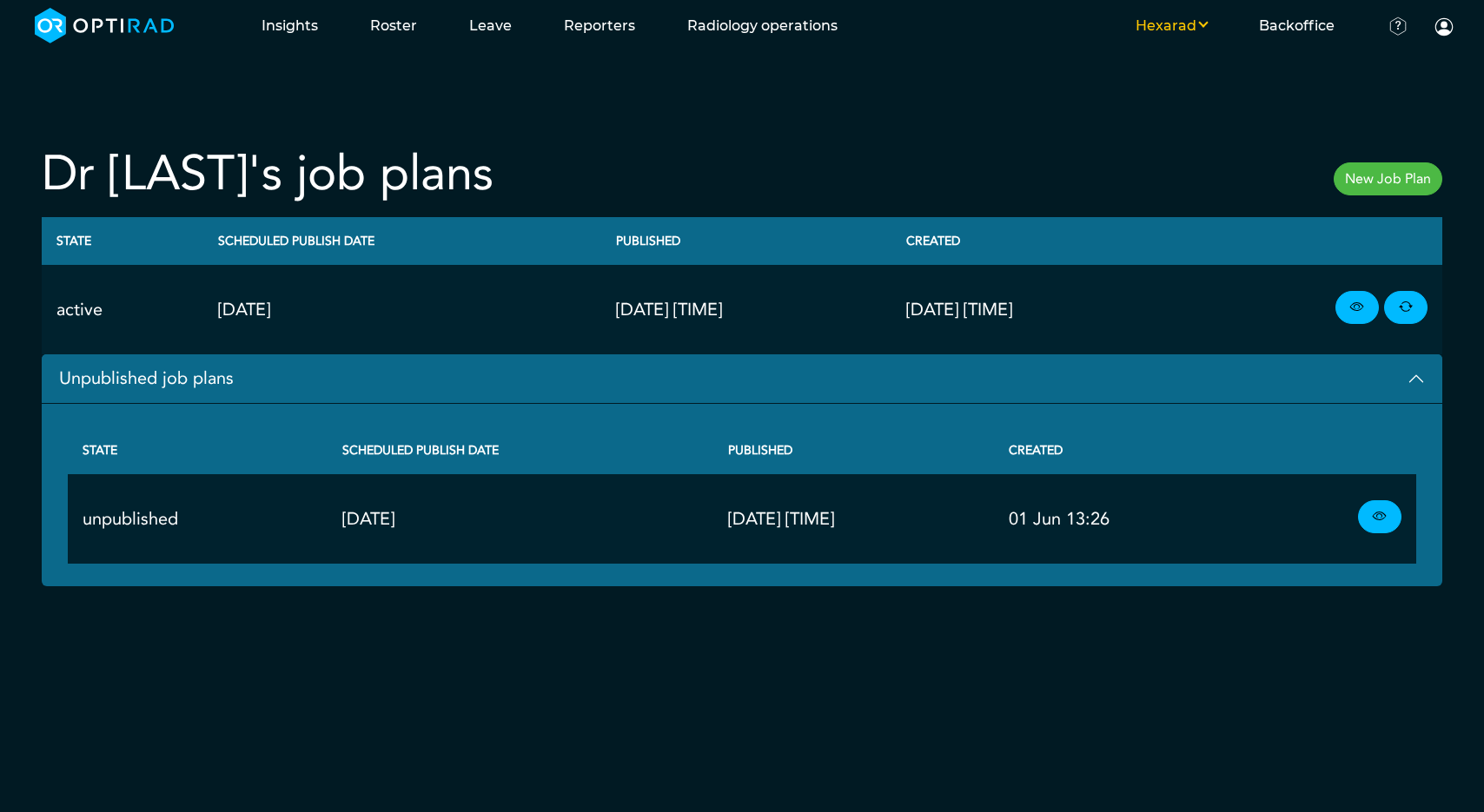 click on "Unpublished job plans" at bounding box center (742, 379) 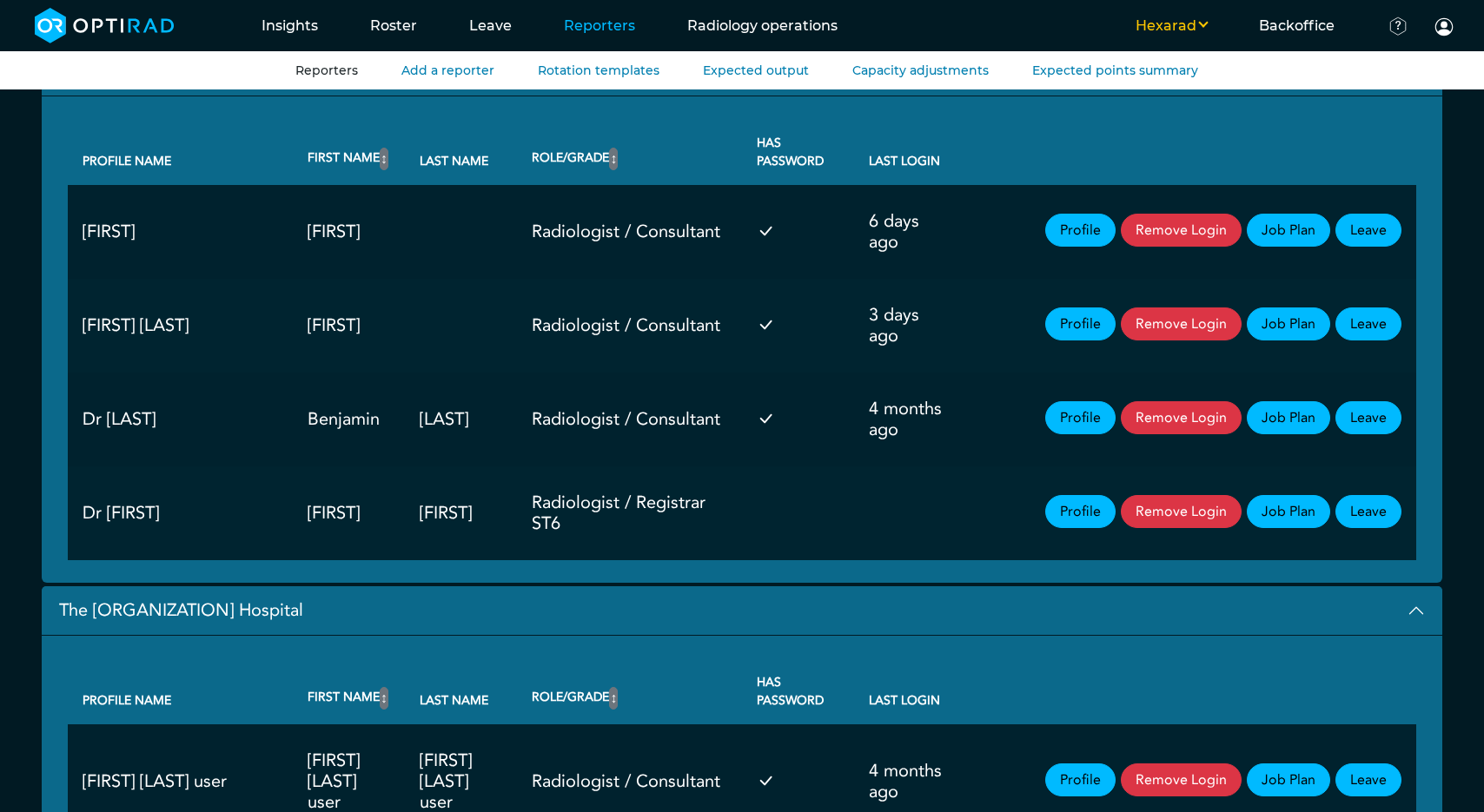 scroll, scrollTop: 0, scrollLeft: 0, axis: both 